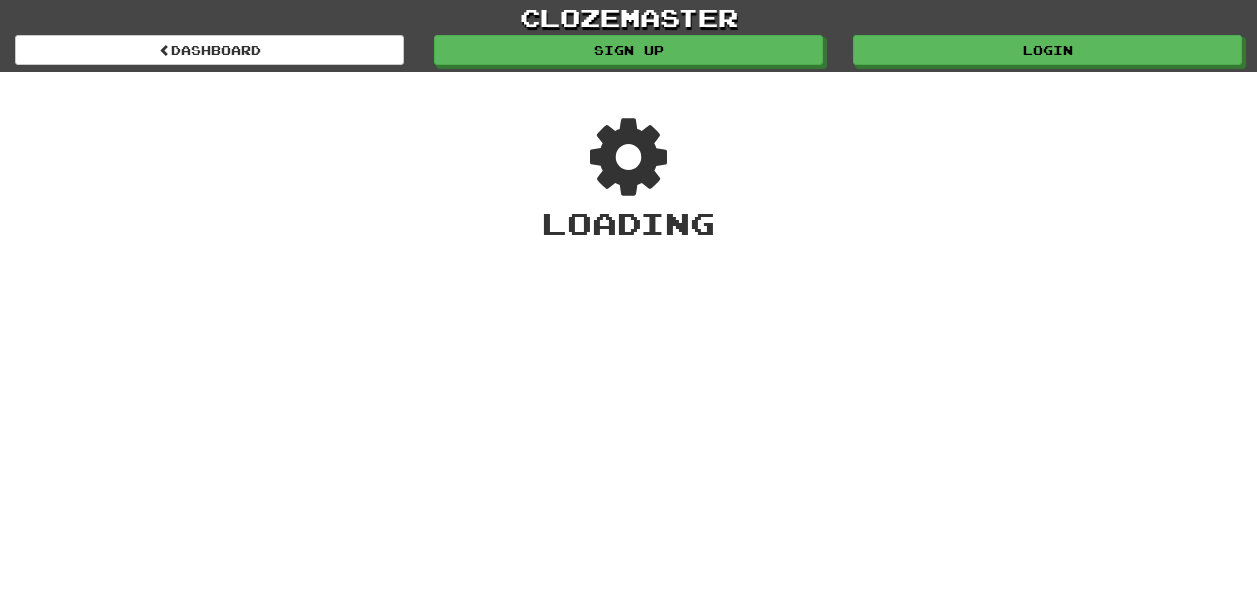 scroll, scrollTop: 0, scrollLeft: 0, axis: both 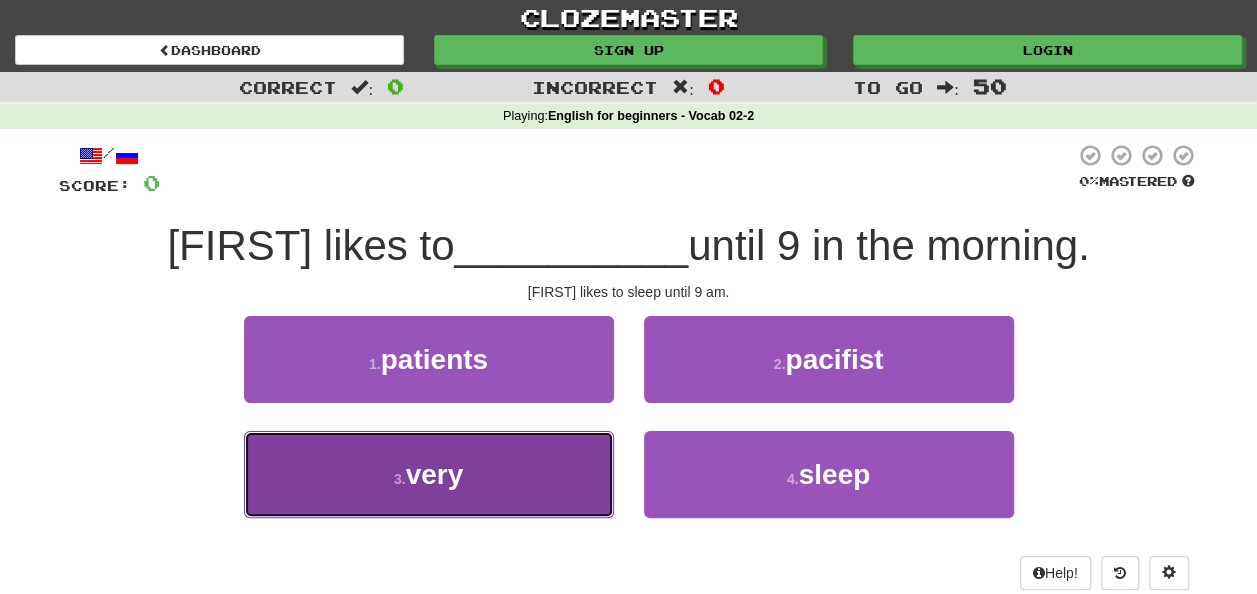 click on "very" at bounding box center (435, 474) 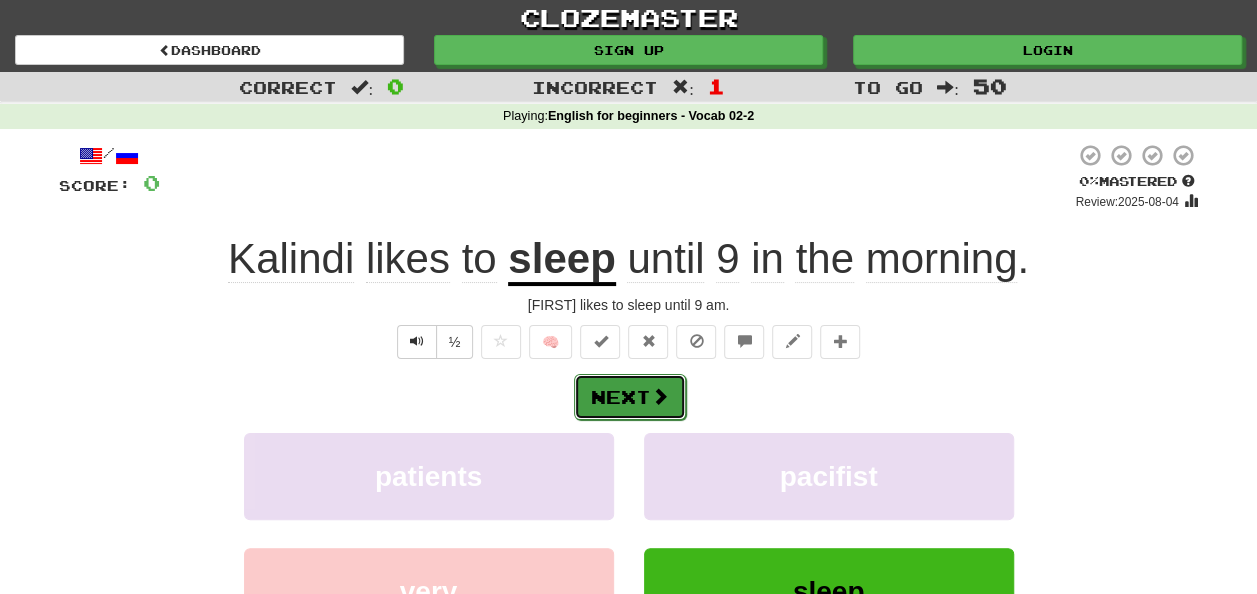 click on "Next" at bounding box center (630, 397) 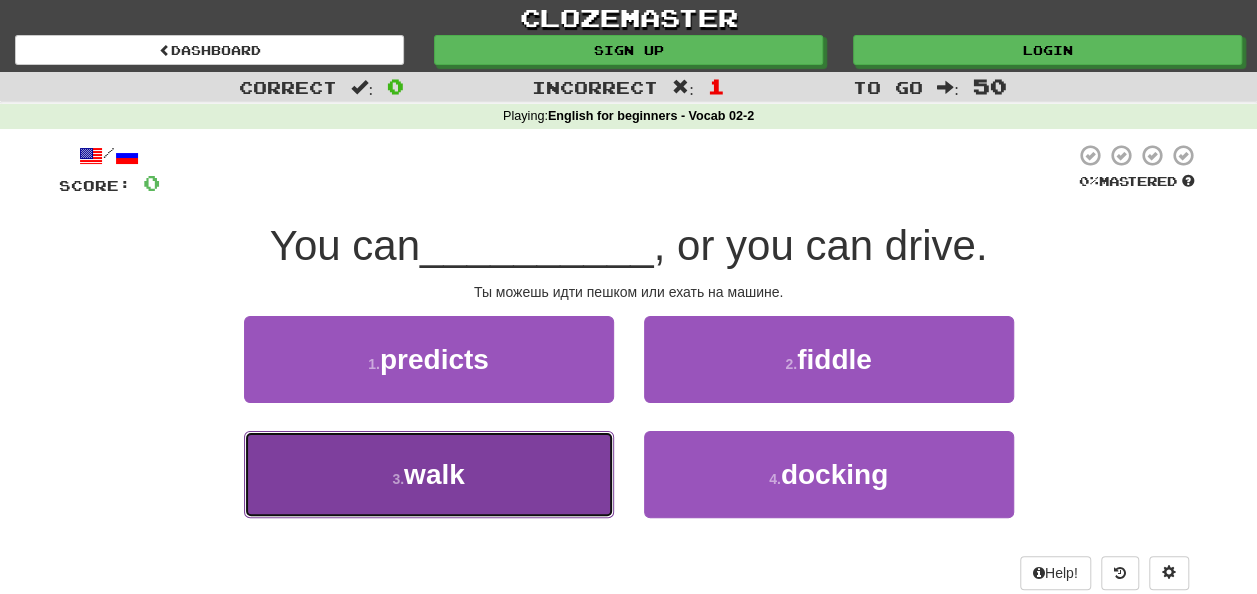 click on "3 .  walk" at bounding box center [429, 474] 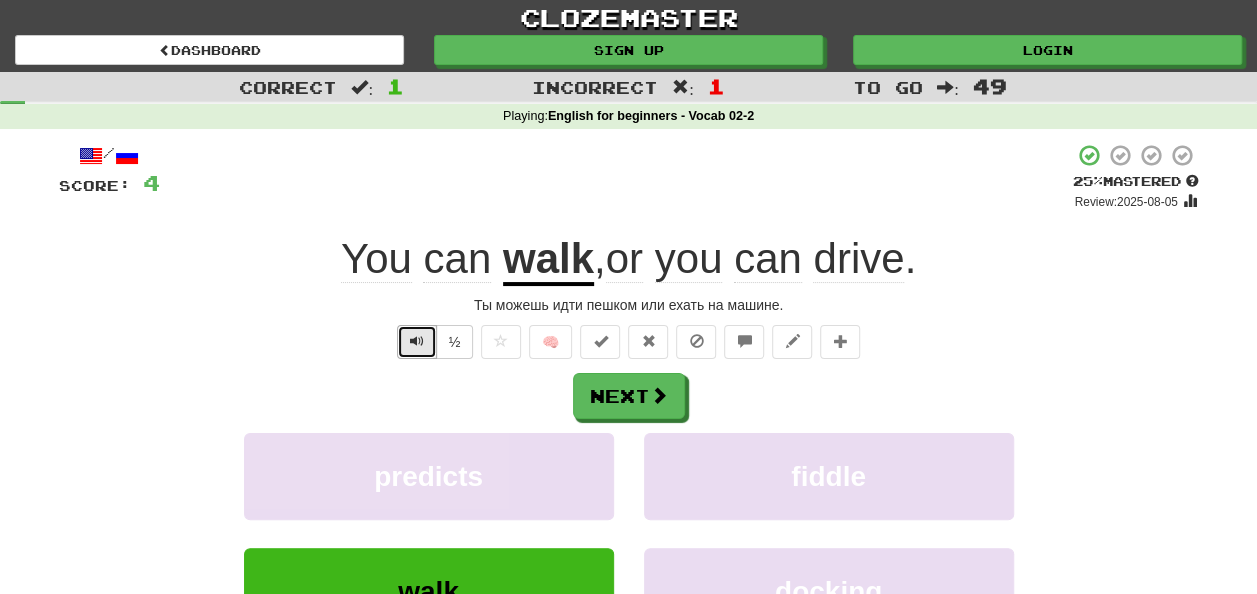 click at bounding box center (417, 341) 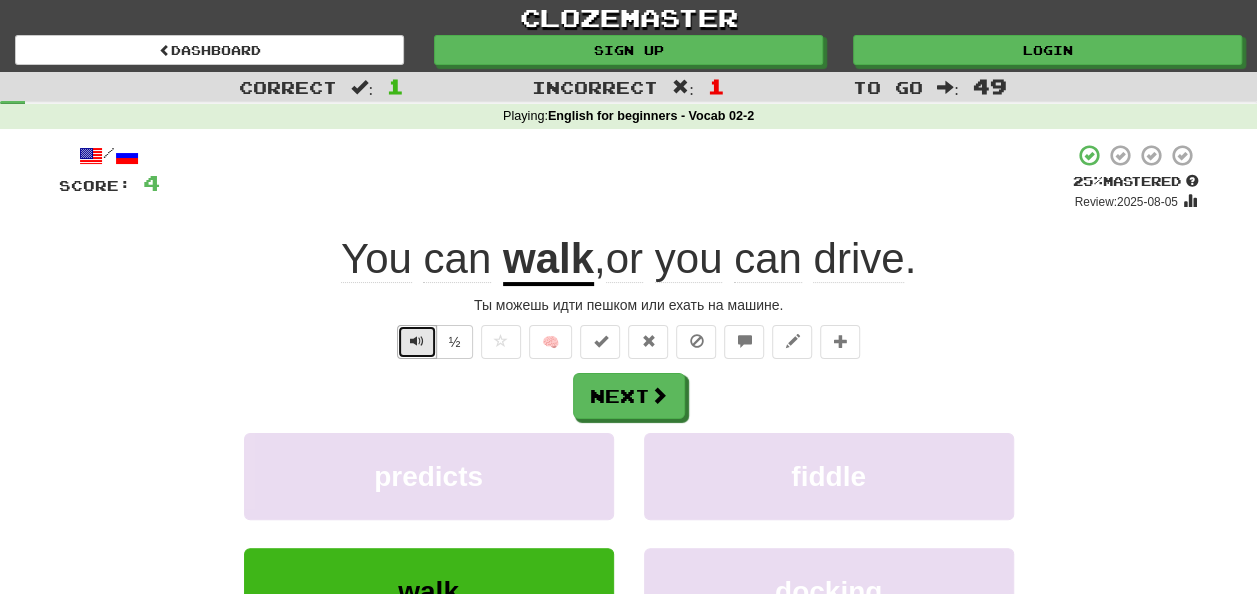 click at bounding box center (417, 341) 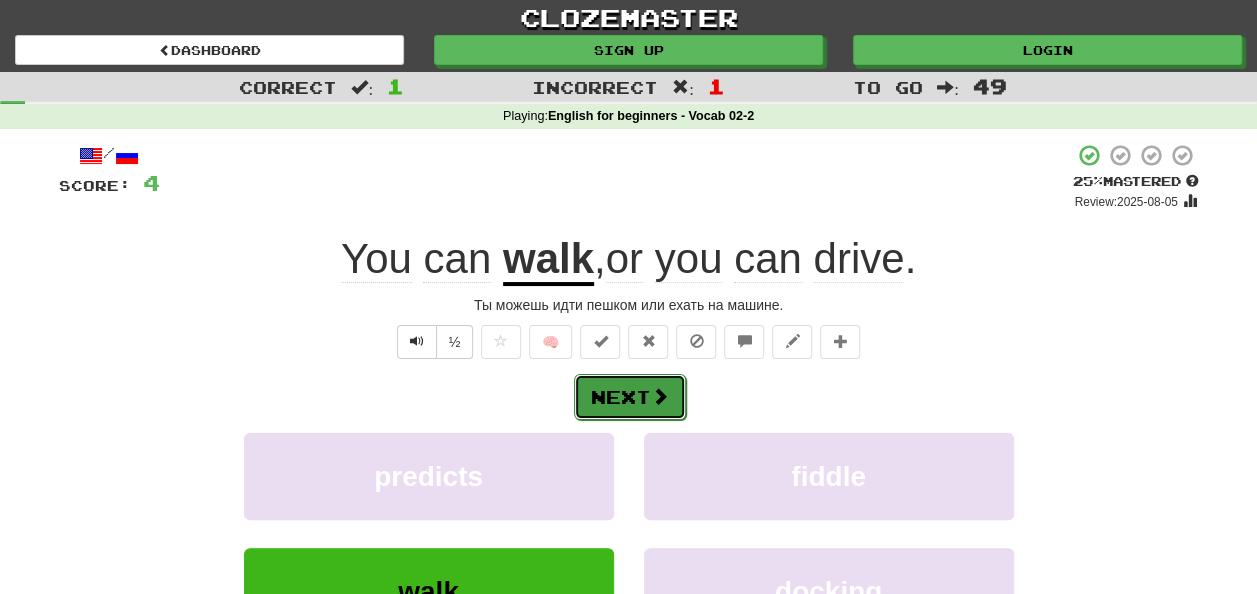 click on "Next" at bounding box center [630, 397] 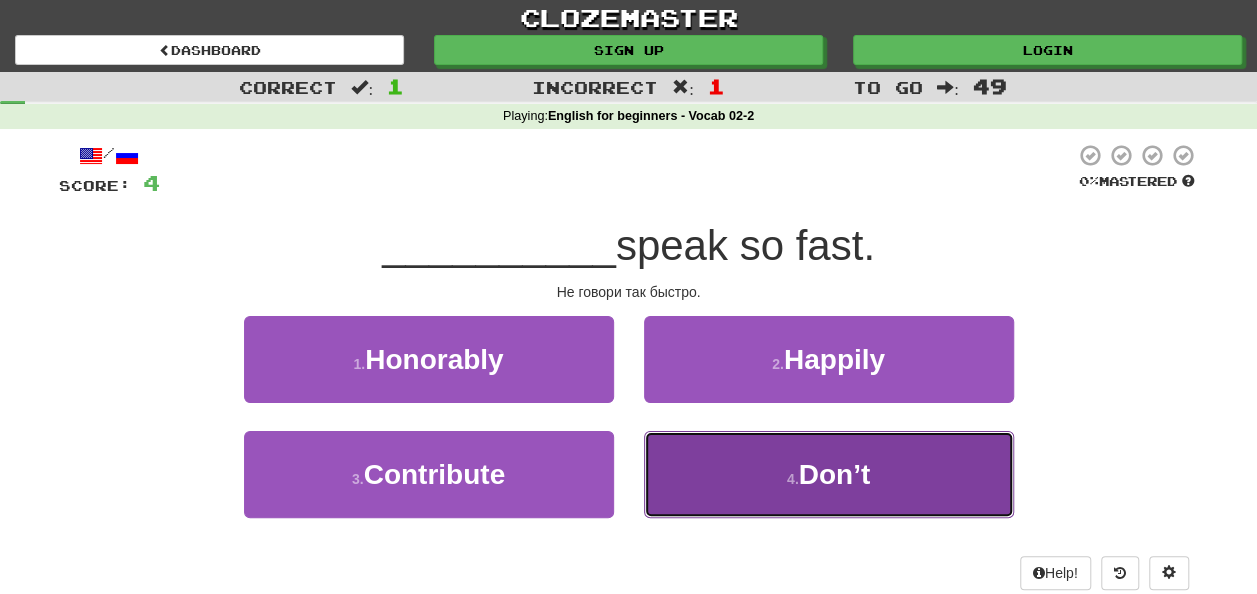 click on "4 .  Don’t" at bounding box center [829, 474] 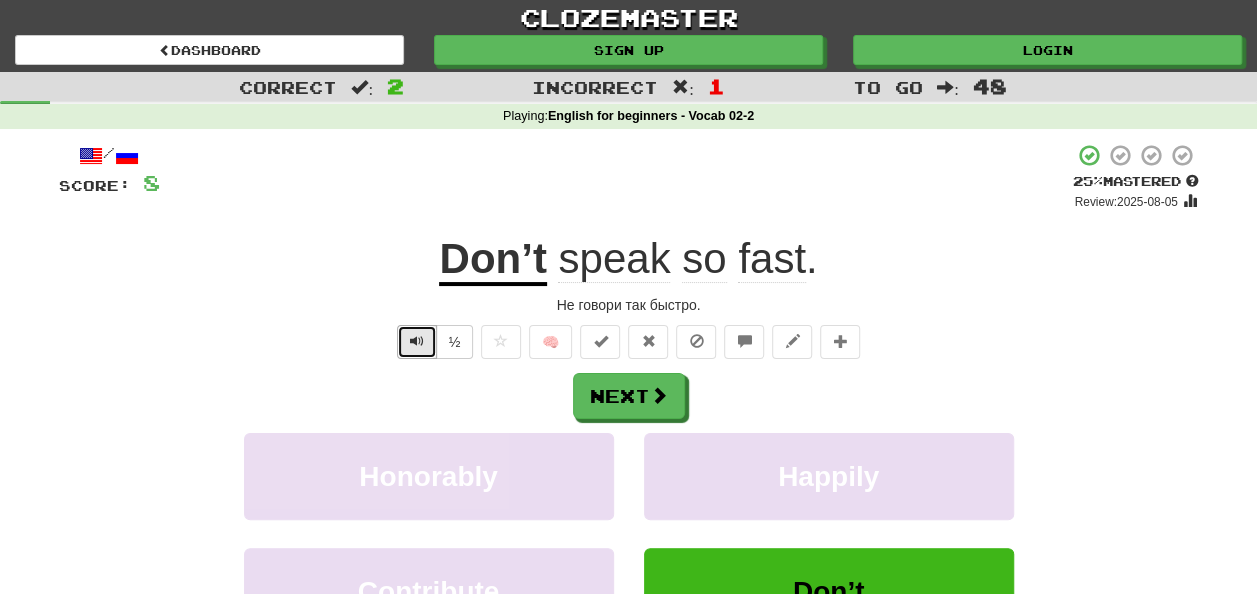 click at bounding box center [417, 342] 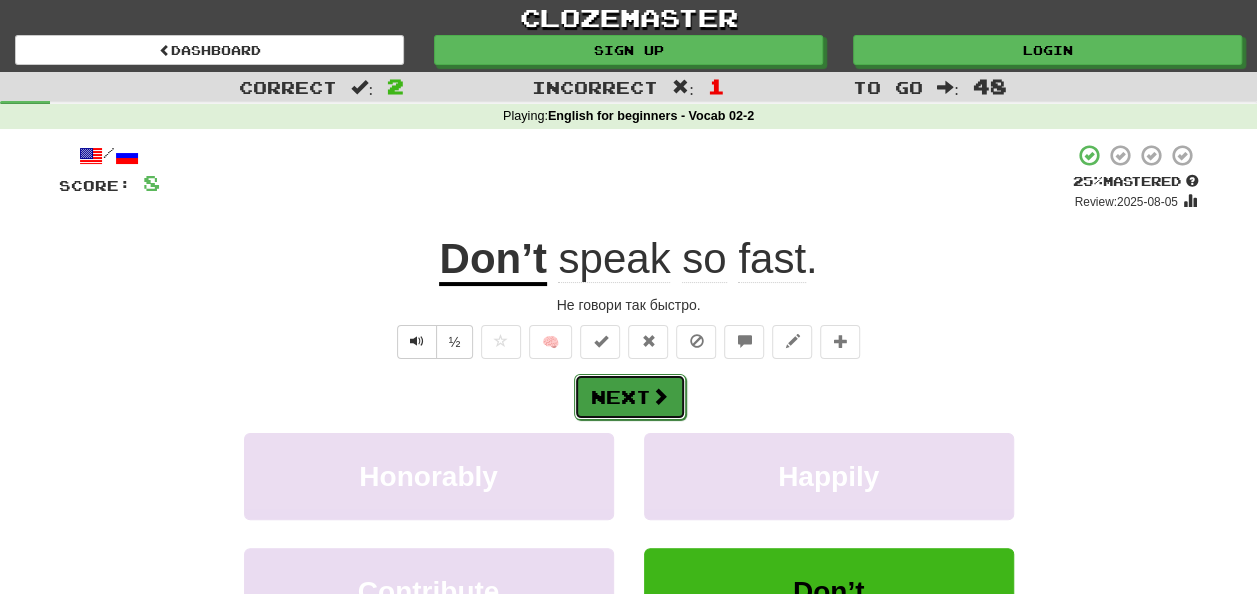 click on "Next" at bounding box center [630, 397] 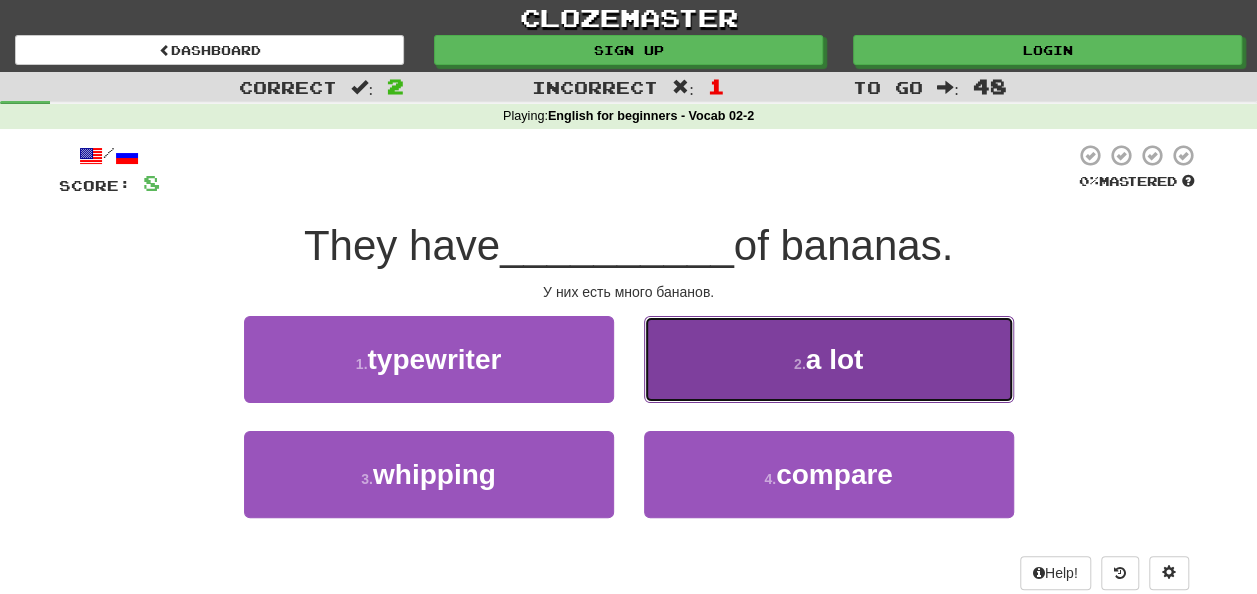 click on "2 .  a lot" at bounding box center (829, 359) 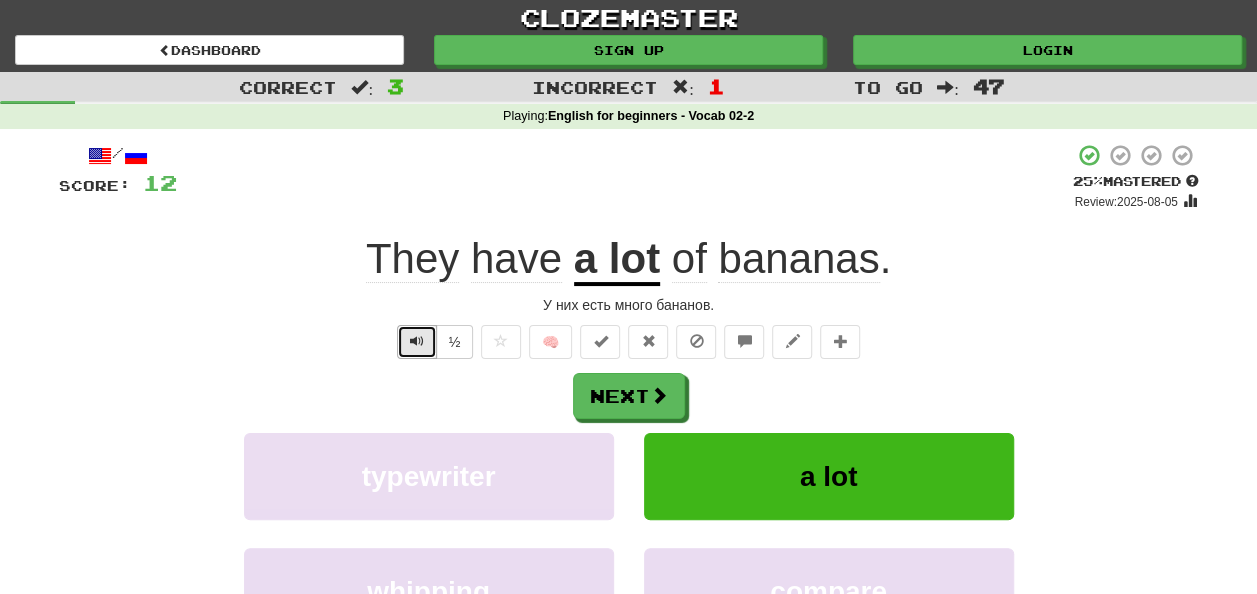 click at bounding box center (417, 341) 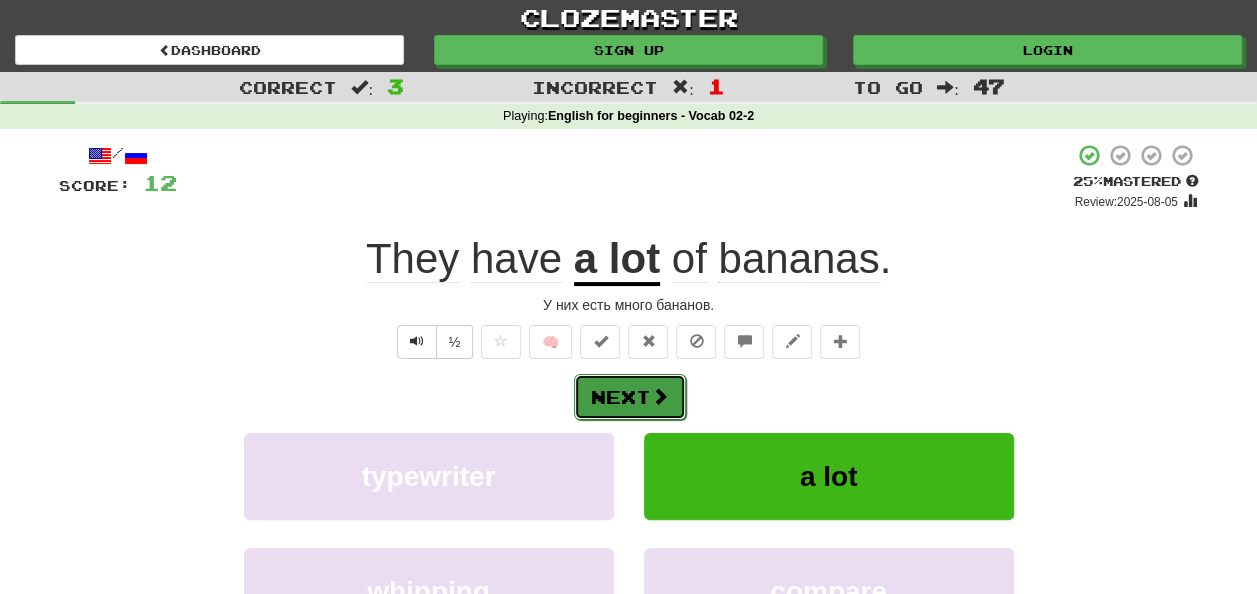 click on "Next" at bounding box center [630, 397] 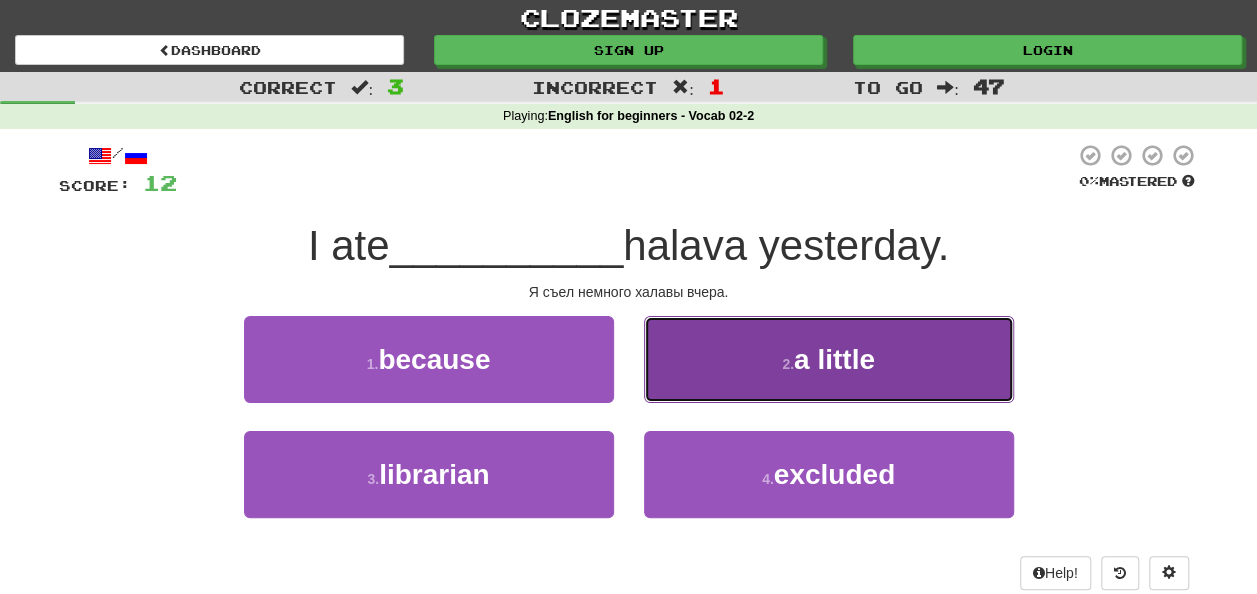 click on "[NUMBER] . a little" at bounding box center [829, 359] 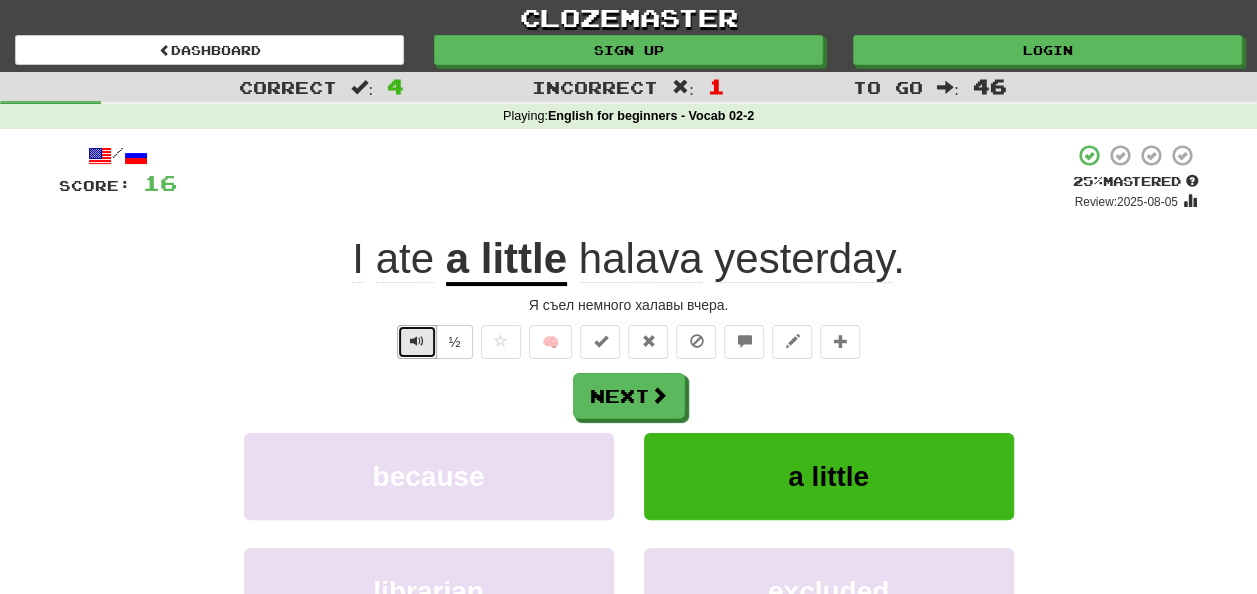 click at bounding box center (417, 342) 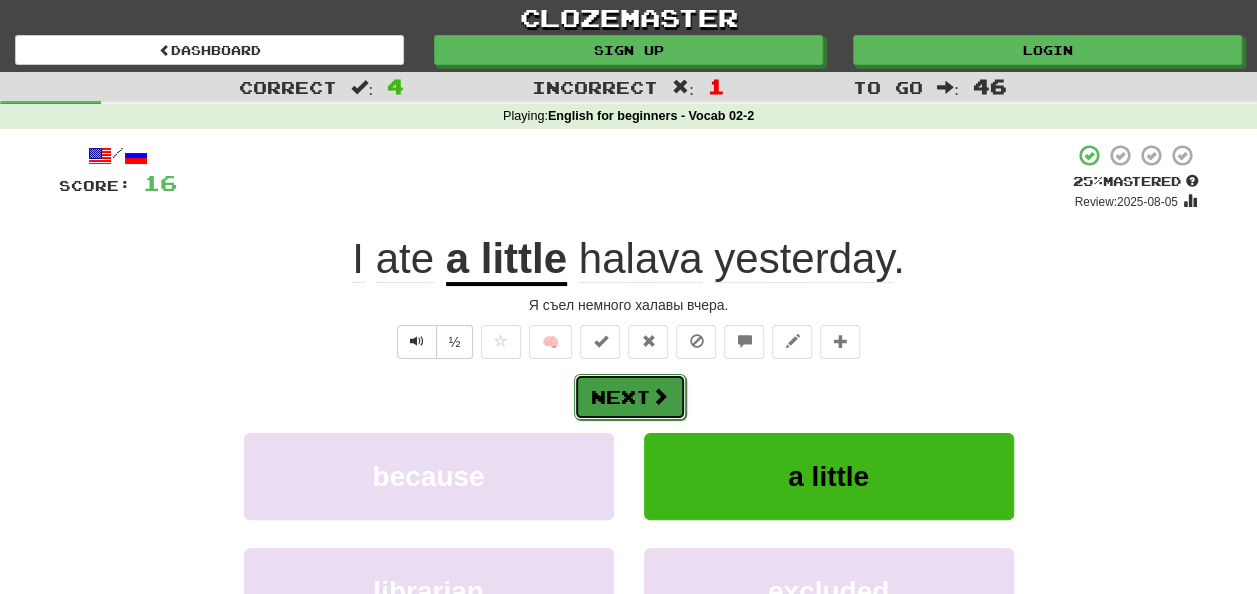 click on "Next" at bounding box center (630, 397) 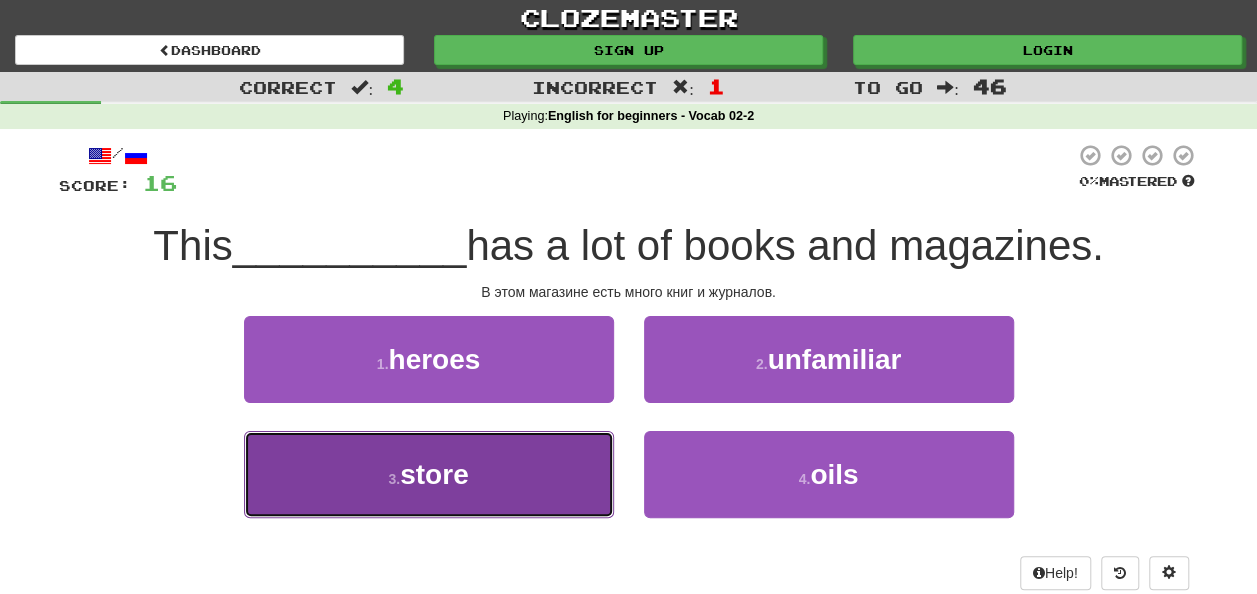 click on "3 .  store" at bounding box center (429, 474) 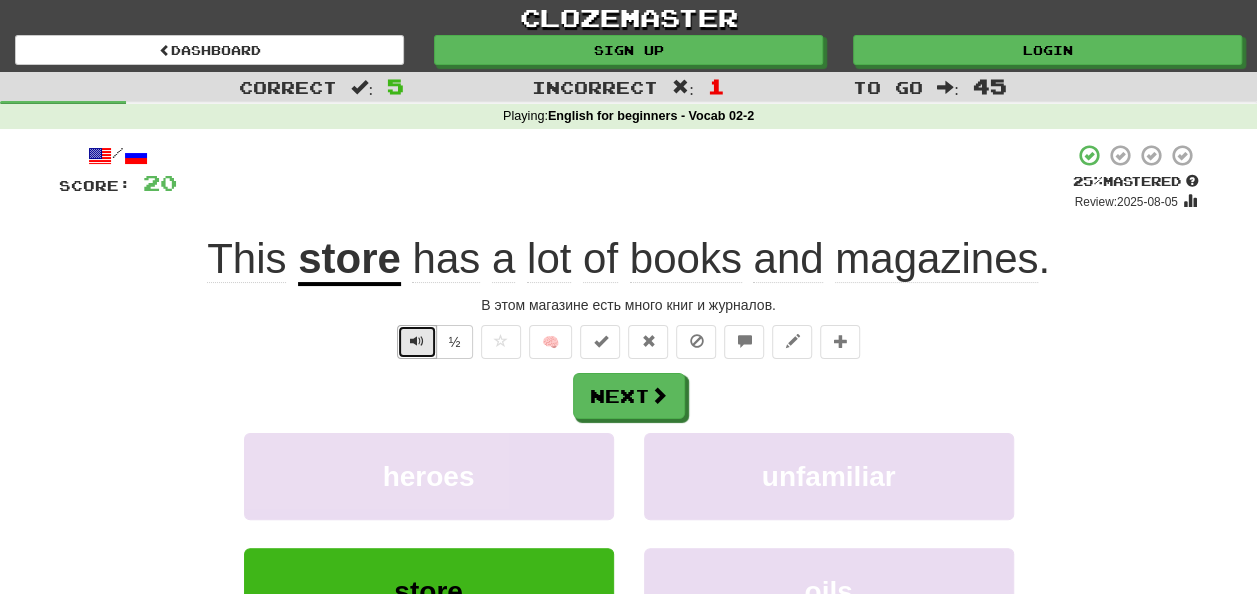 click at bounding box center [417, 341] 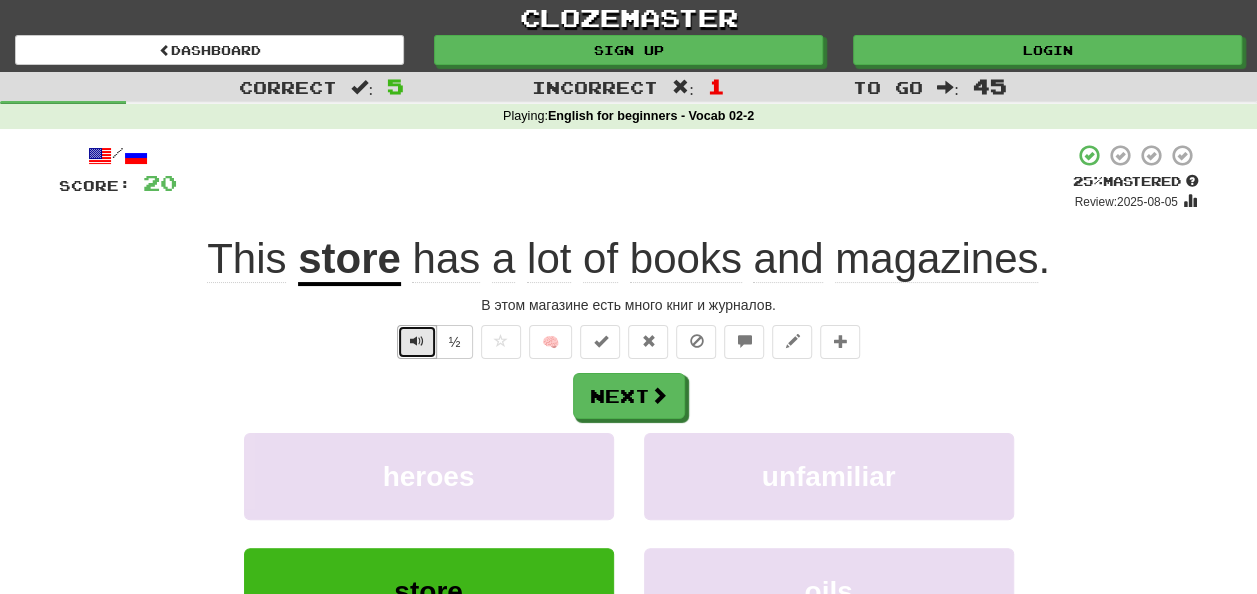 click at bounding box center (417, 342) 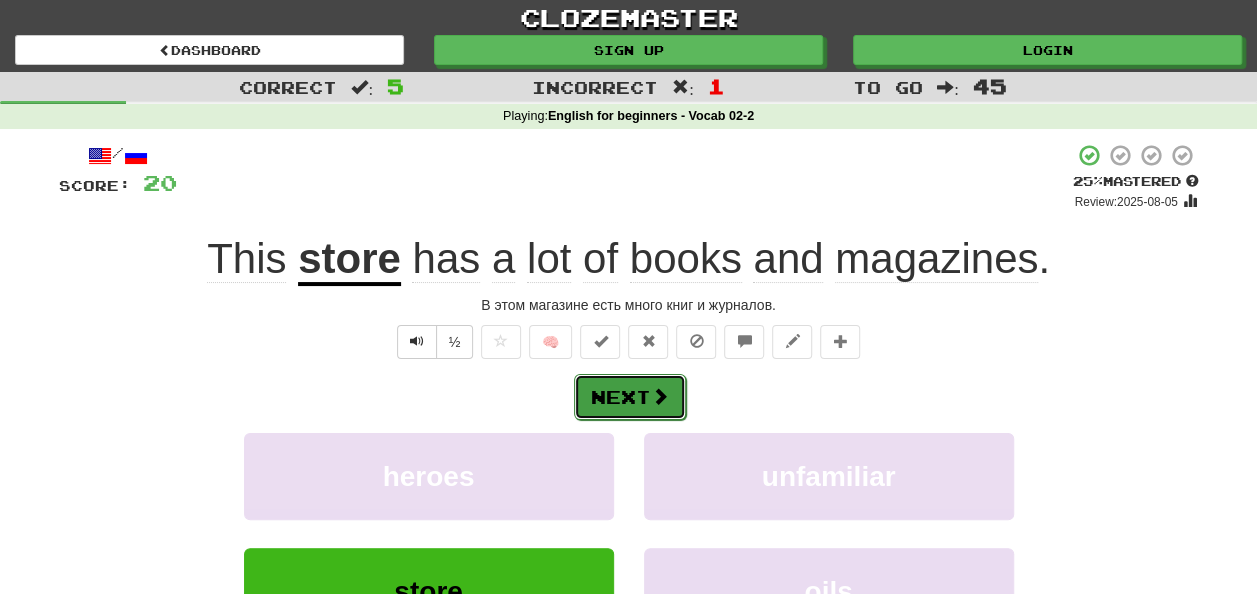 click on "Next" at bounding box center (630, 397) 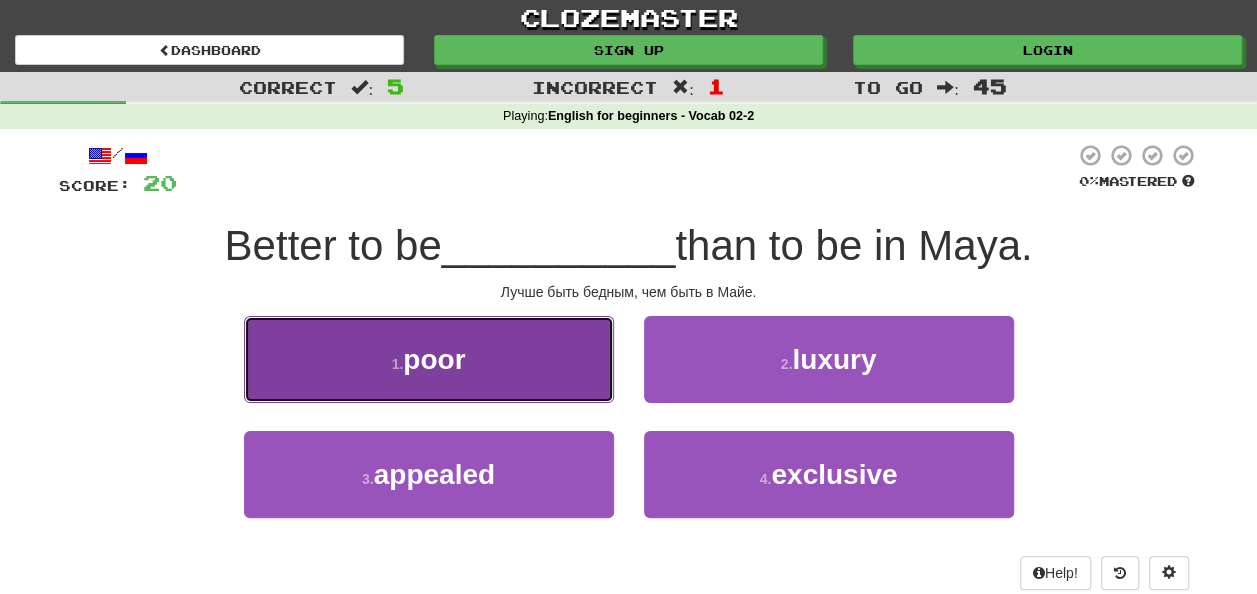 click on "[NUMBER] . poor" at bounding box center [429, 359] 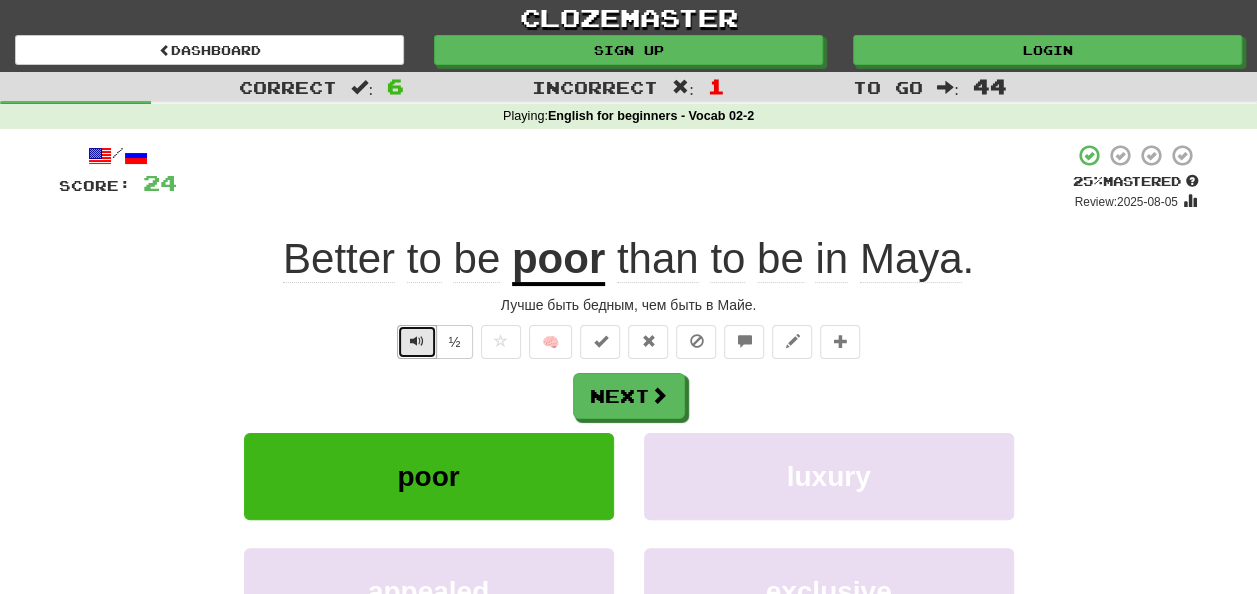 click at bounding box center (417, 342) 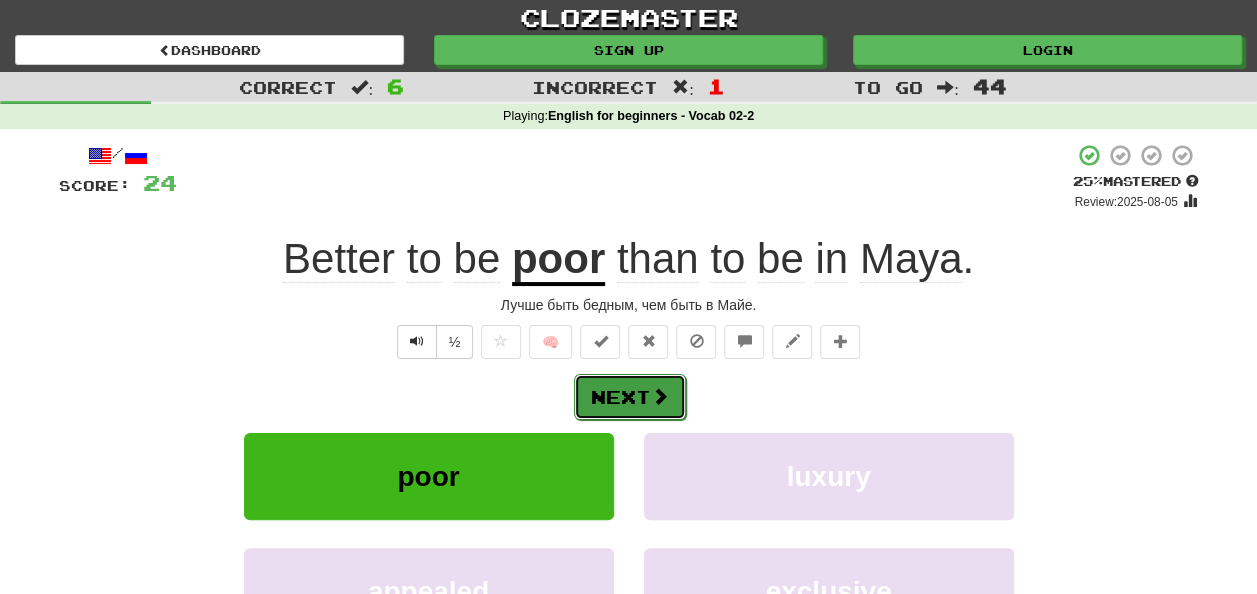 click on "Next" at bounding box center (630, 397) 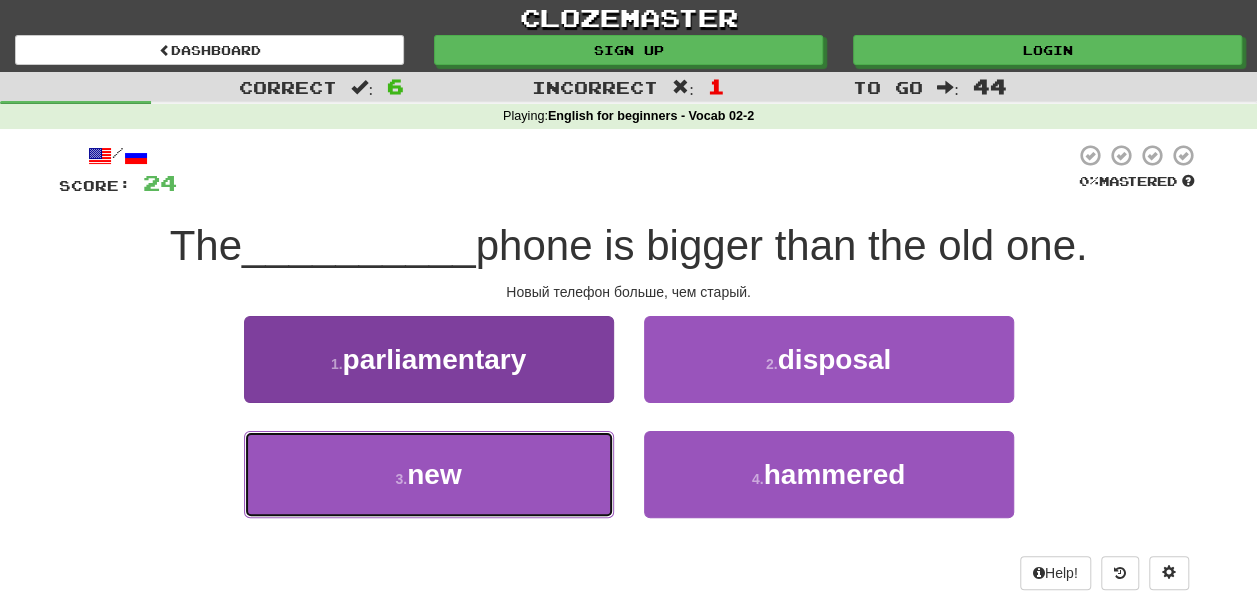 click on "3 .  new" at bounding box center [429, 474] 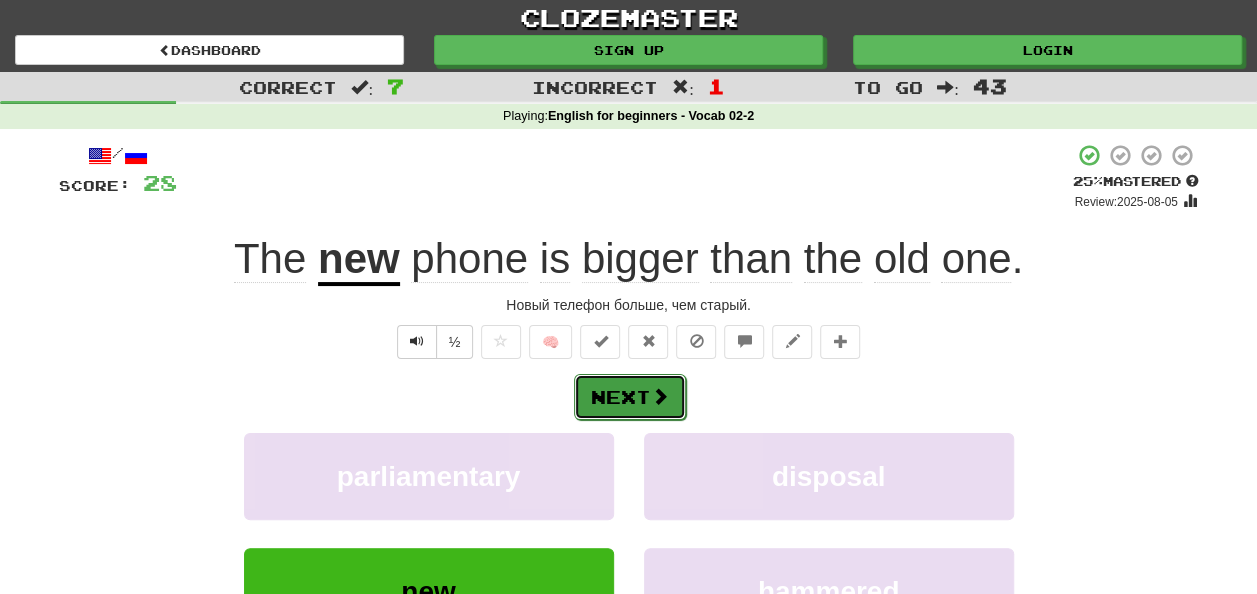 click on "Next" at bounding box center (630, 397) 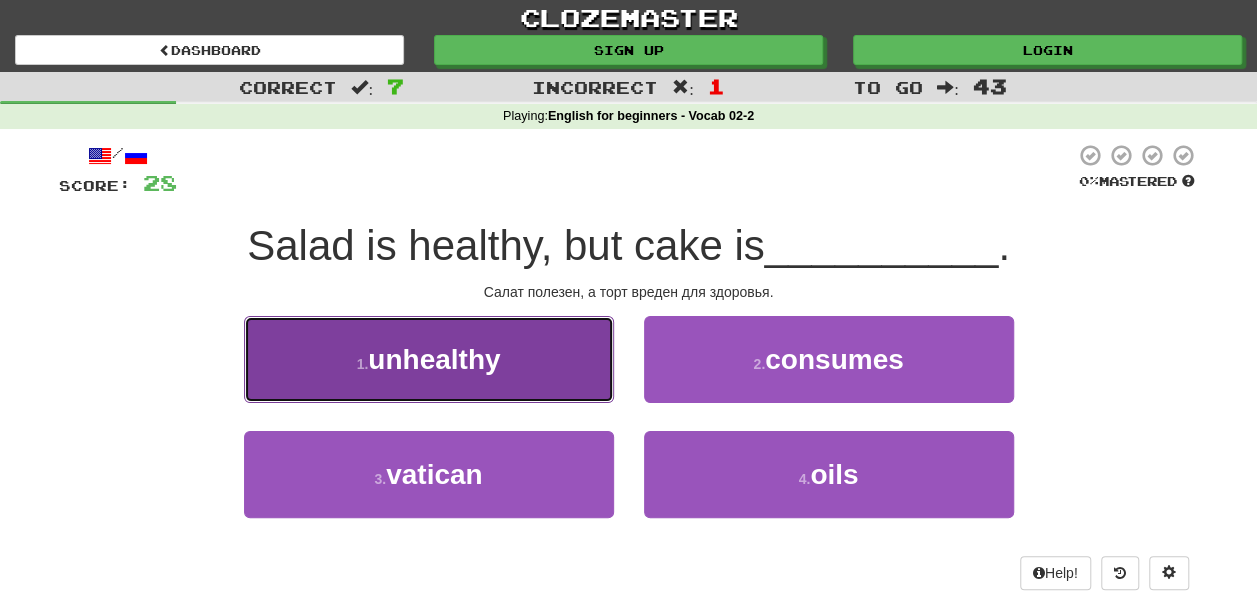 click on "1 .  unhealthy" at bounding box center [429, 359] 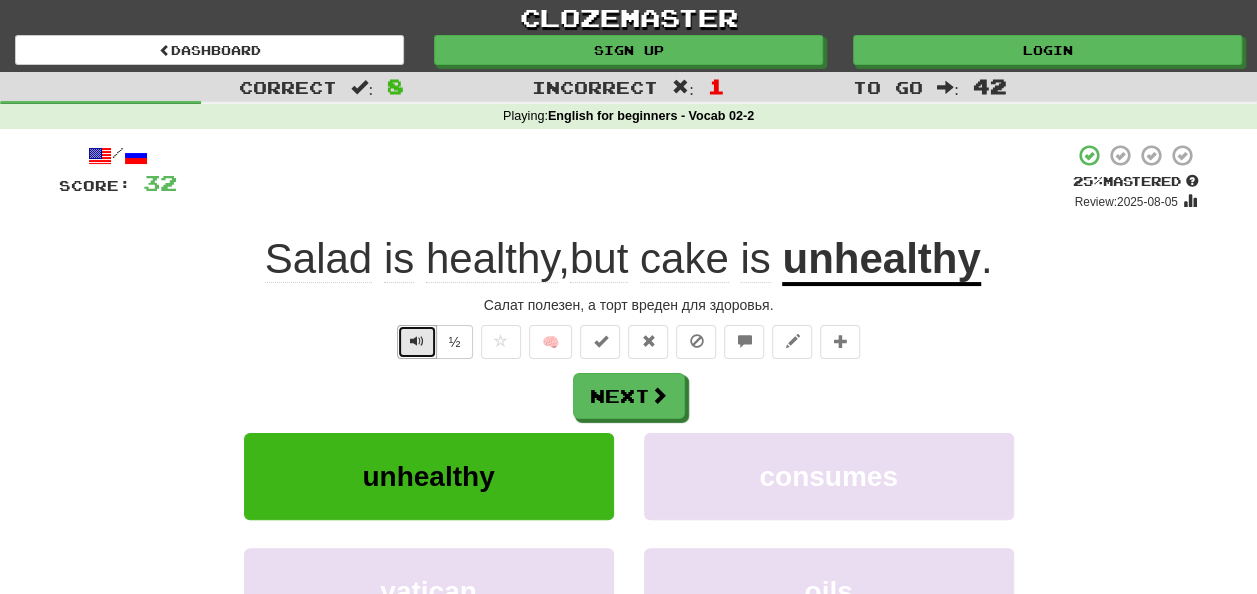 click at bounding box center (417, 341) 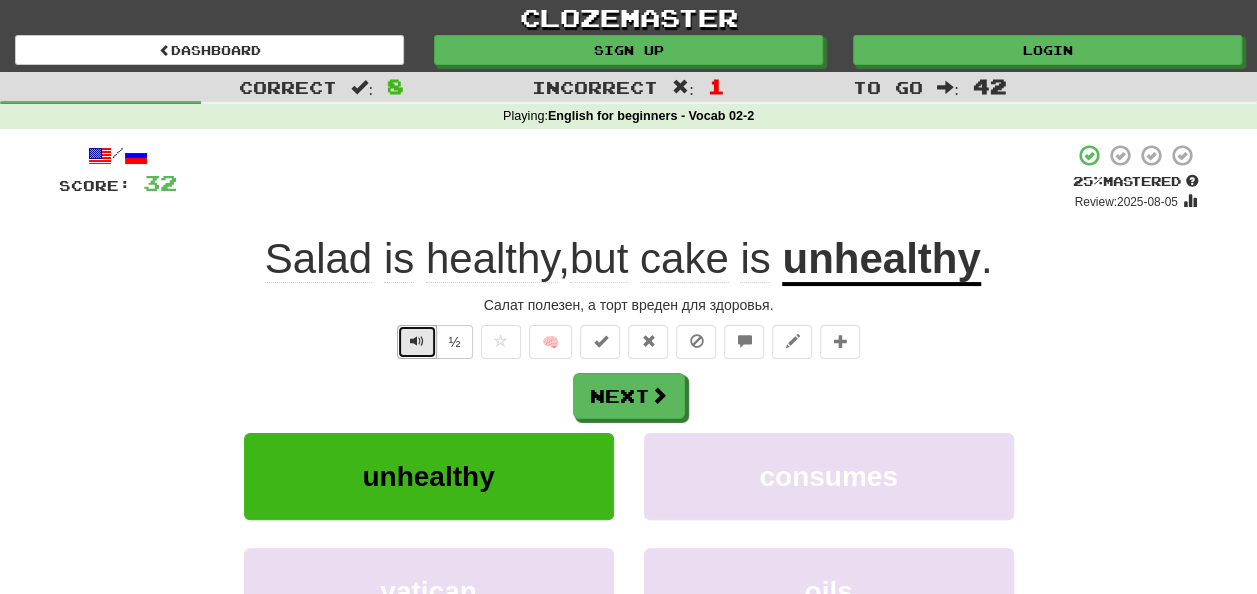 click at bounding box center [417, 341] 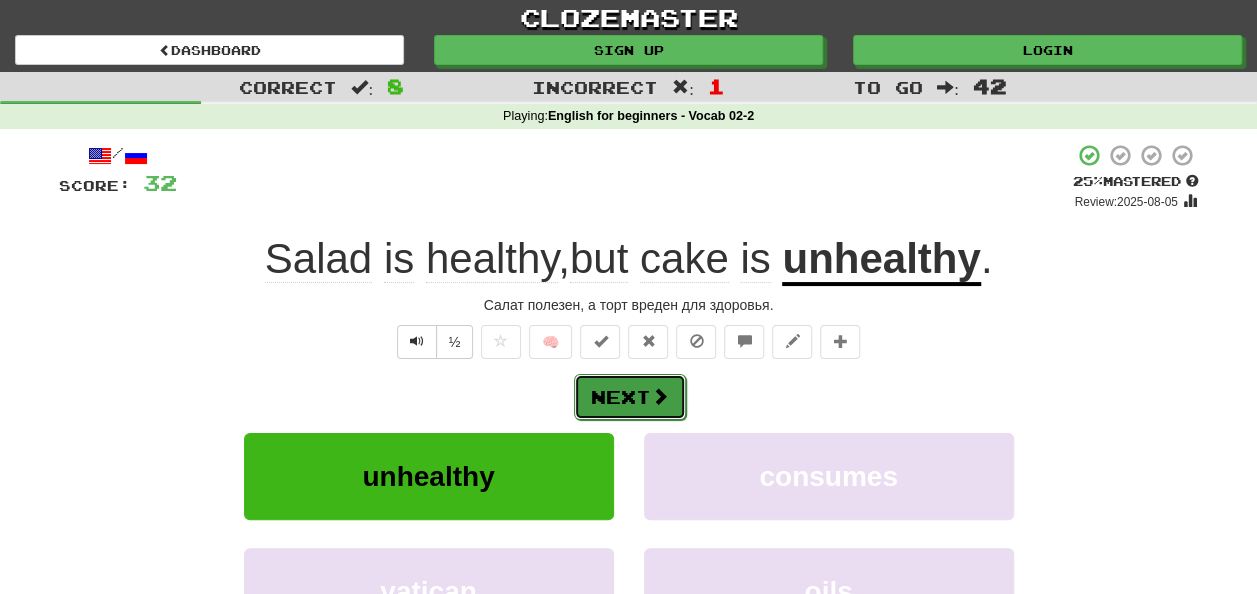 click on "Next" at bounding box center (630, 397) 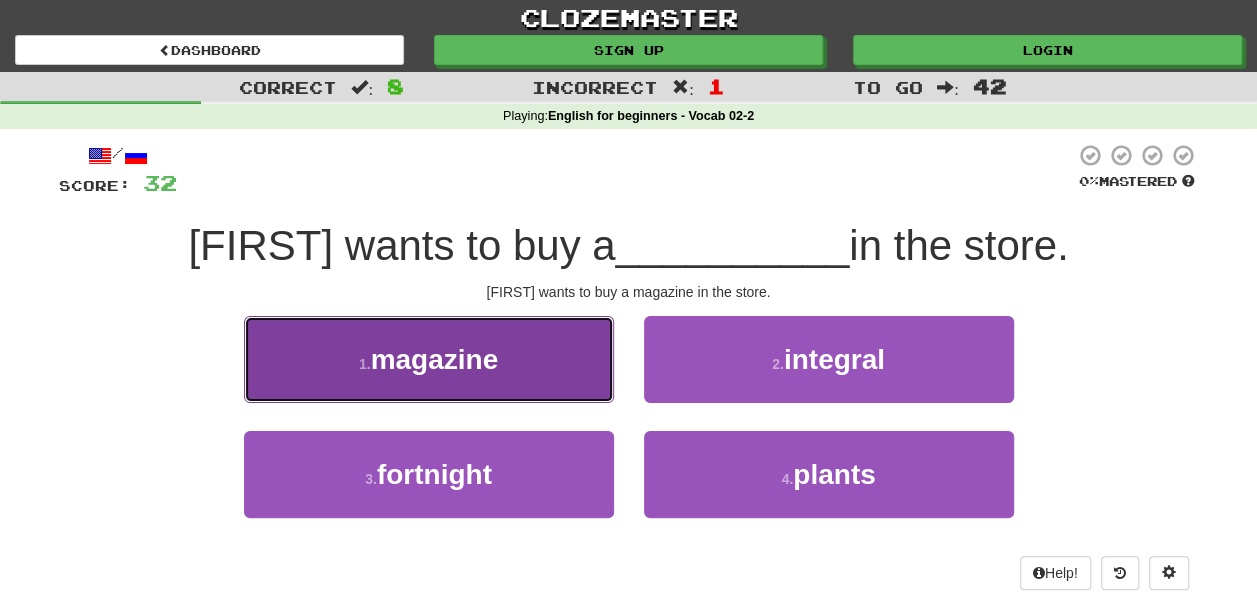 click on "1 .  magazine" at bounding box center (429, 359) 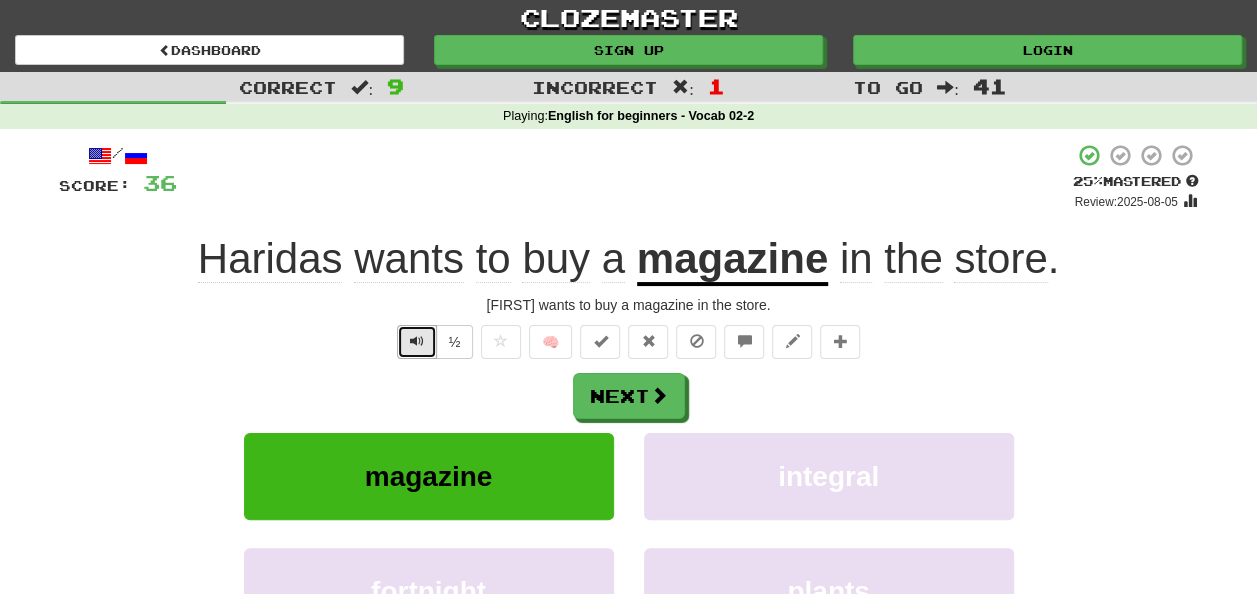 click at bounding box center (417, 341) 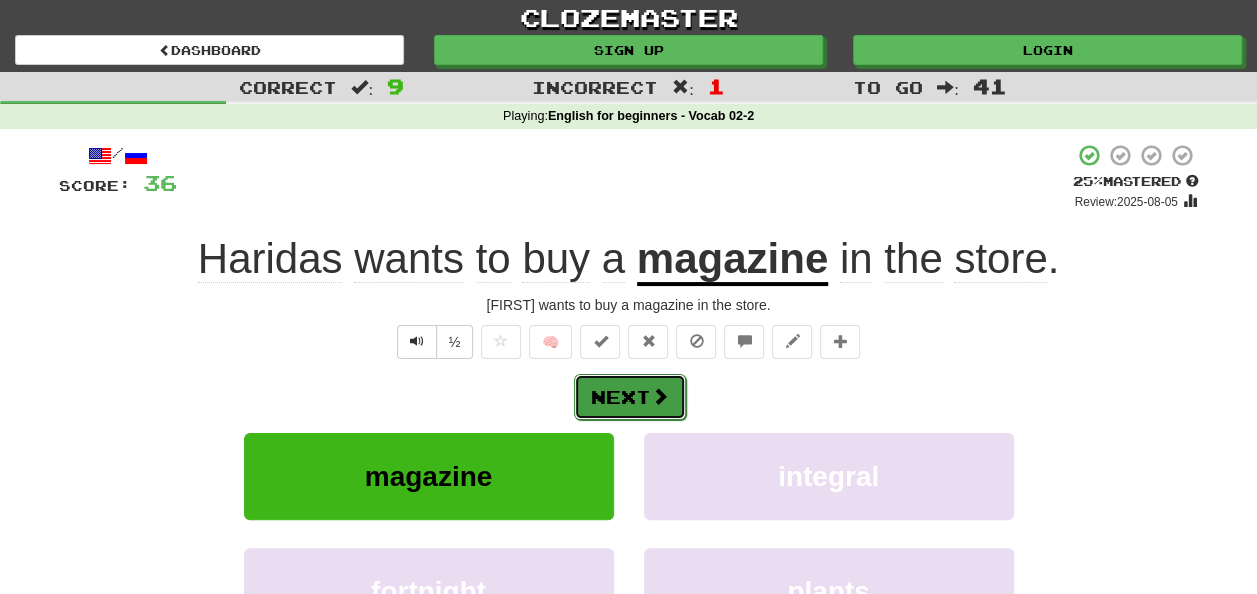 click on "Next" at bounding box center [630, 397] 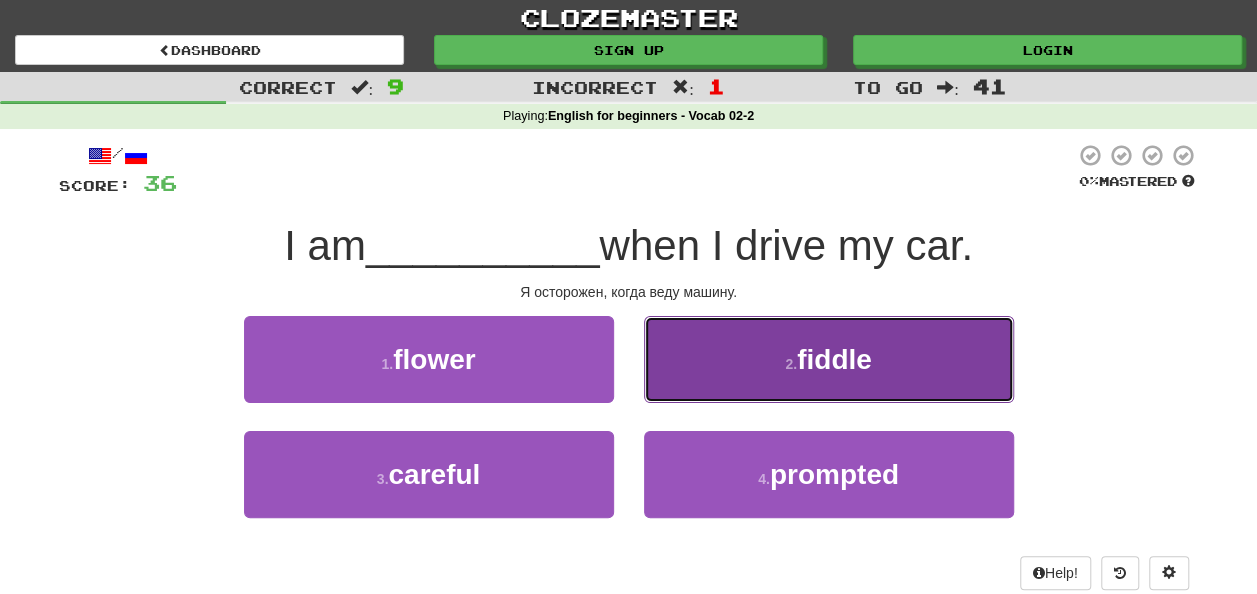 click on "[NUMBER] . fiddle" at bounding box center (829, 359) 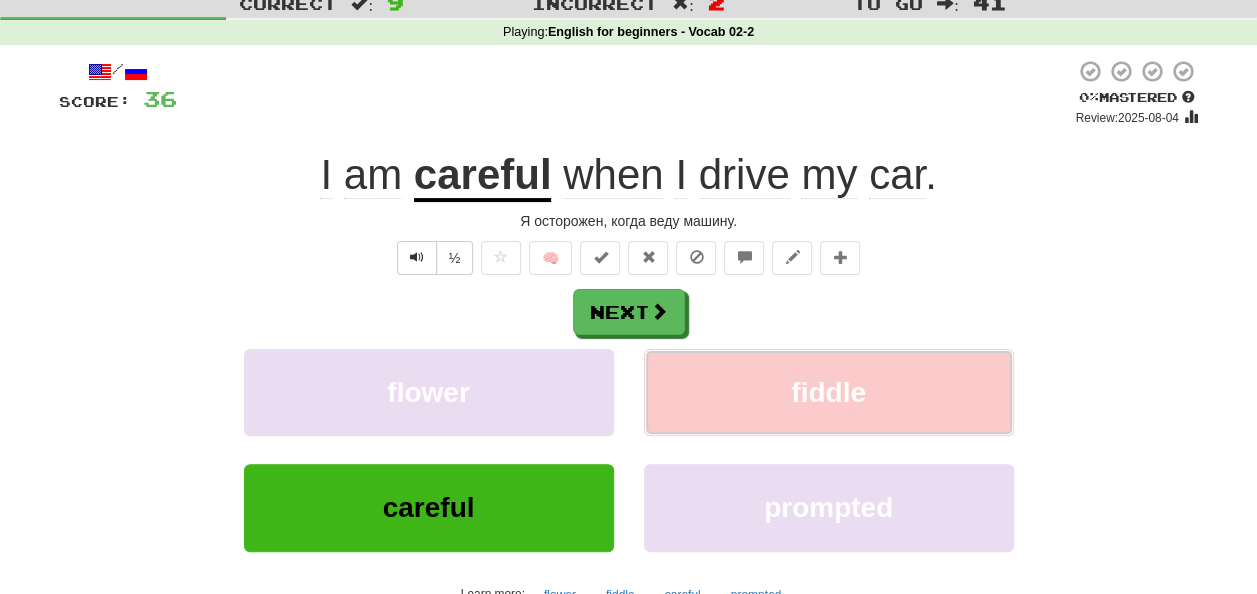 scroll, scrollTop: 96, scrollLeft: 0, axis: vertical 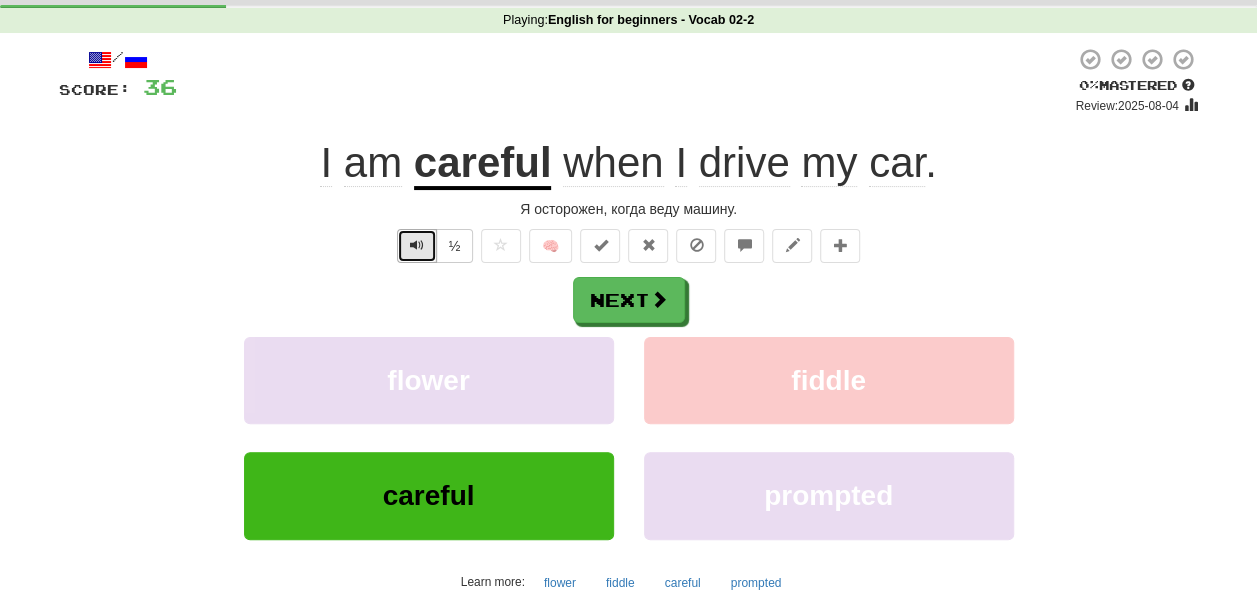 click at bounding box center (417, 245) 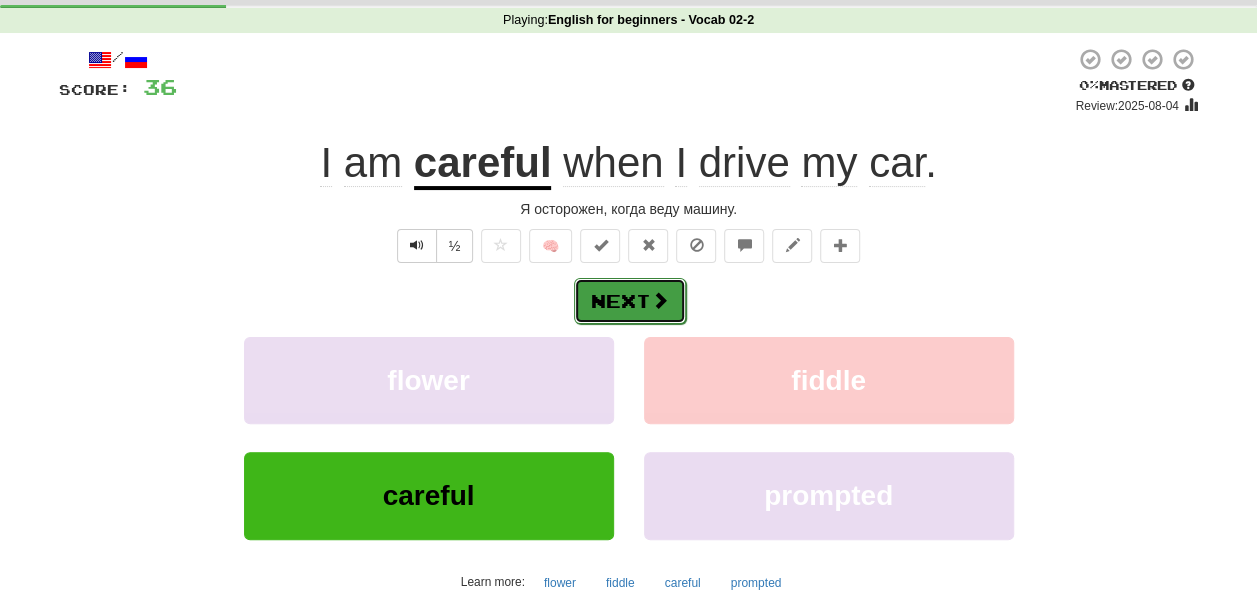 click on "Next" at bounding box center [630, 301] 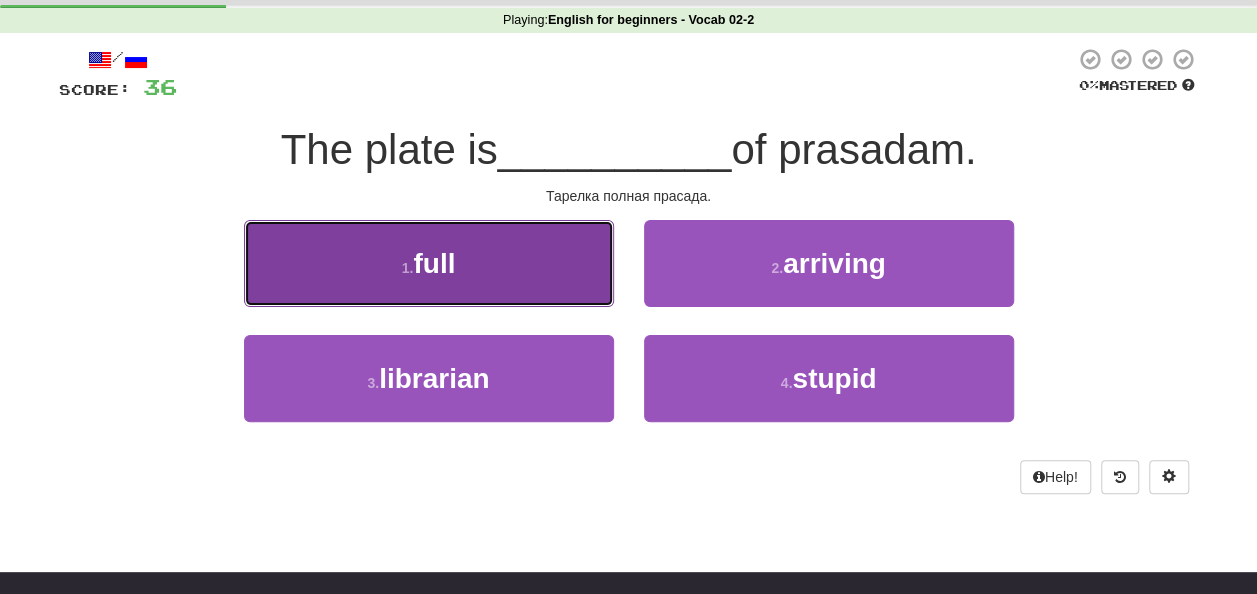 click on "[NUMBER] . full" at bounding box center [429, 263] 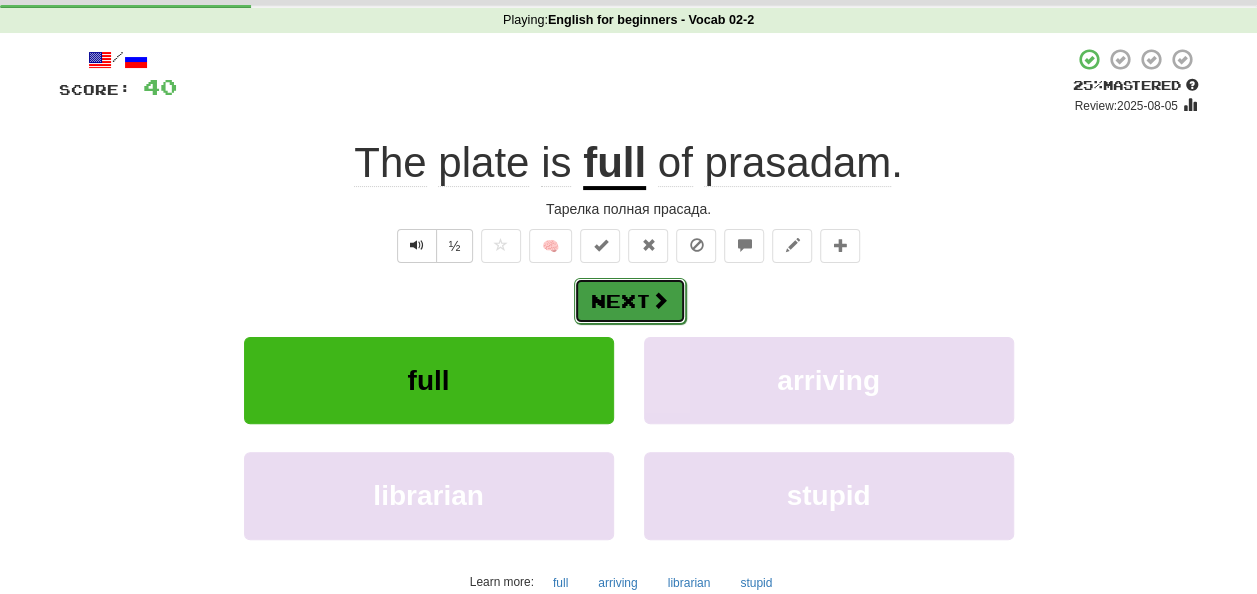 click on "Next" at bounding box center (630, 301) 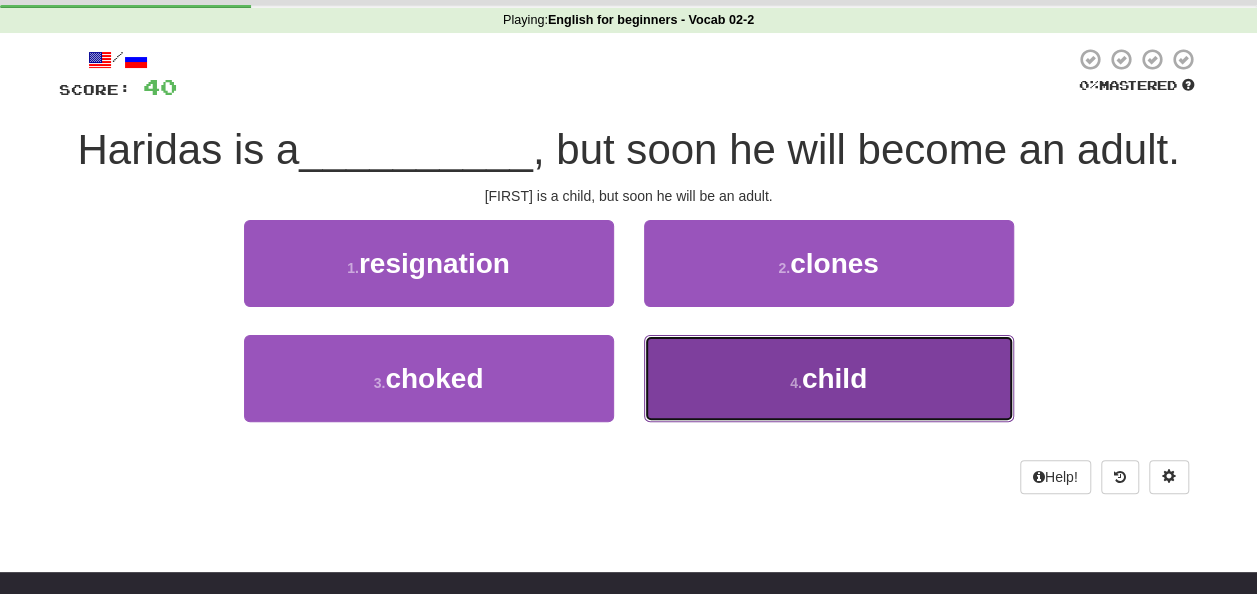 click on "[NUMBER] . child" at bounding box center [829, 378] 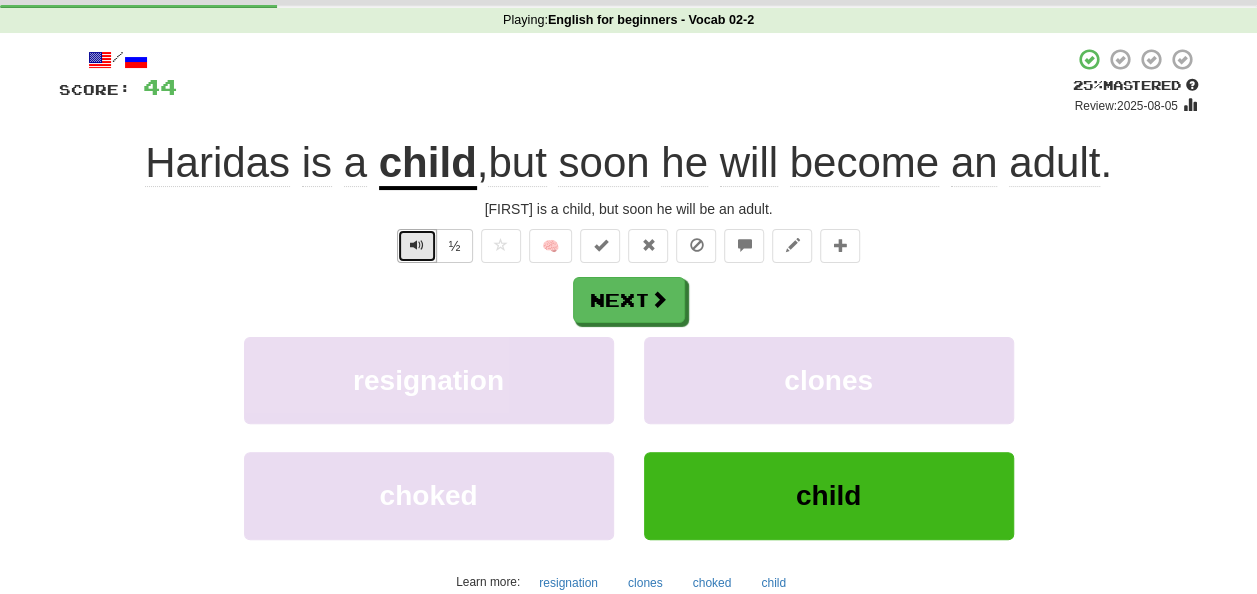 click at bounding box center (417, 245) 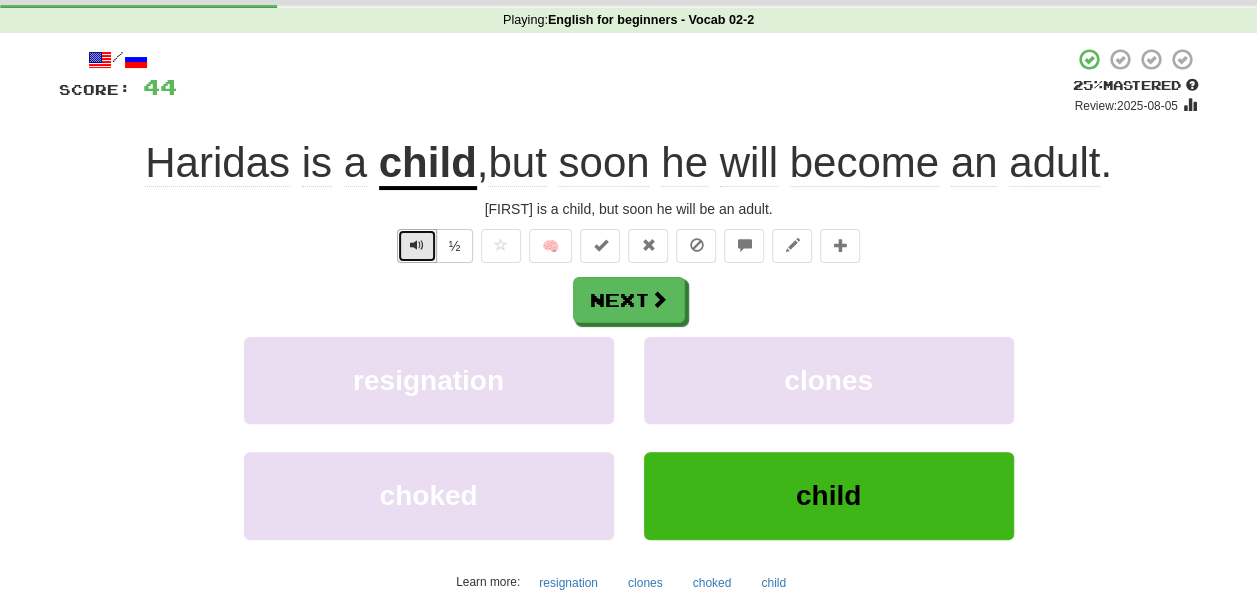 click at bounding box center [417, 245] 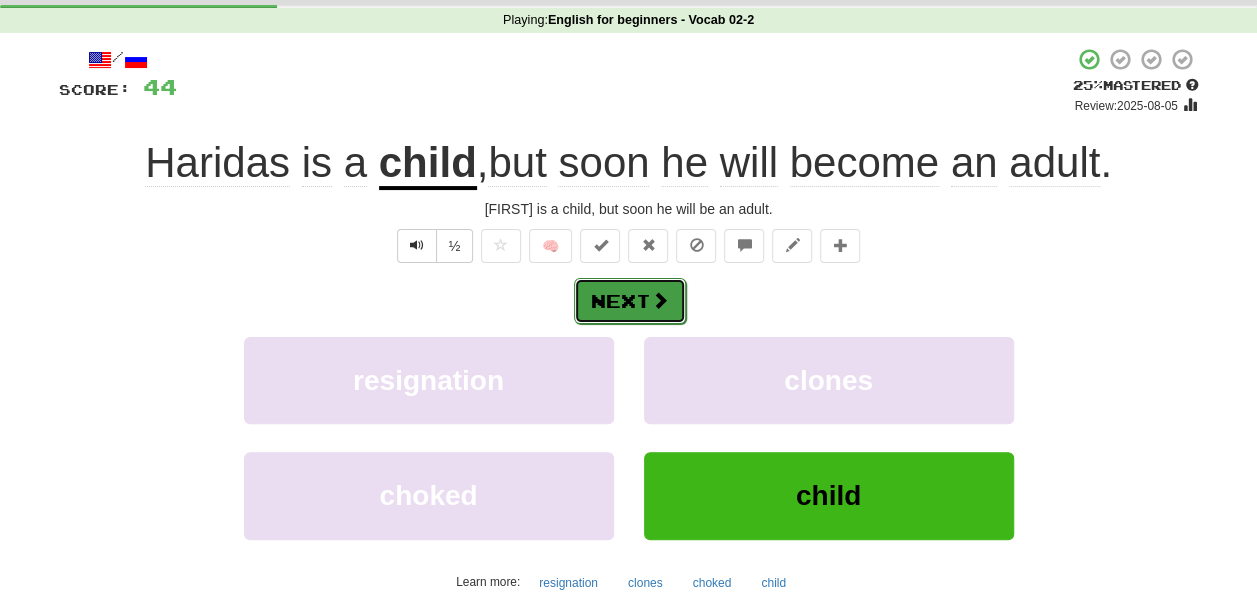 click on "Next" at bounding box center (630, 301) 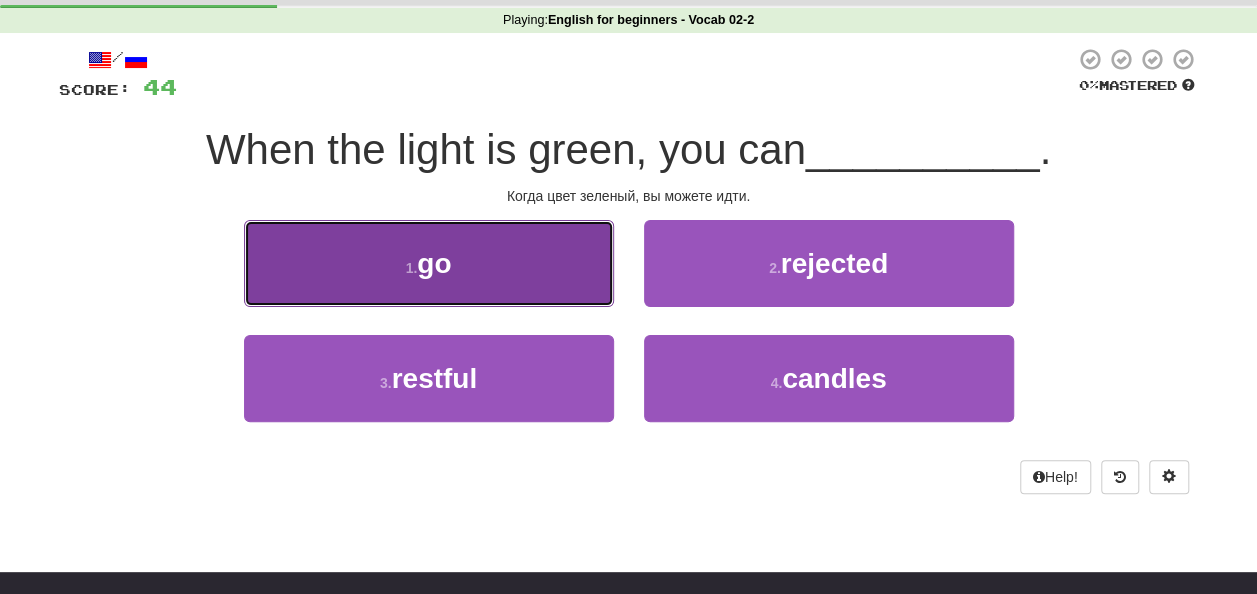 click on "1 .  go" at bounding box center (429, 263) 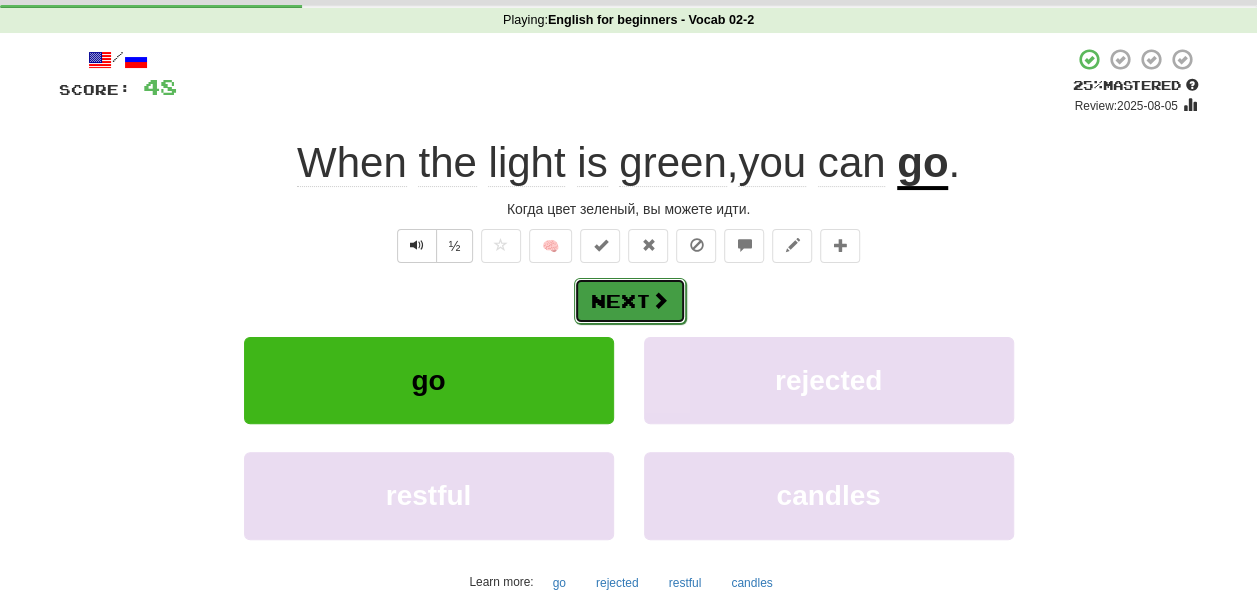 click on "Next" at bounding box center (630, 301) 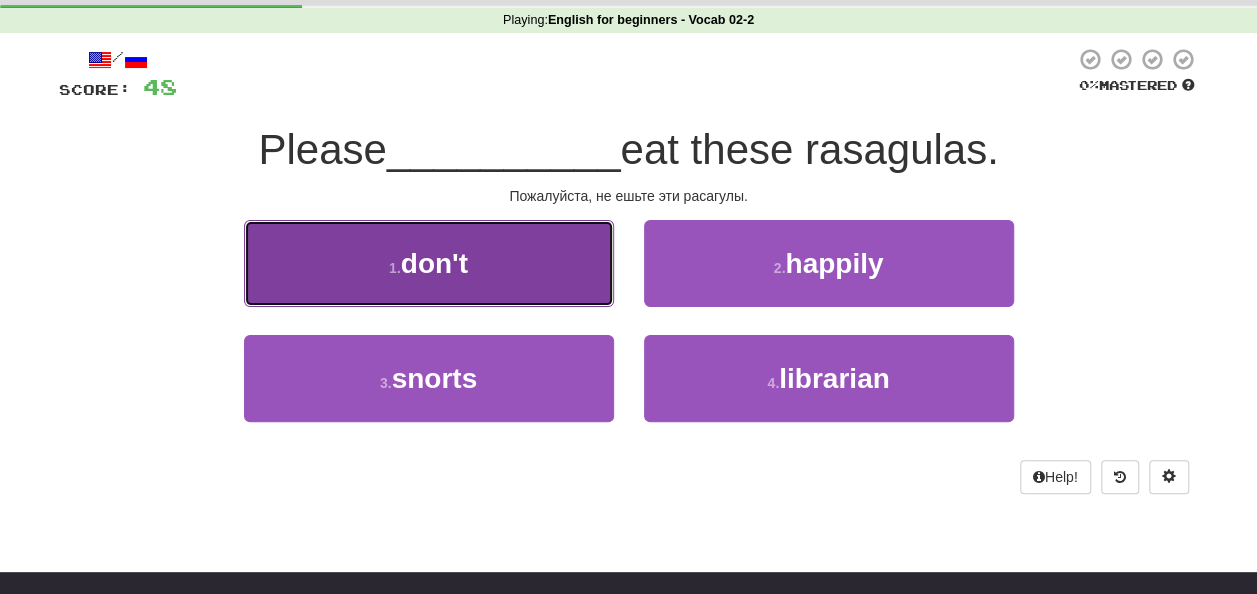 click on "[NUMBER] . don't" at bounding box center [429, 263] 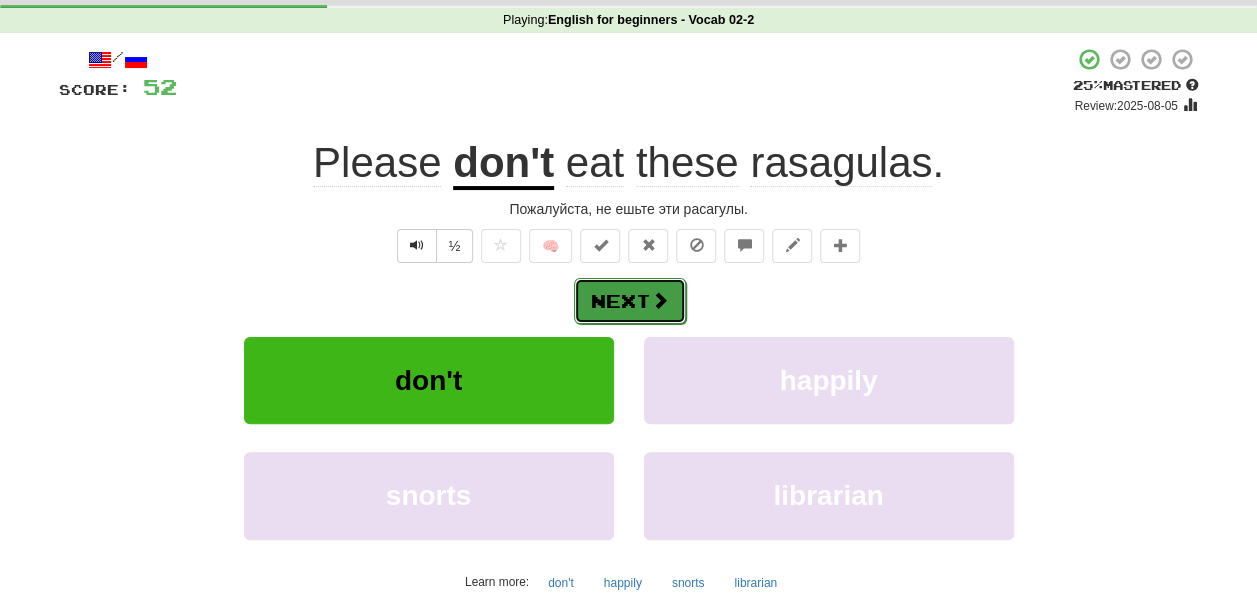 click on "Next" at bounding box center (630, 301) 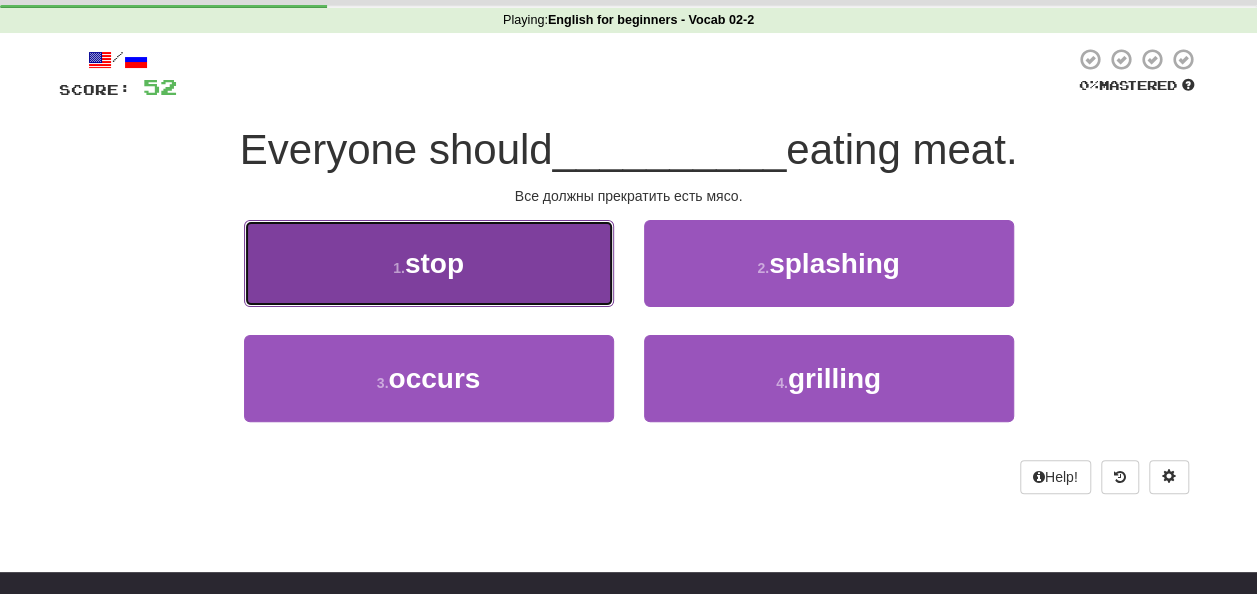 click on "1 .  stop" at bounding box center [429, 263] 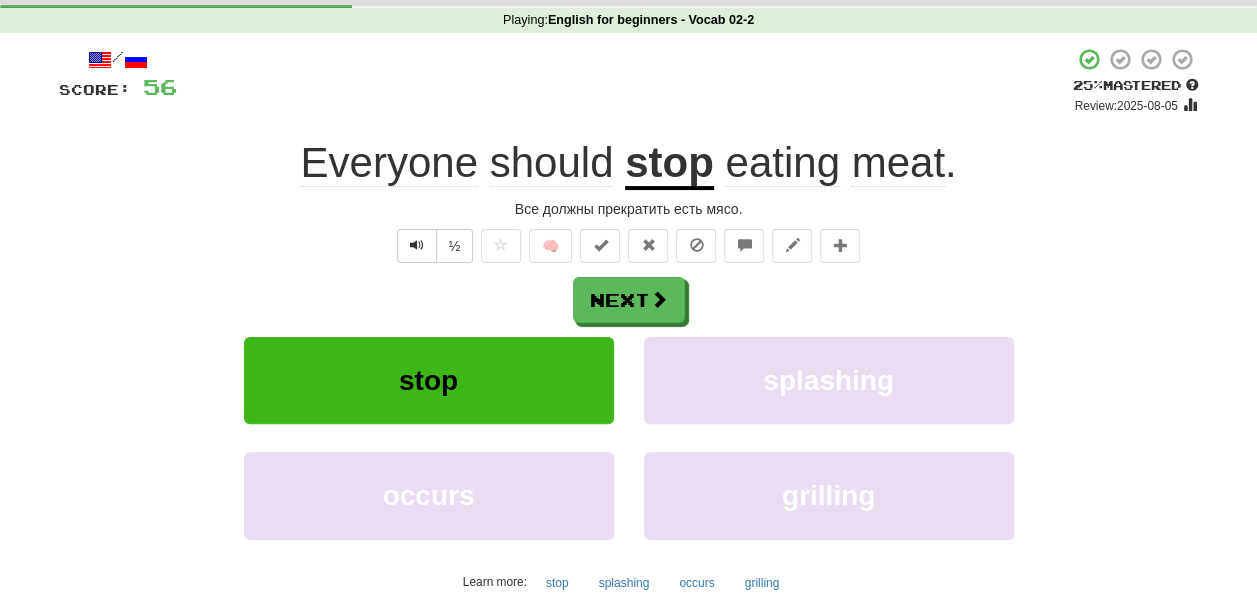 click on "/ Score: 56 + 4 25 % Mastered Review: 2025-08-05 Everyone should stop eating meat . Все должны прекратить есть мясо. ½ 🧠 Next stop splashing occurs grilling Learn more: stop splashing occurs grilling Help!" at bounding box center [629, 344] 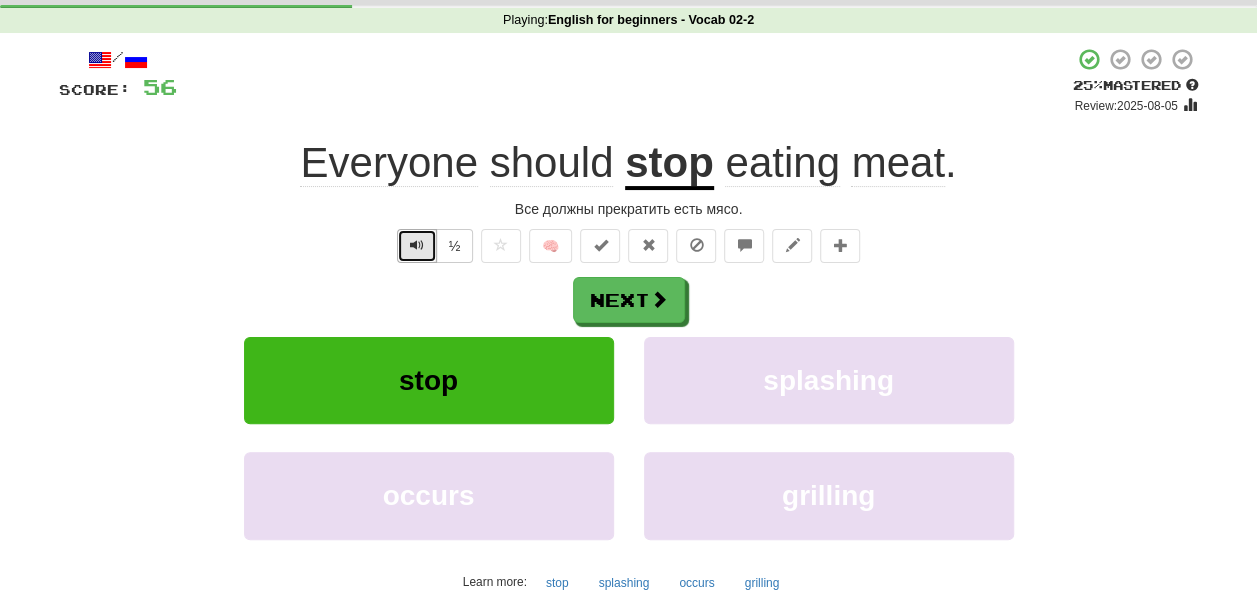 click at bounding box center [417, 246] 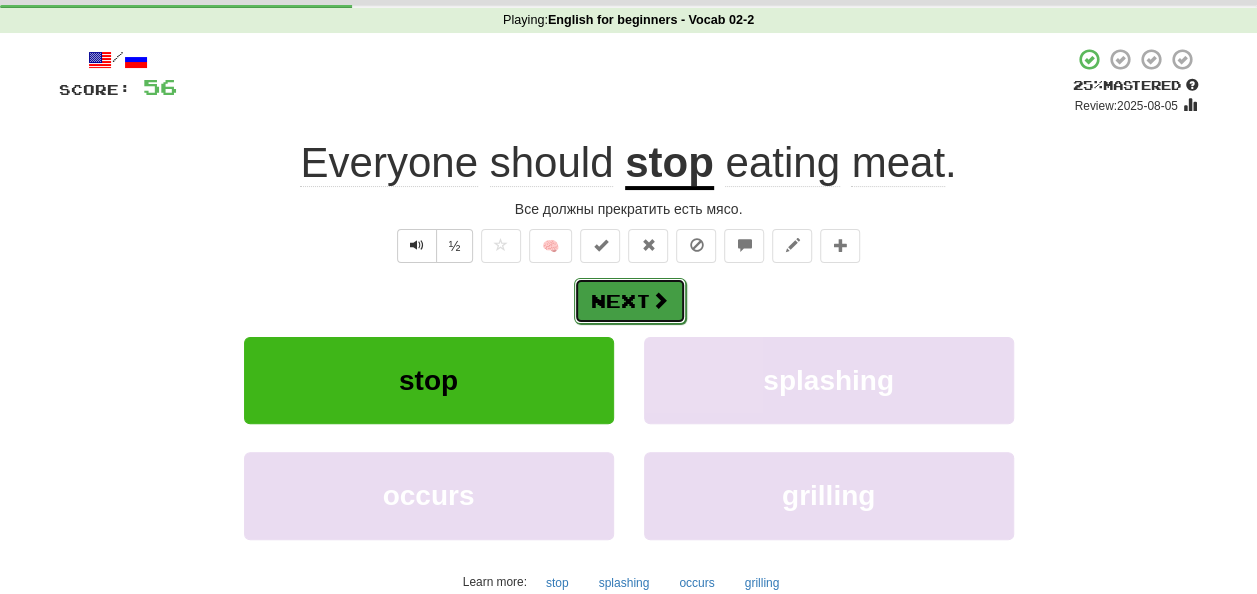 click on "Next" at bounding box center (630, 301) 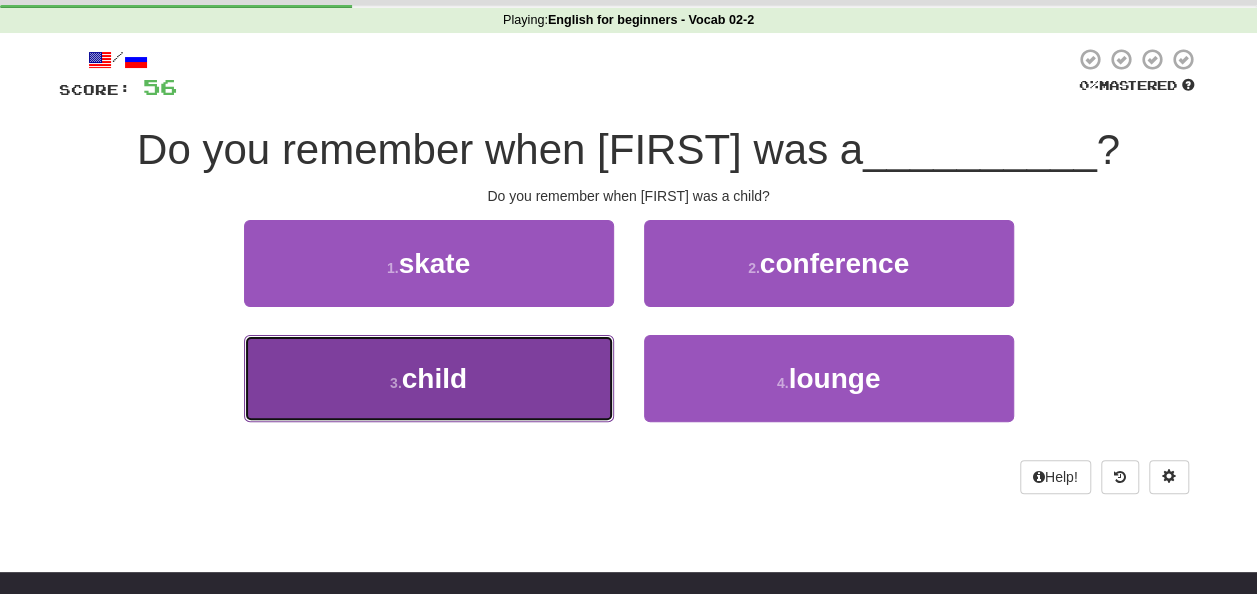 click on "3 .  child" at bounding box center [429, 378] 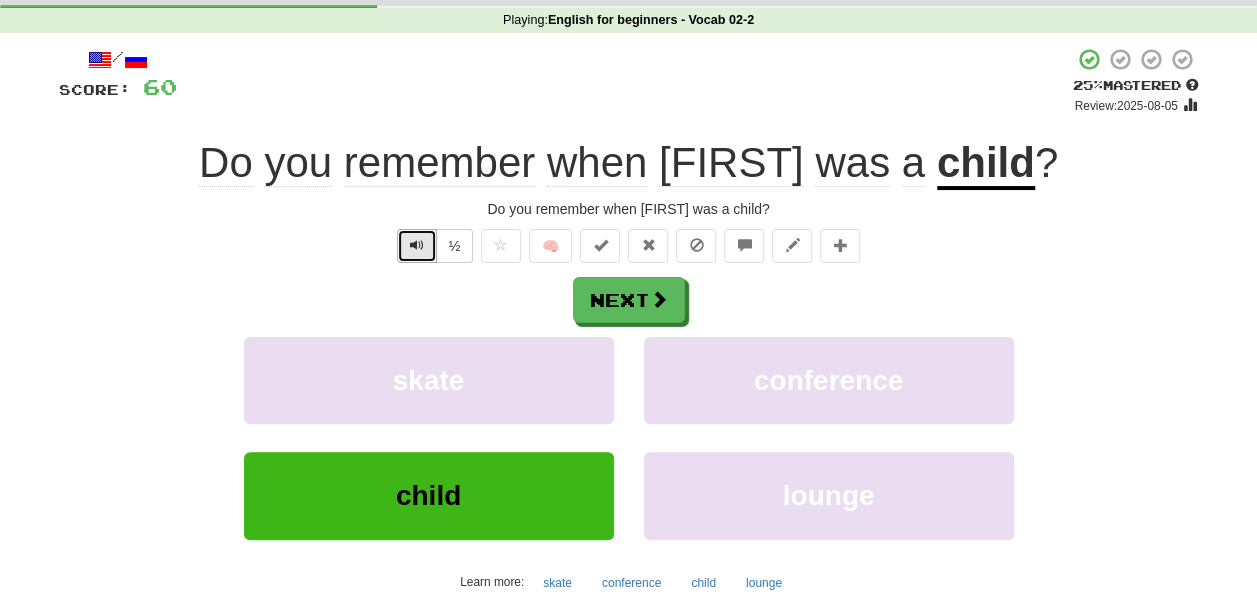 click at bounding box center [417, 245] 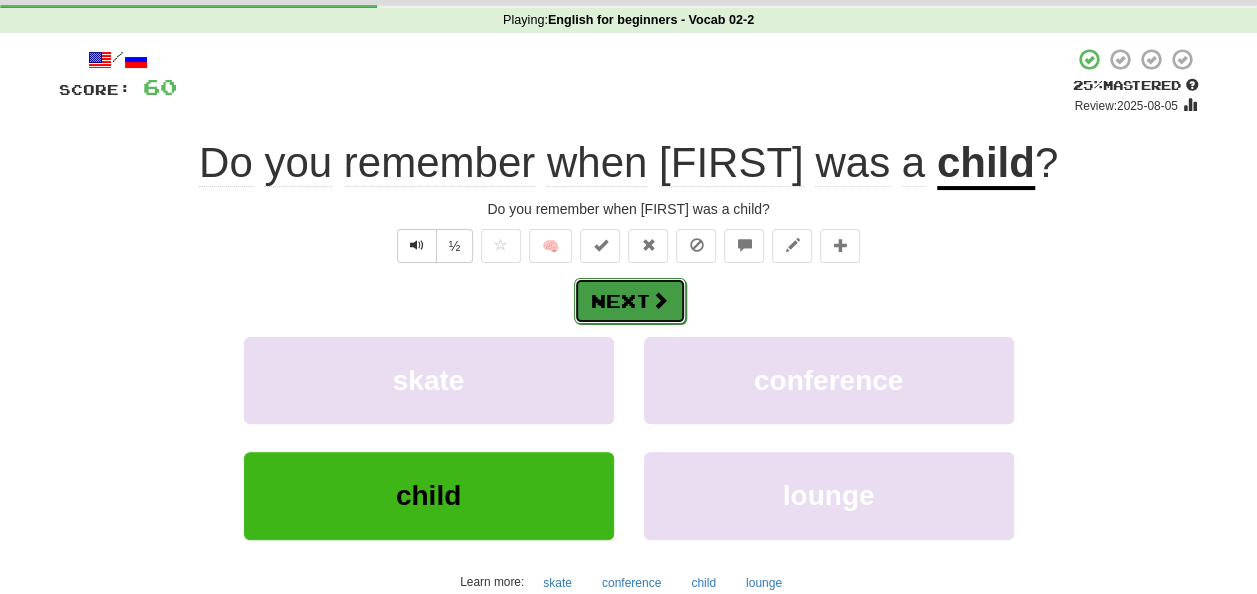 click on "Next" at bounding box center (630, 301) 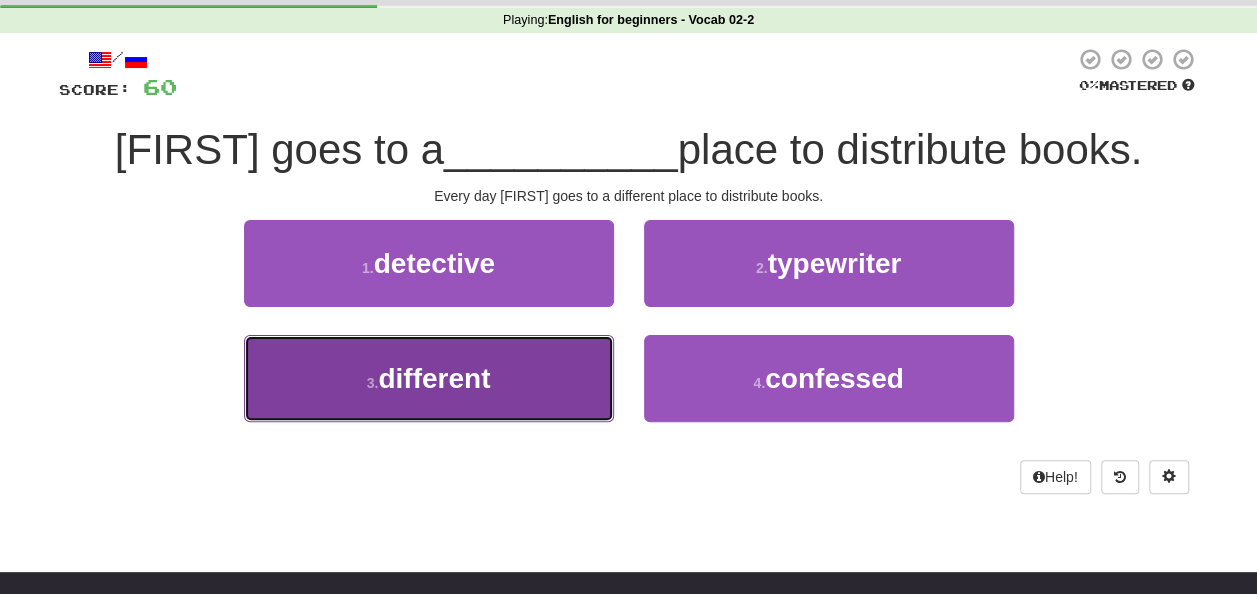 click on "different" at bounding box center (434, 378) 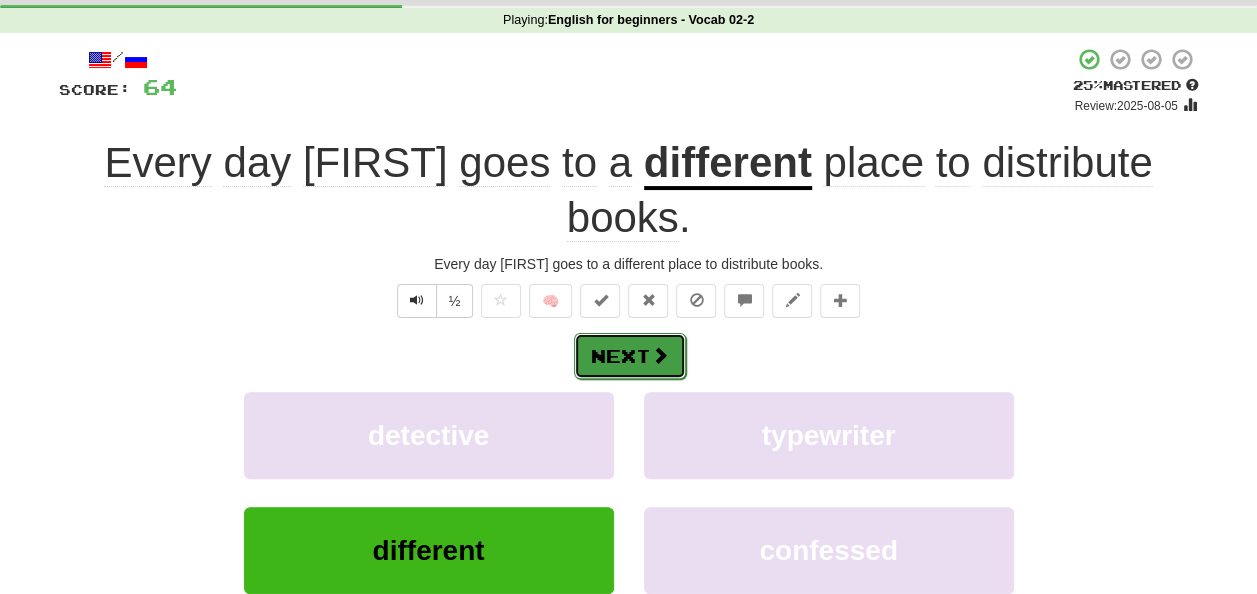click on "Next" at bounding box center [630, 356] 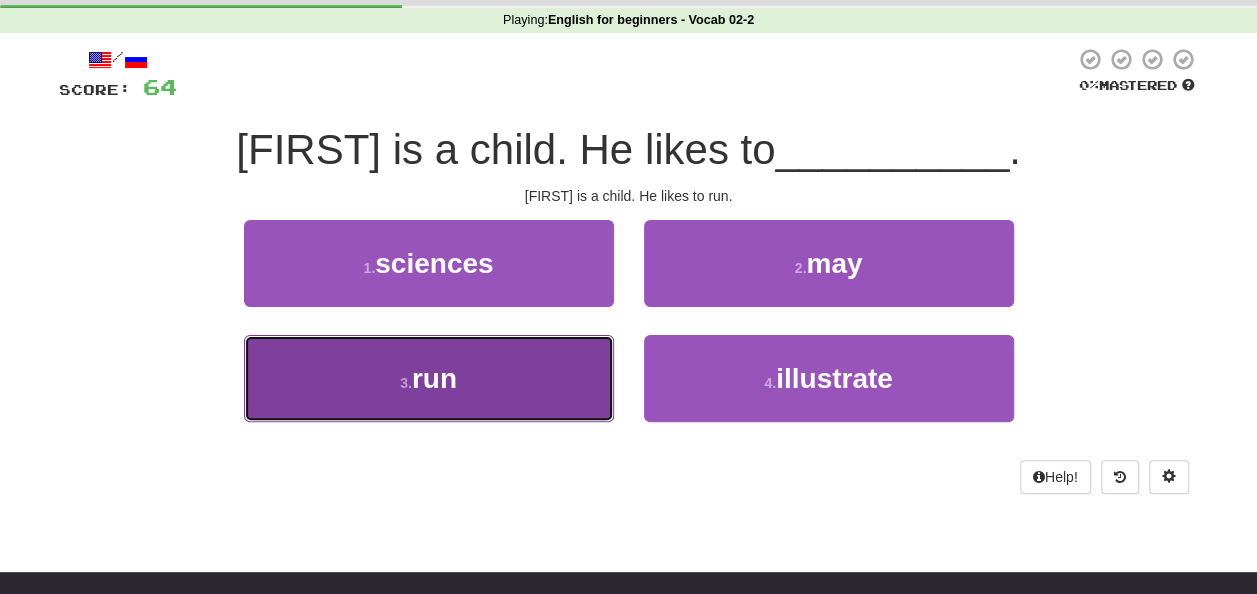 click on "3 .  run" at bounding box center [429, 378] 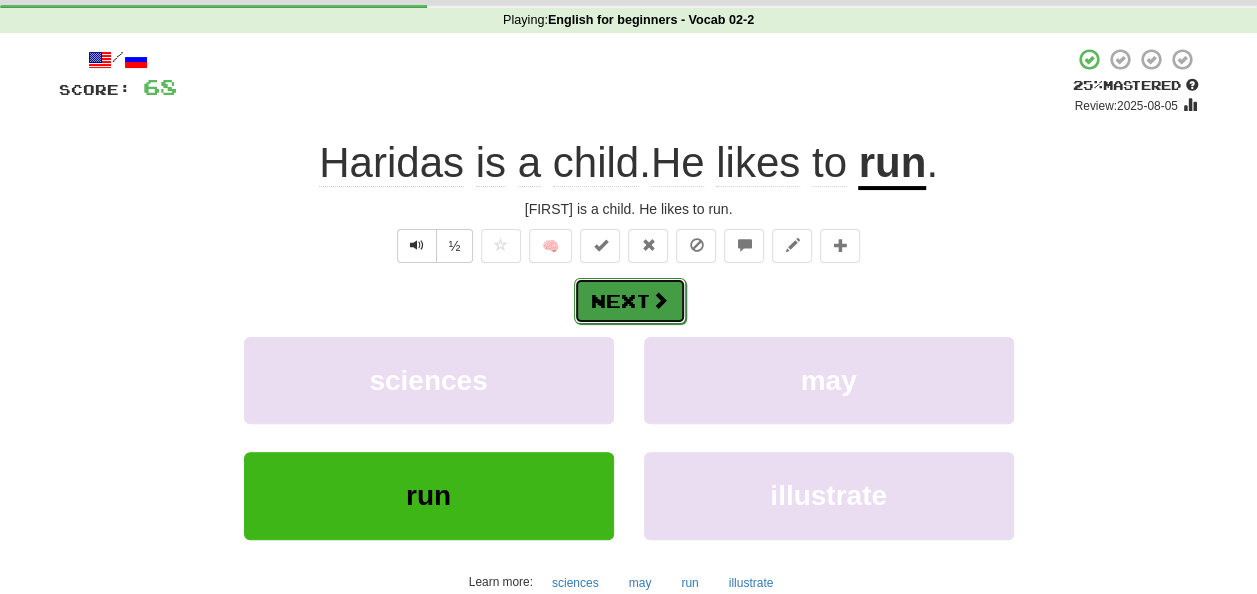click on "Next" at bounding box center [630, 301] 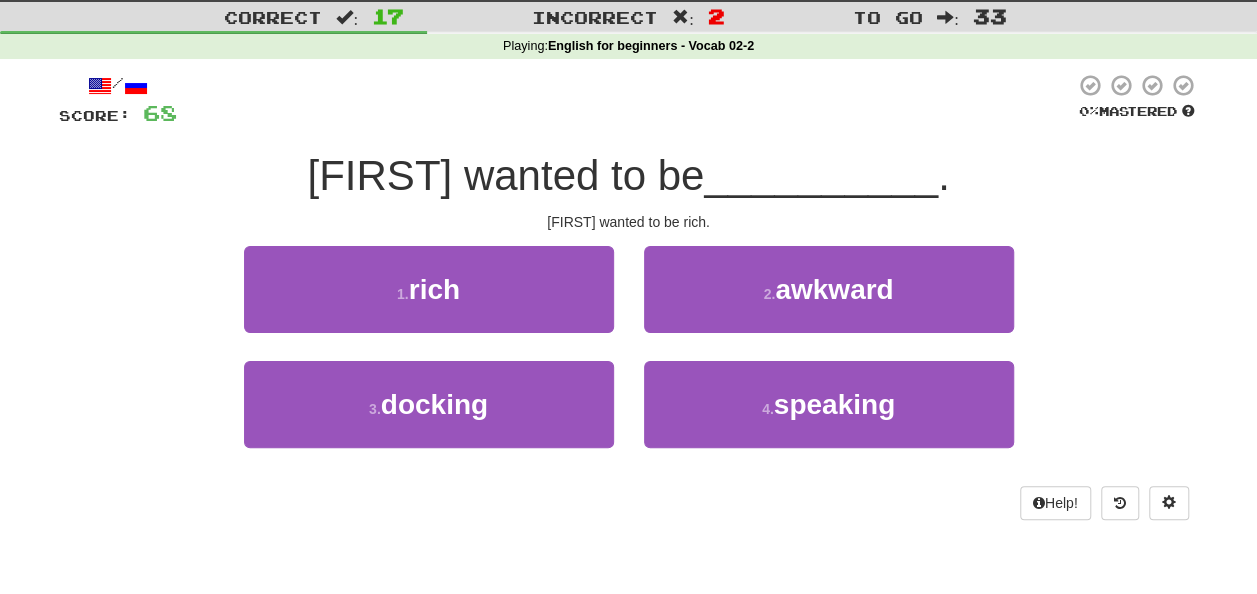 scroll, scrollTop: 74, scrollLeft: 0, axis: vertical 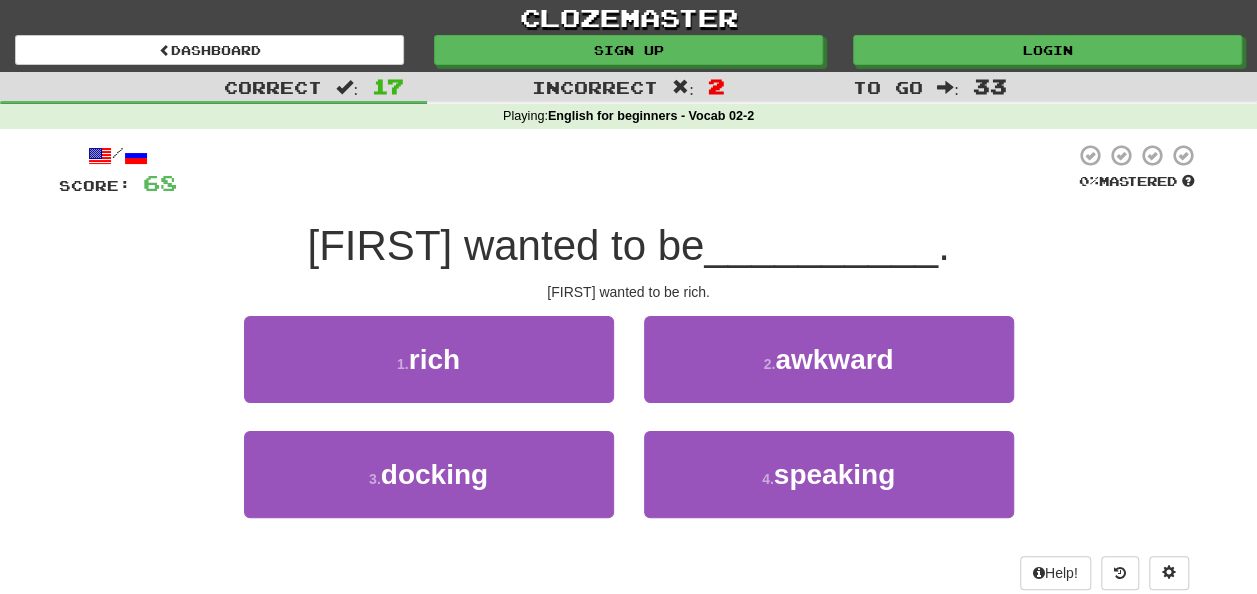click on "/ Score: 68 0 % Mastered [FIRST] wanted to be __________ . [FIRST] wanted to be rich. [NUMBER] . rich [NUMBER] . awkward [NUMBER] . docking [NUMBER] . speaking Help!" at bounding box center [629, 366] 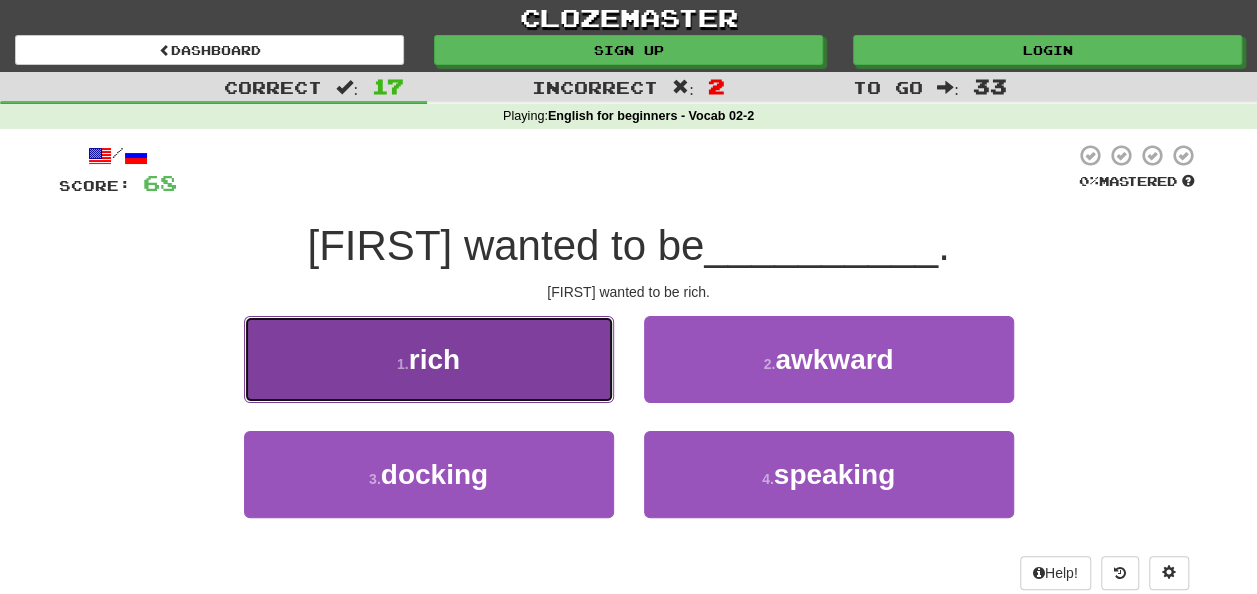 click on "[NUMBER] . rich" at bounding box center [429, 359] 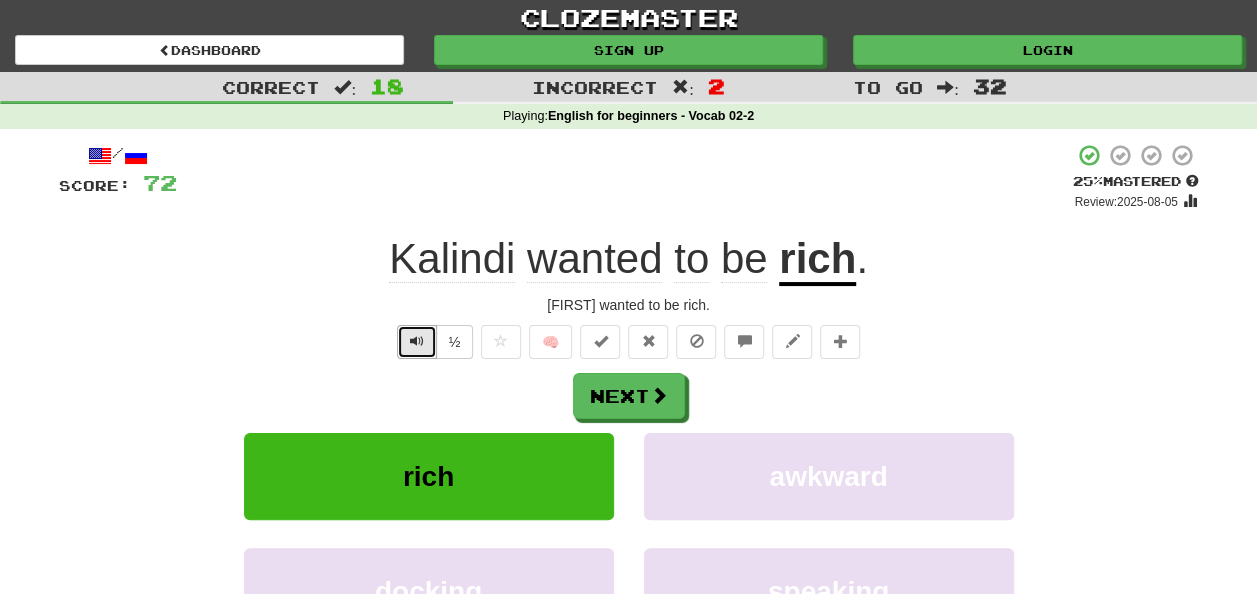 click at bounding box center (417, 341) 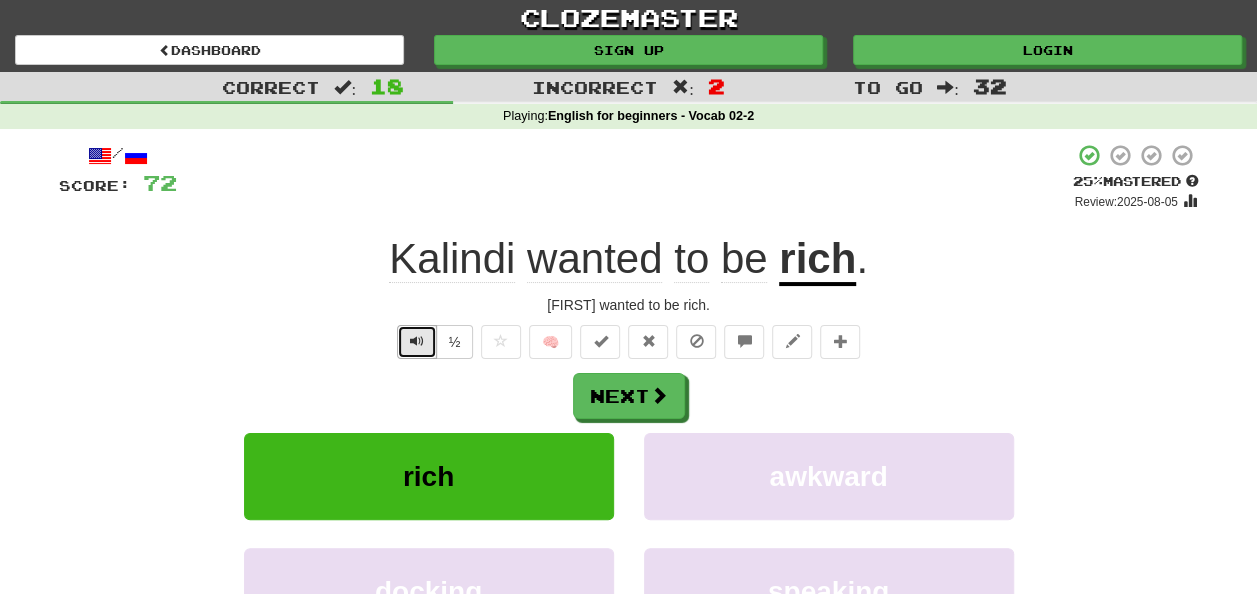 click at bounding box center (417, 341) 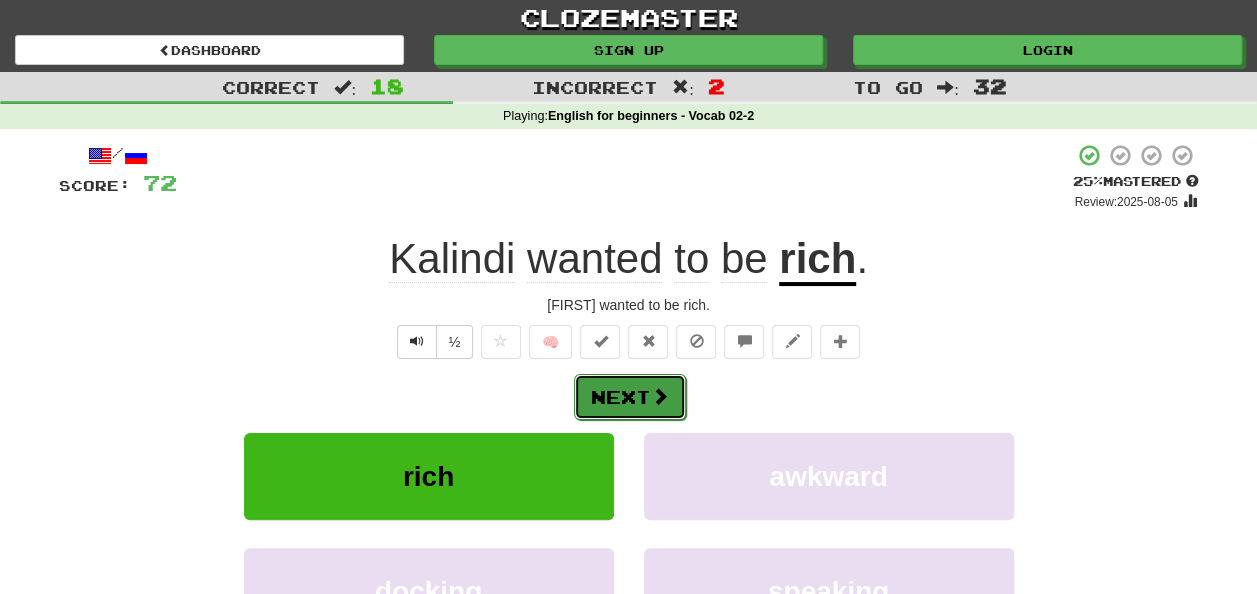 click at bounding box center [660, 396] 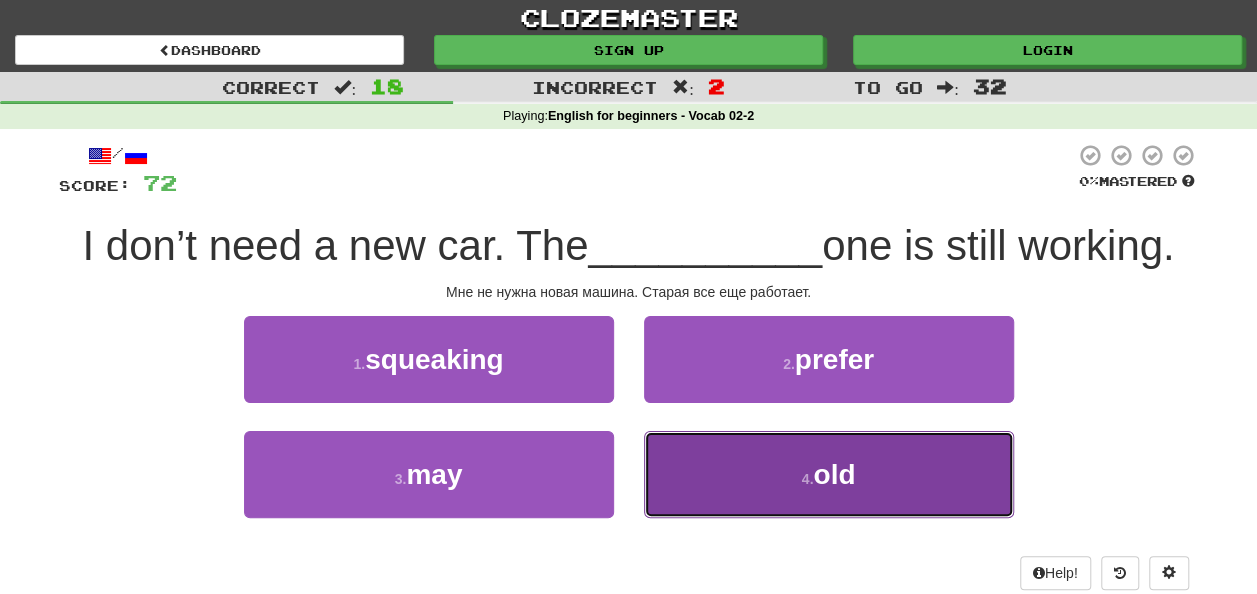 click on "4 .  old" at bounding box center [829, 474] 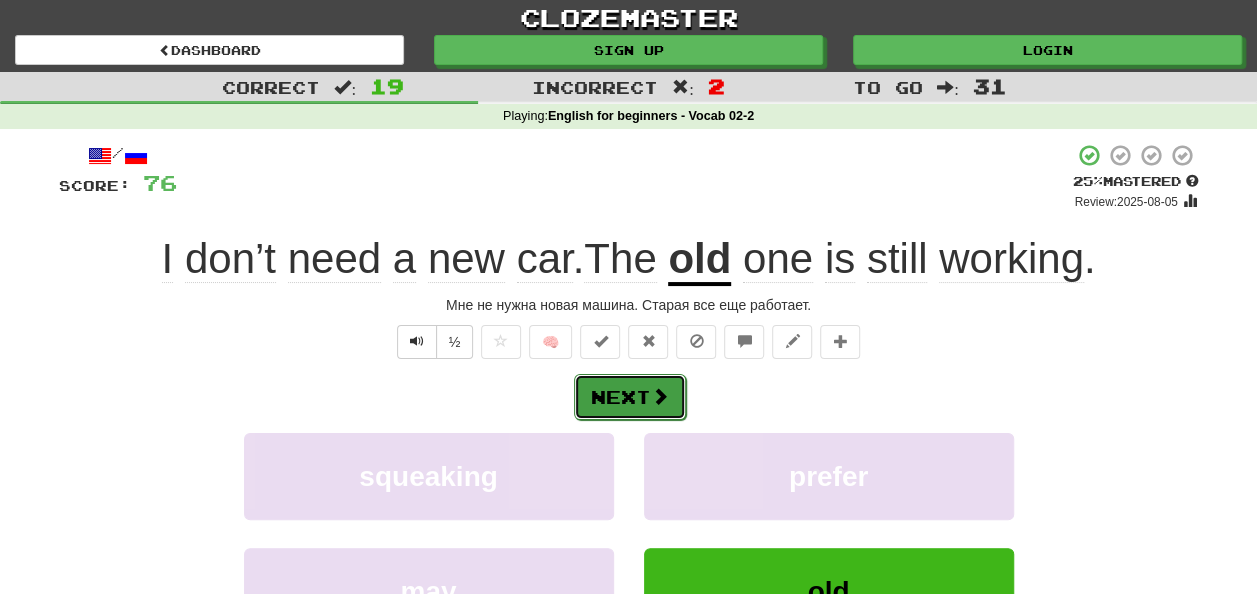 click on "Next" at bounding box center [630, 397] 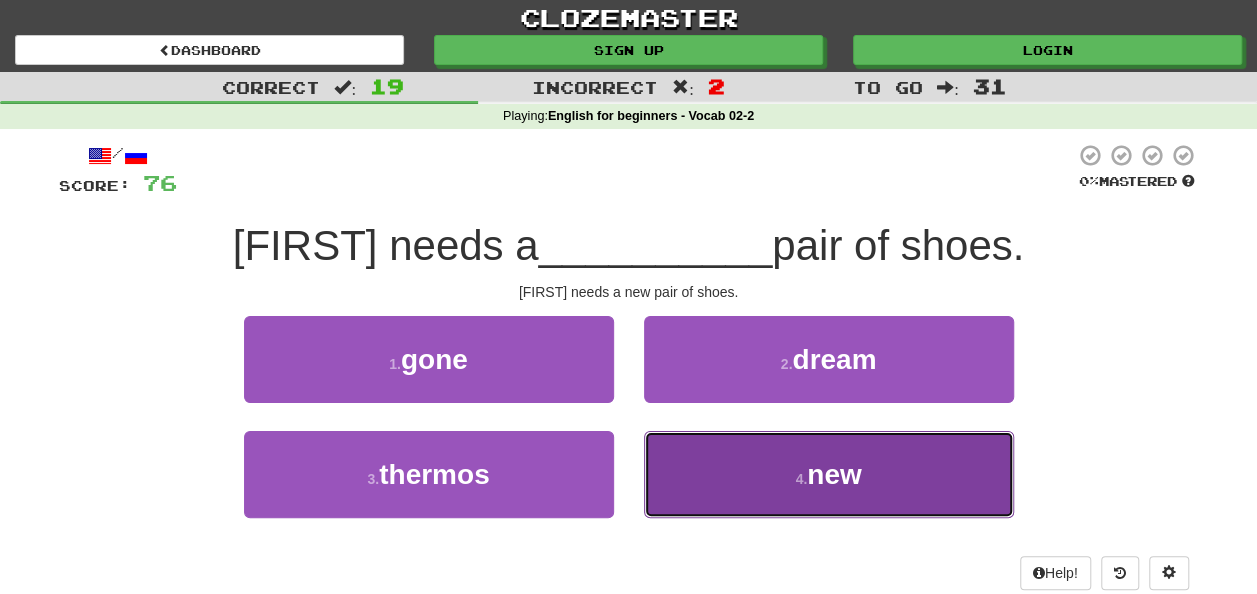 click on "4 .  new" at bounding box center (829, 474) 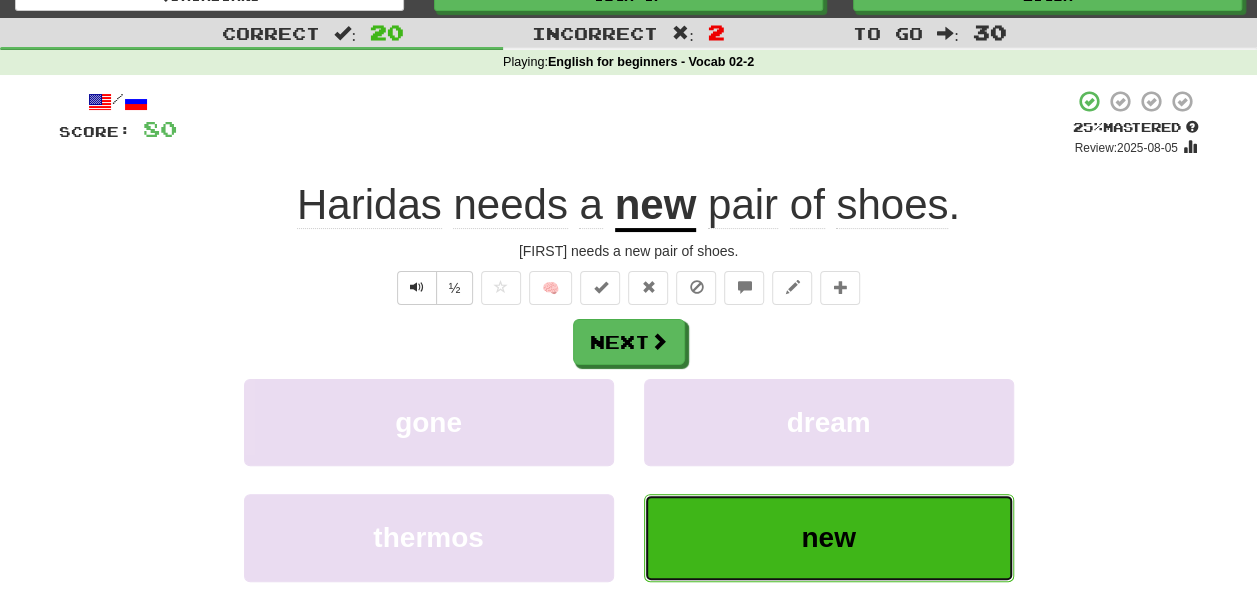 scroll, scrollTop: 70, scrollLeft: 0, axis: vertical 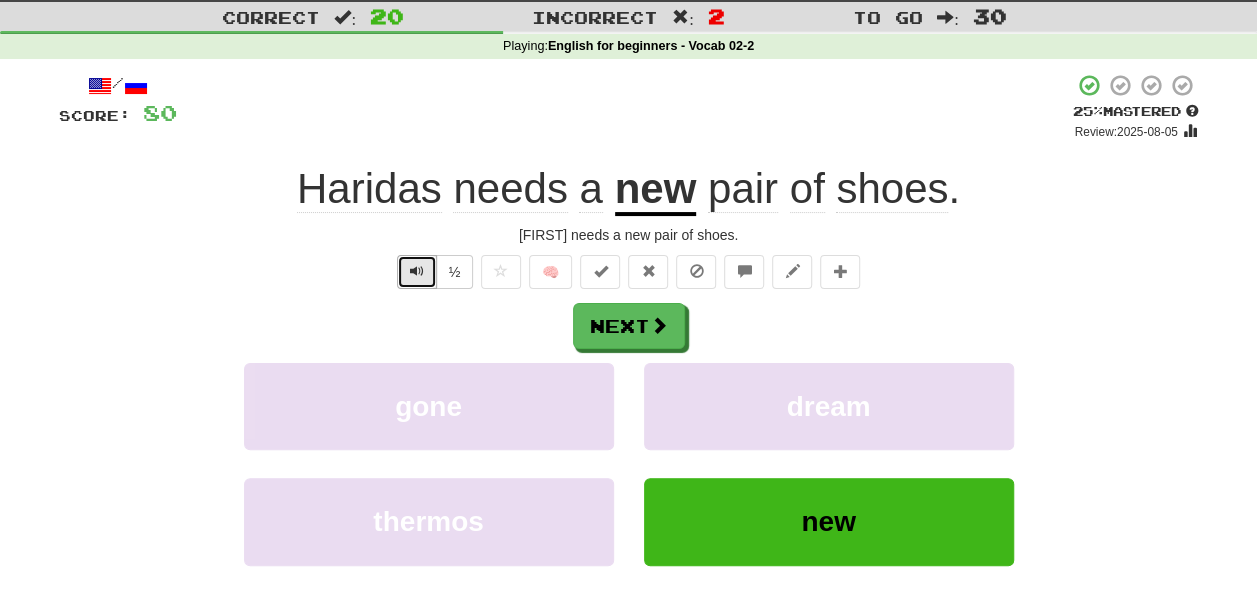 click at bounding box center [417, 271] 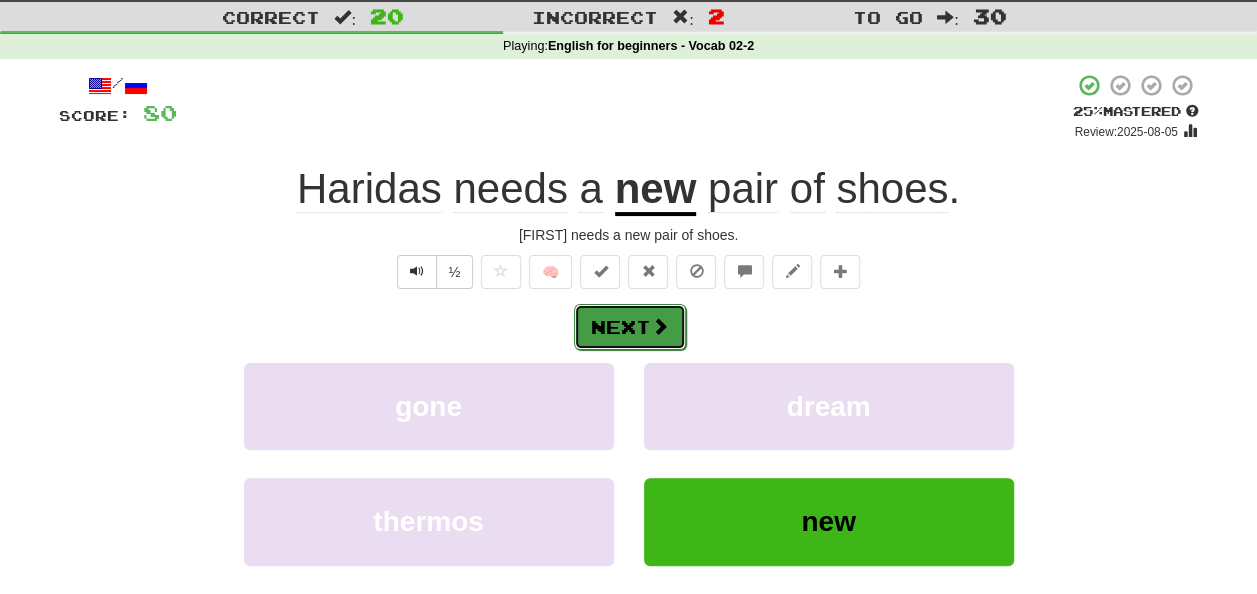 click on "Next" at bounding box center [630, 327] 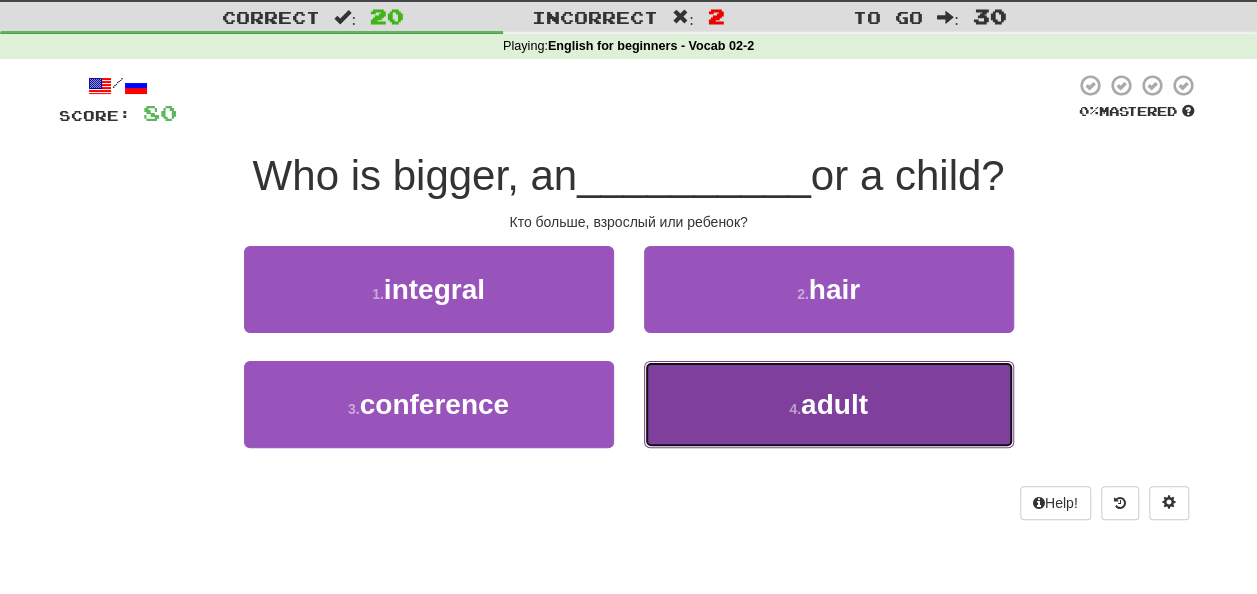 click on "[NUMBER] . adult" at bounding box center [829, 404] 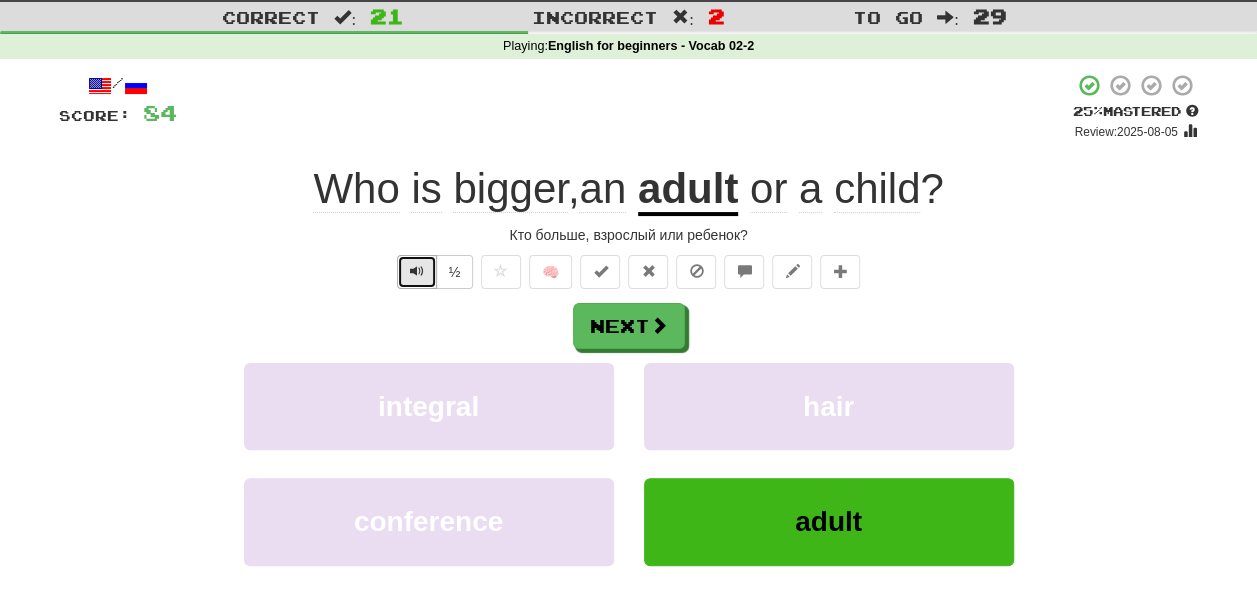 click at bounding box center [417, 271] 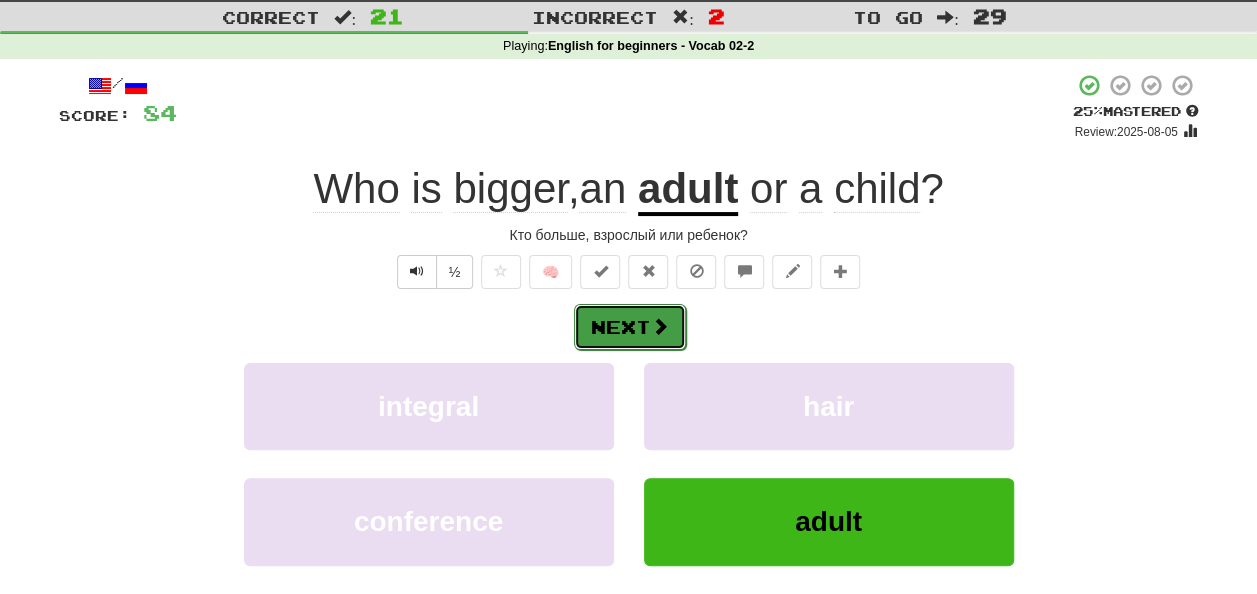 click on "Next" at bounding box center [630, 327] 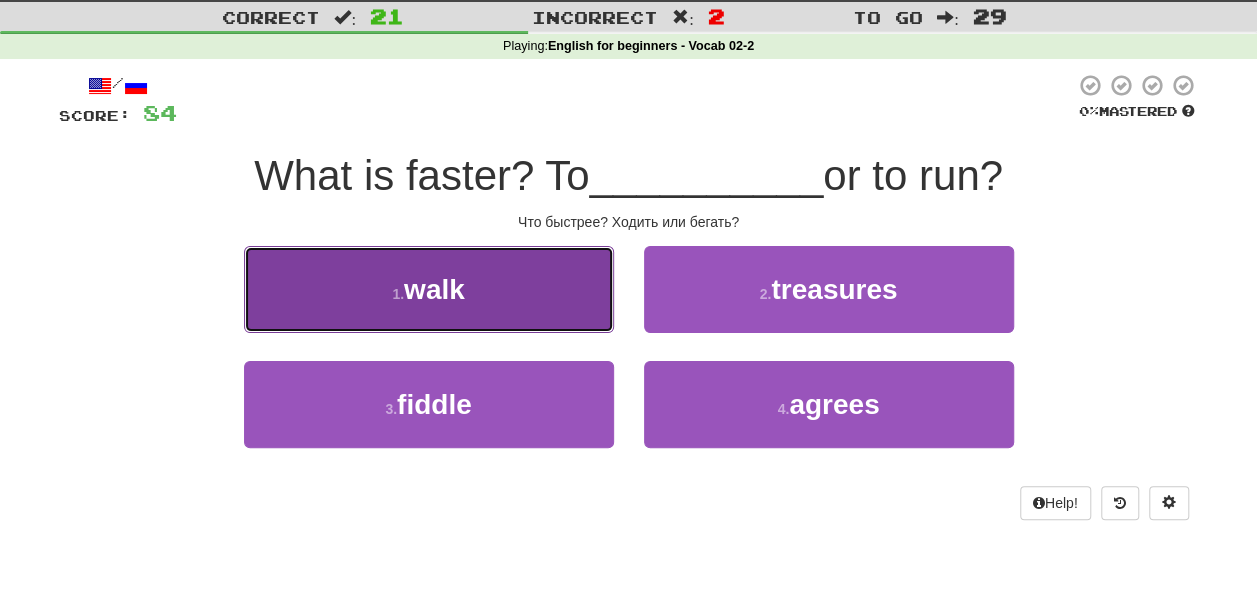 click on "1 .  walk" at bounding box center [429, 289] 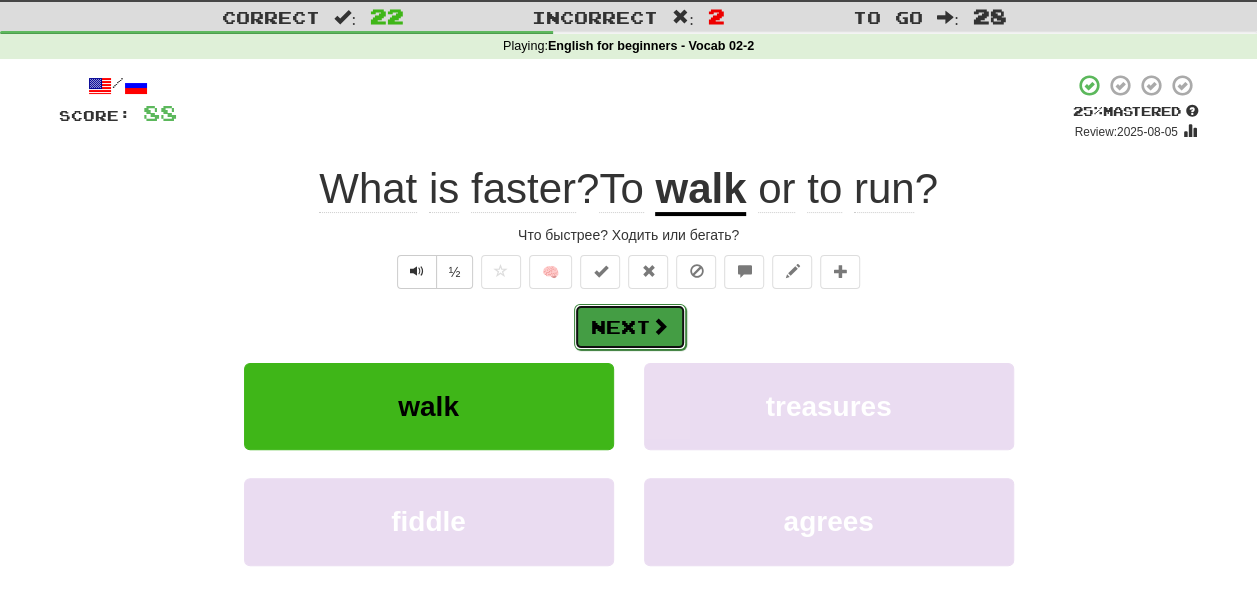 click on "Next" at bounding box center [630, 327] 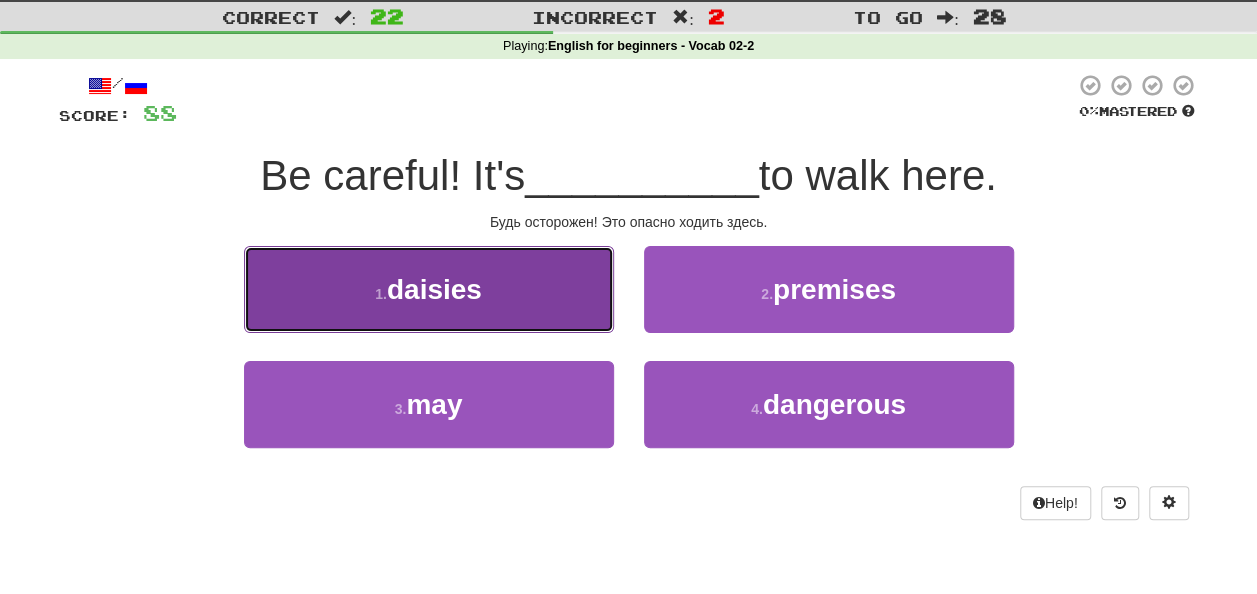 click on "[NUMBER] . daisies" at bounding box center (429, 289) 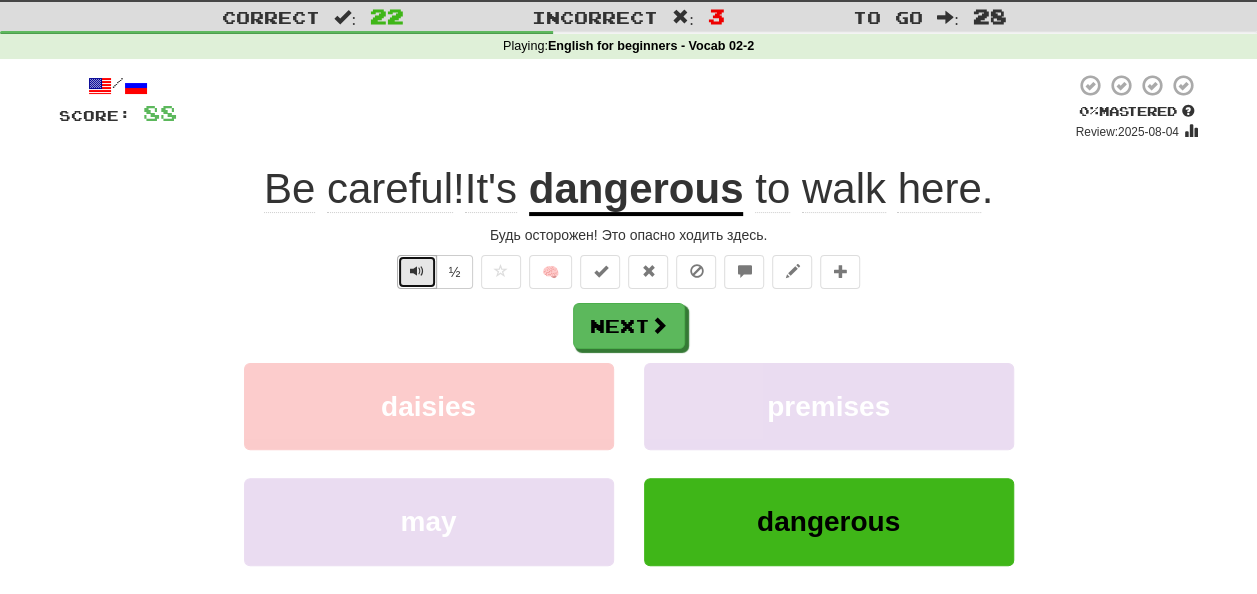 click at bounding box center (417, 271) 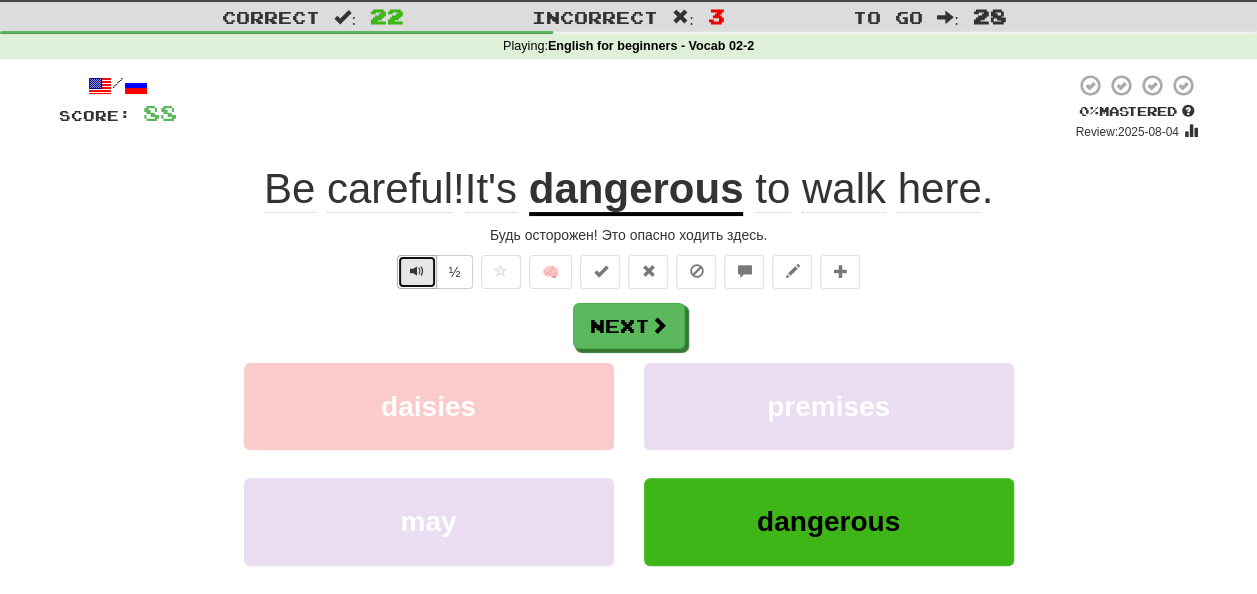 click at bounding box center [417, 271] 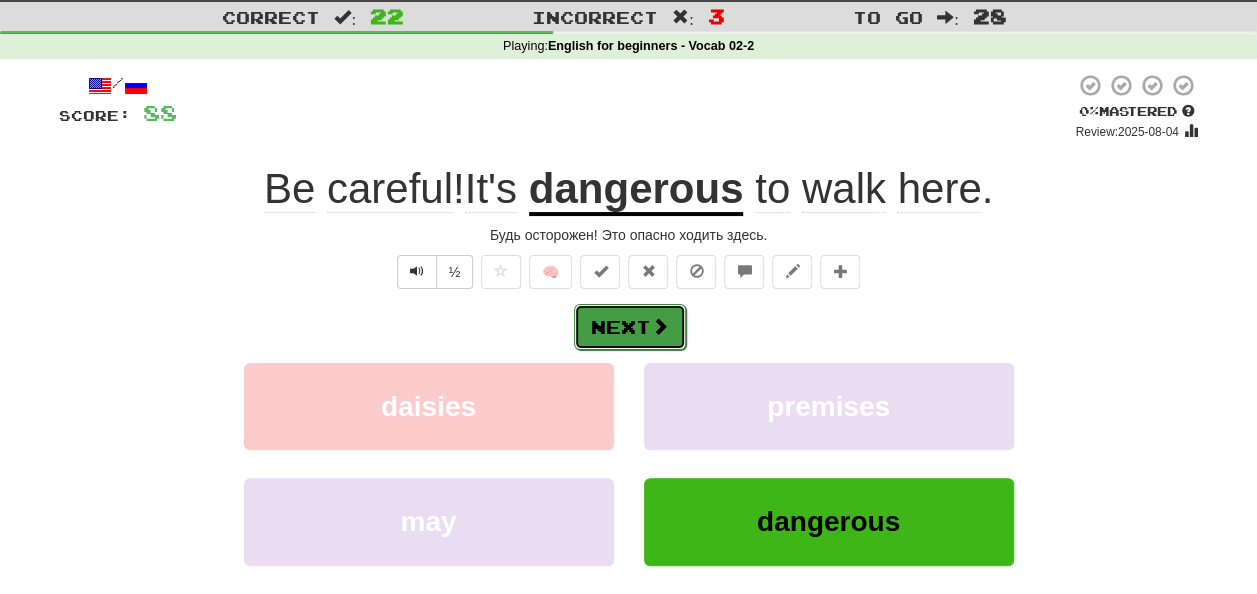 click on "Next" at bounding box center [630, 327] 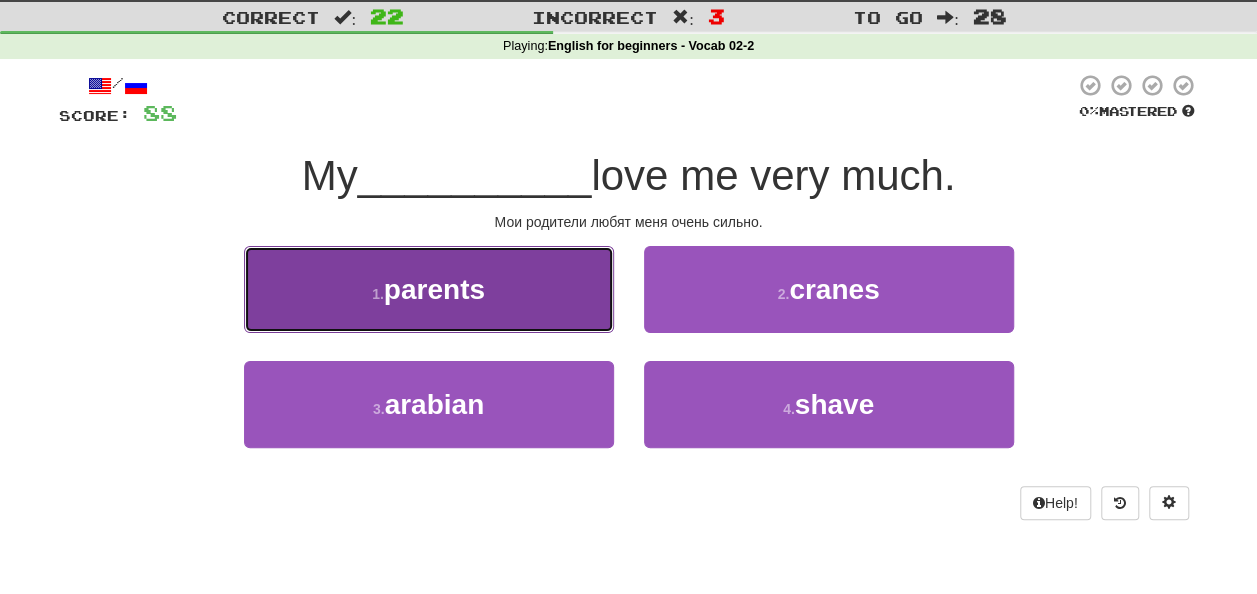 click on "1 .  parents" at bounding box center (429, 289) 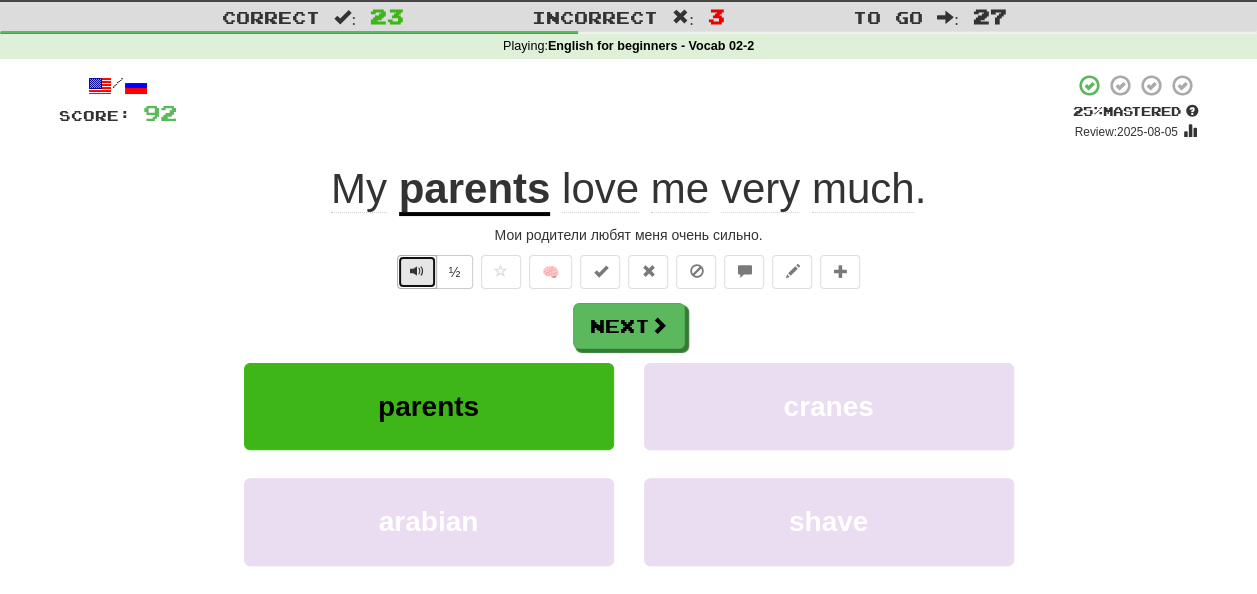 click at bounding box center [417, 272] 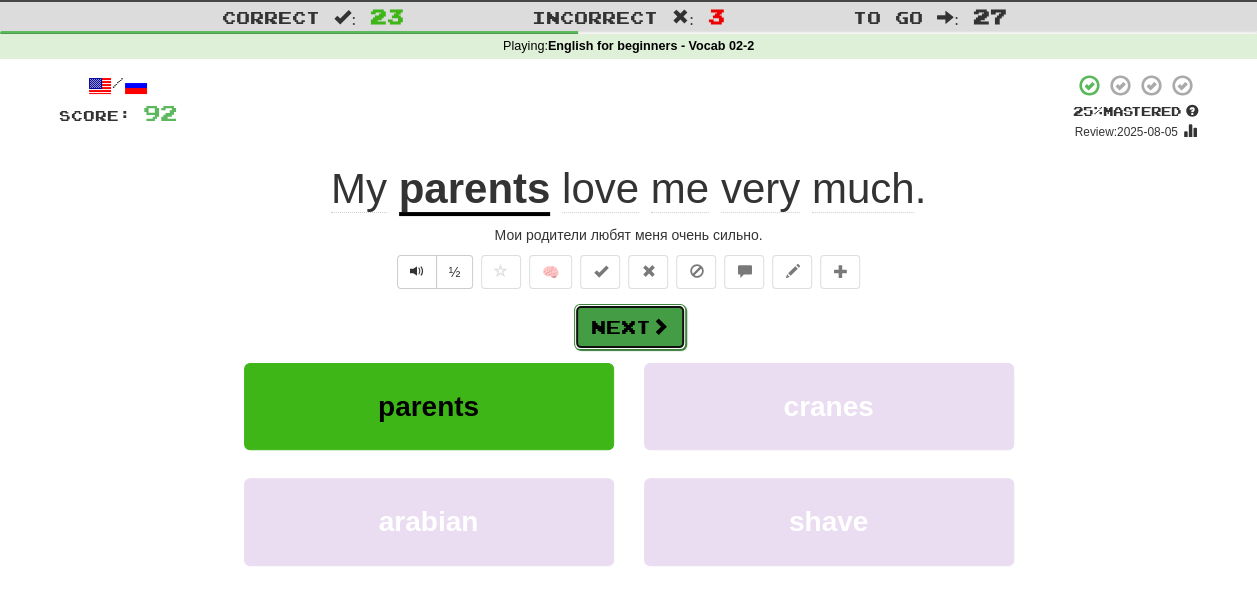 click on "Next" at bounding box center (630, 327) 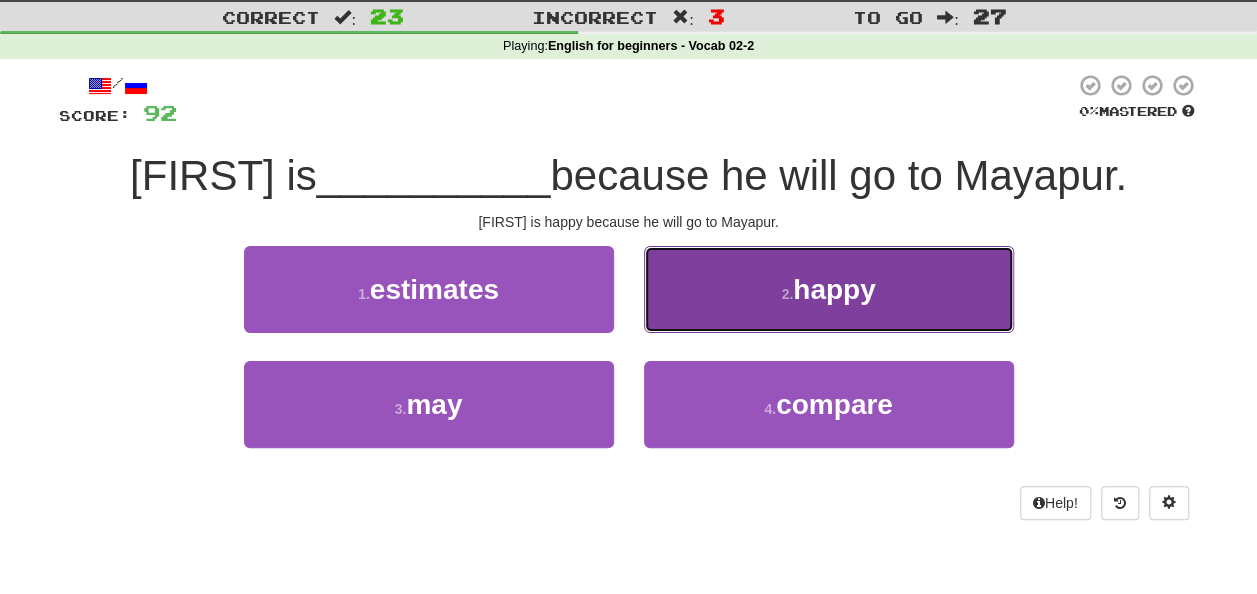 click on "2 .  happy" at bounding box center (829, 289) 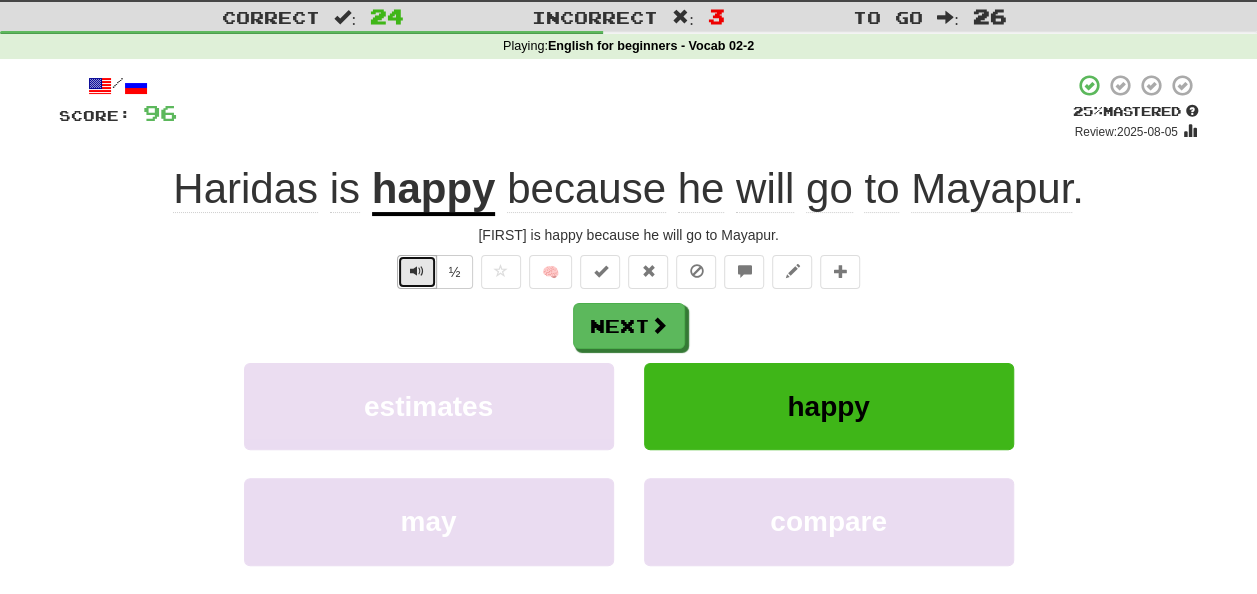 click at bounding box center [417, 272] 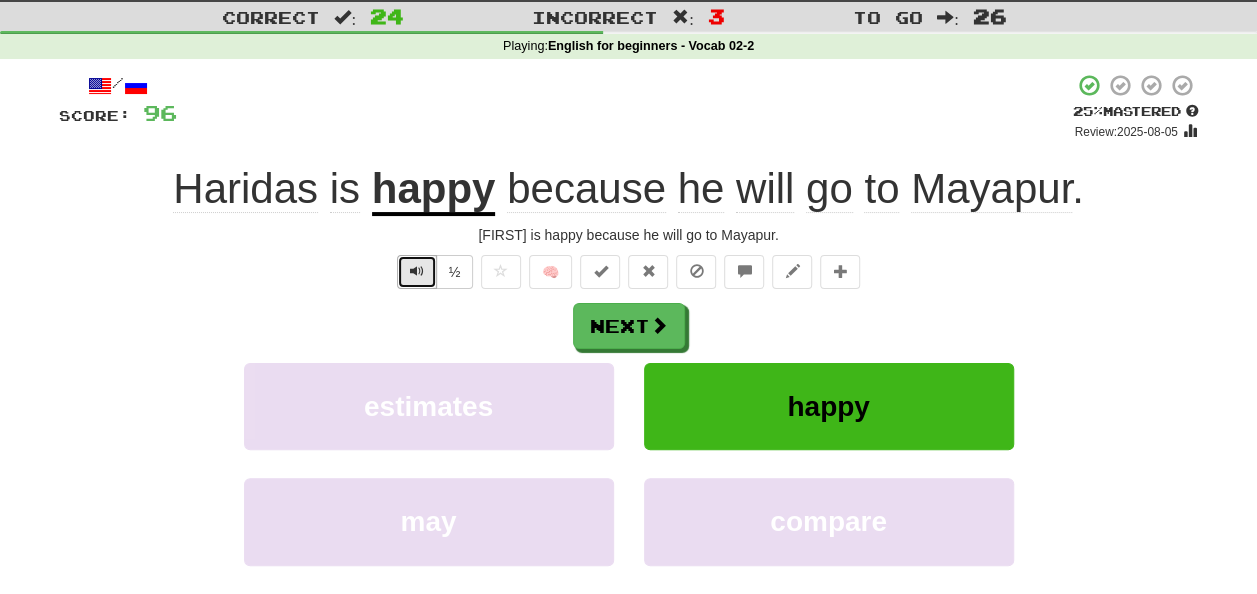 click at bounding box center (417, 272) 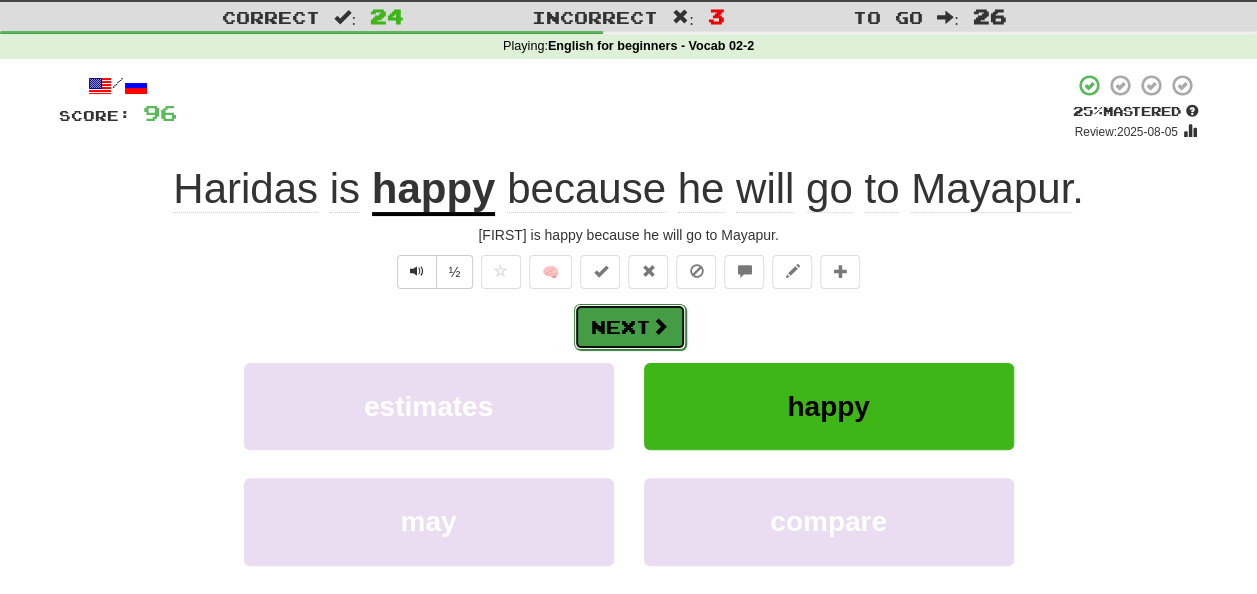 click on "Next" at bounding box center [630, 327] 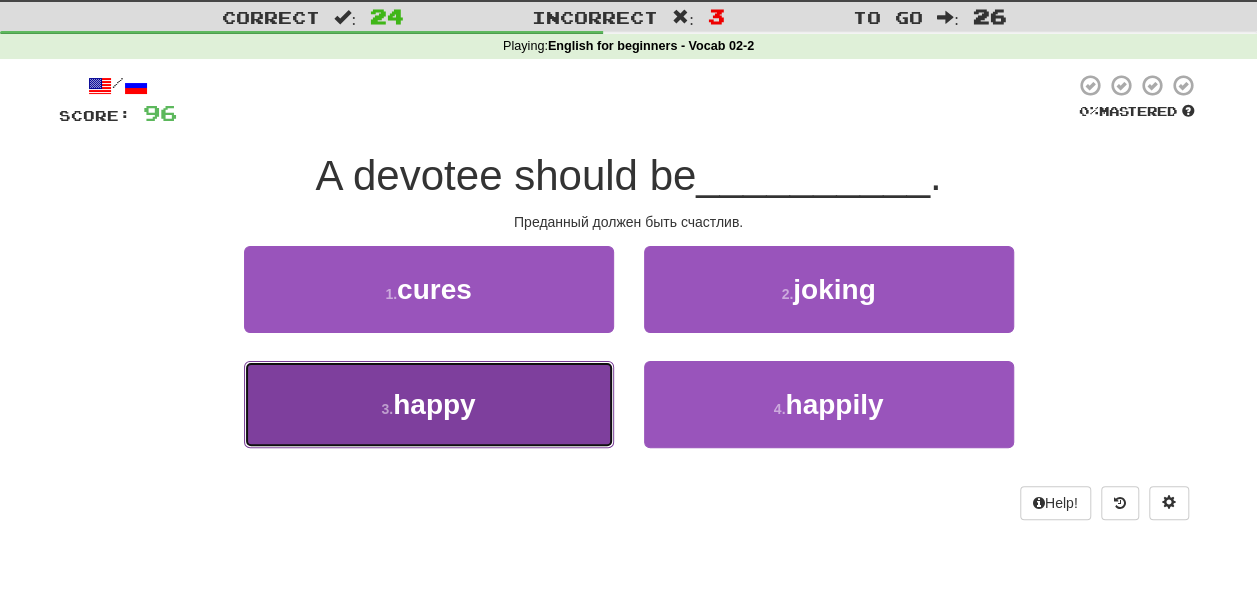 click on "3 .  happy" at bounding box center (429, 404) 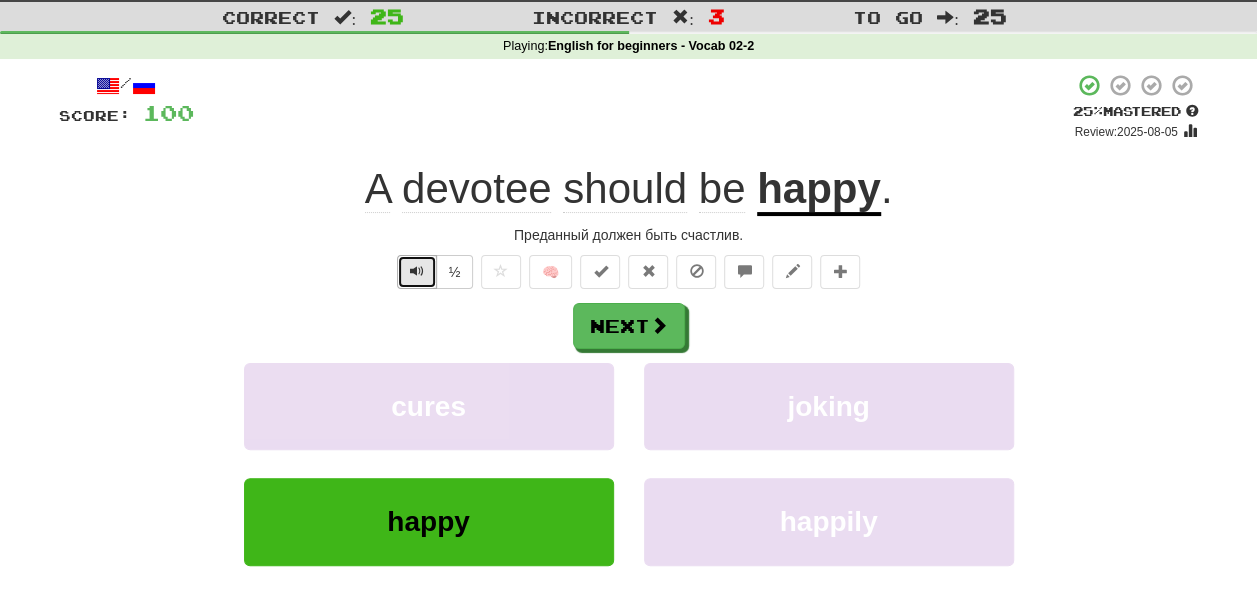 click at bounding box center [417, 271] 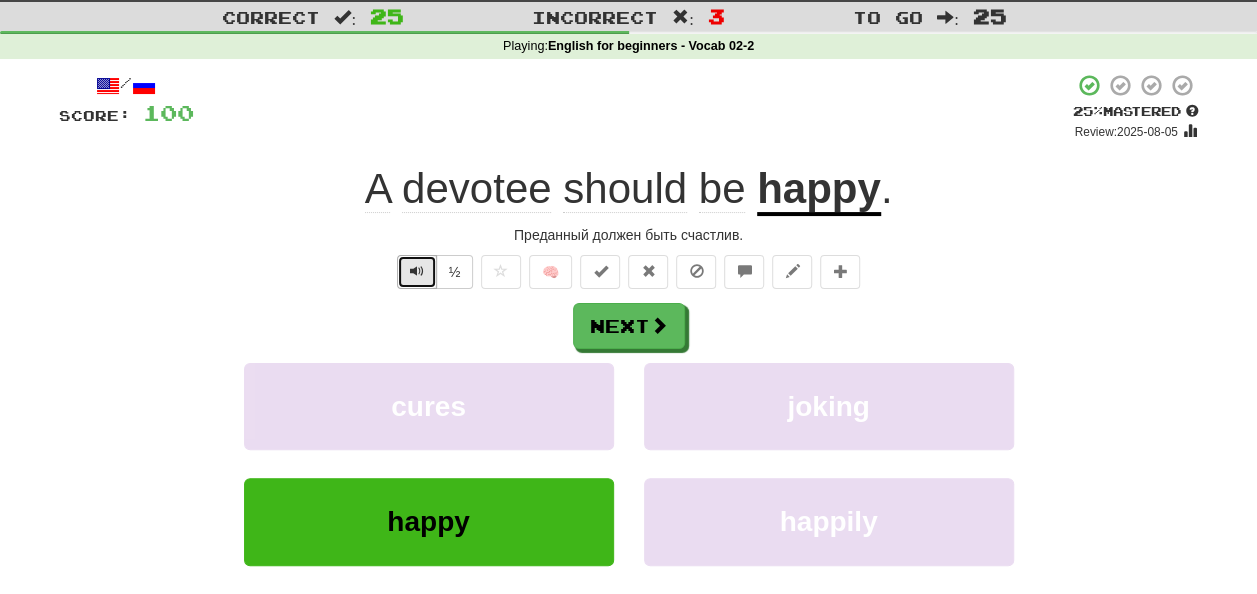click at bounding box center (417, 271) 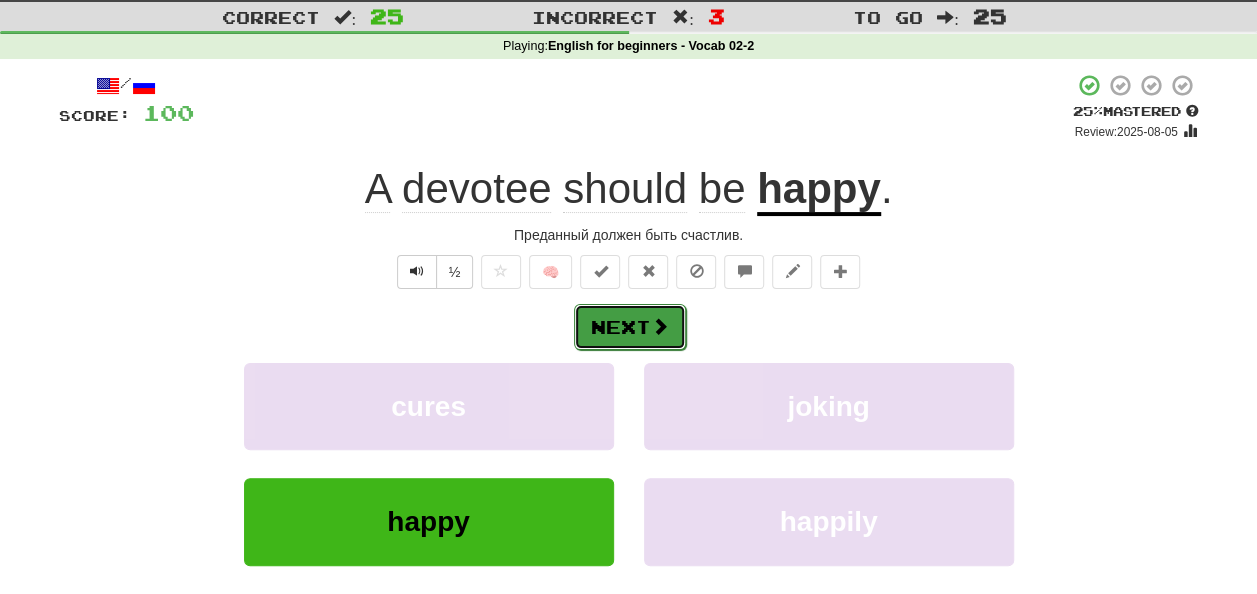 click on "Next" at bounding box center (630, 327) 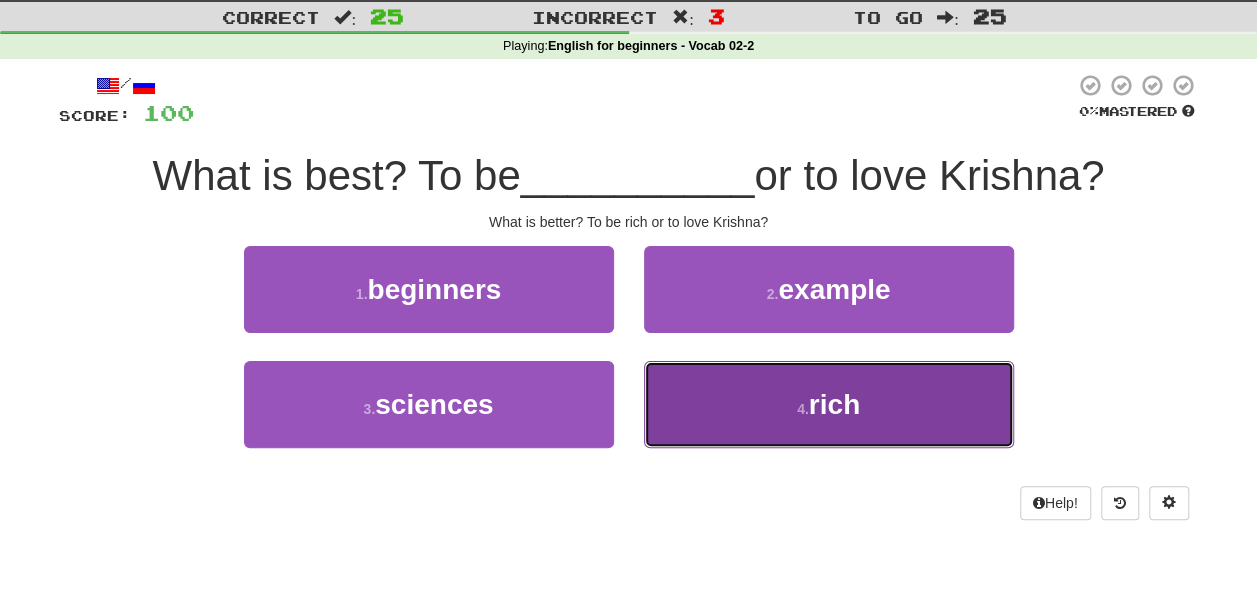 click on "4 .  rich" at bounding box center [829, 404] 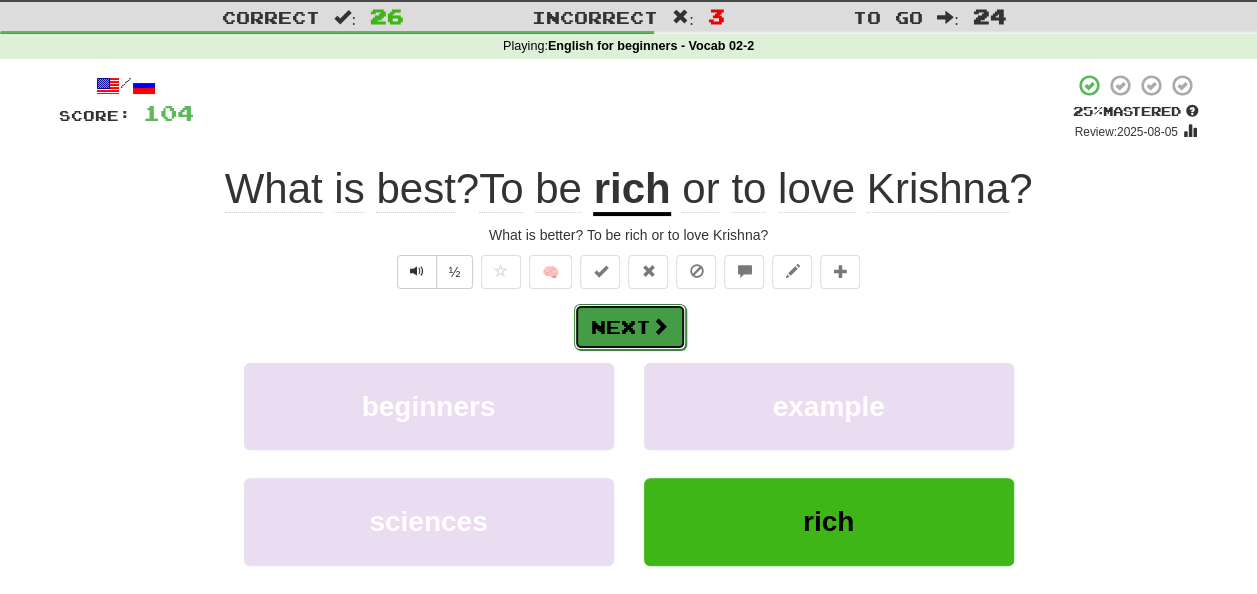 click at bounding box center (660, 326) 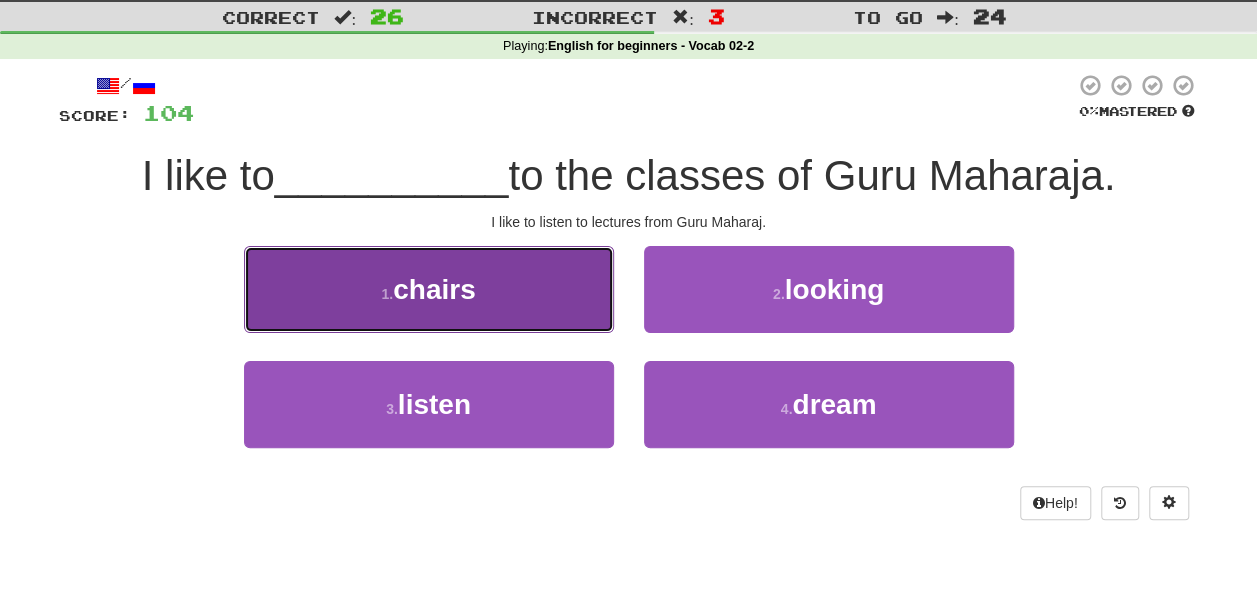 click on "[NUMBER] . chairs" at bounding box center (429, 289) 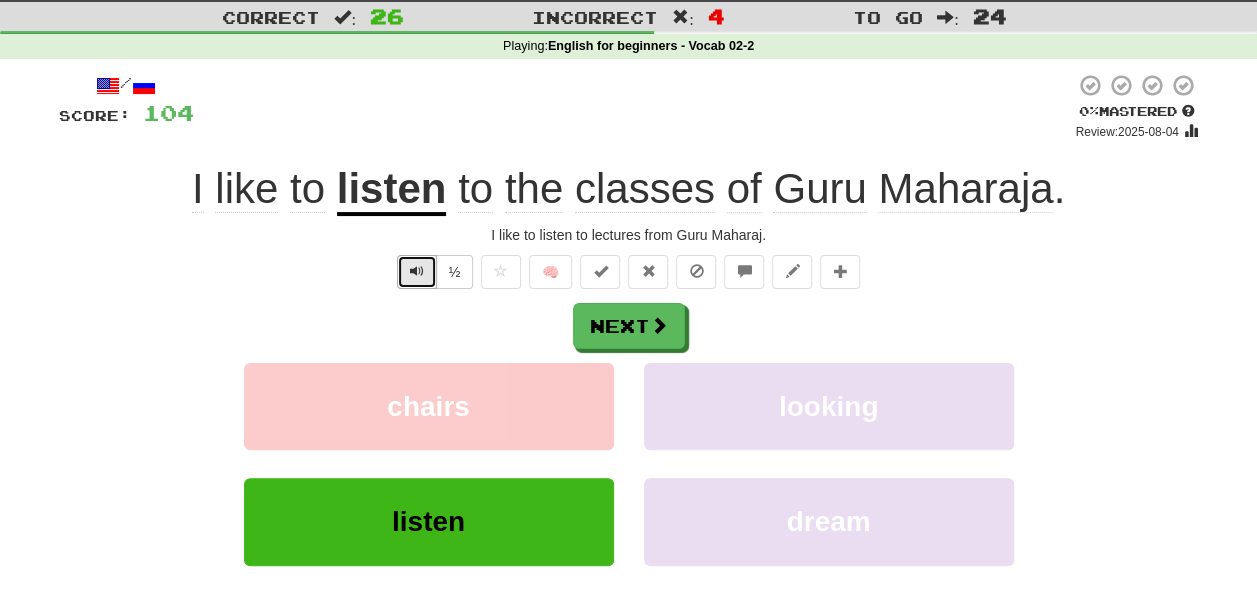 click at bounding box center (417, 272) 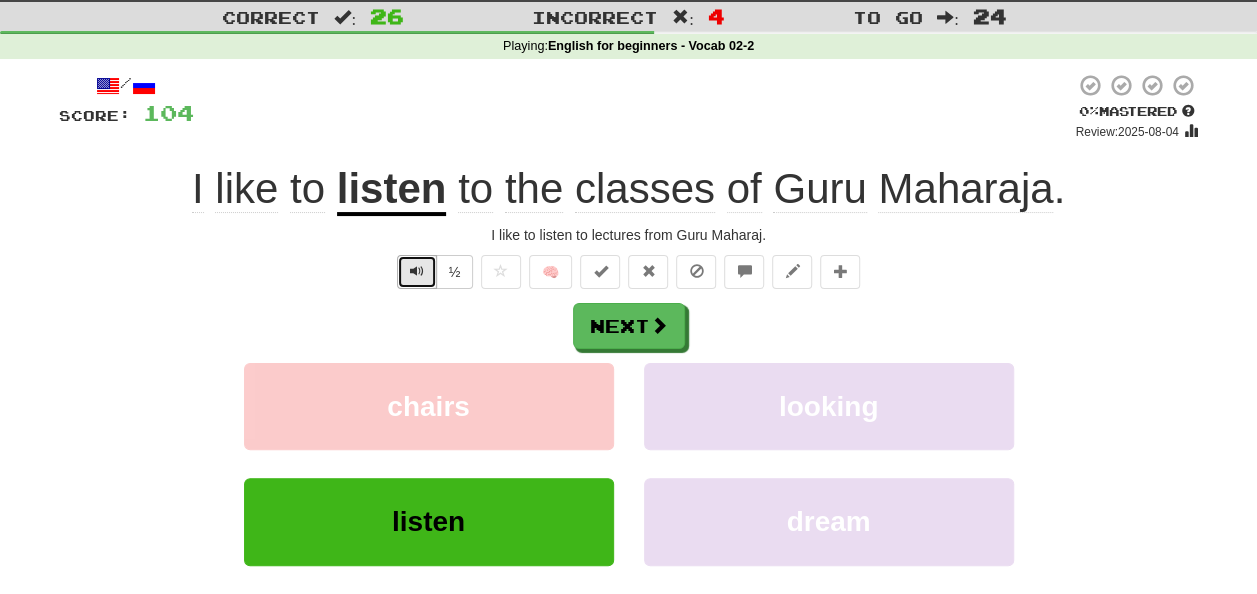 click at bounding box center (417, 272) 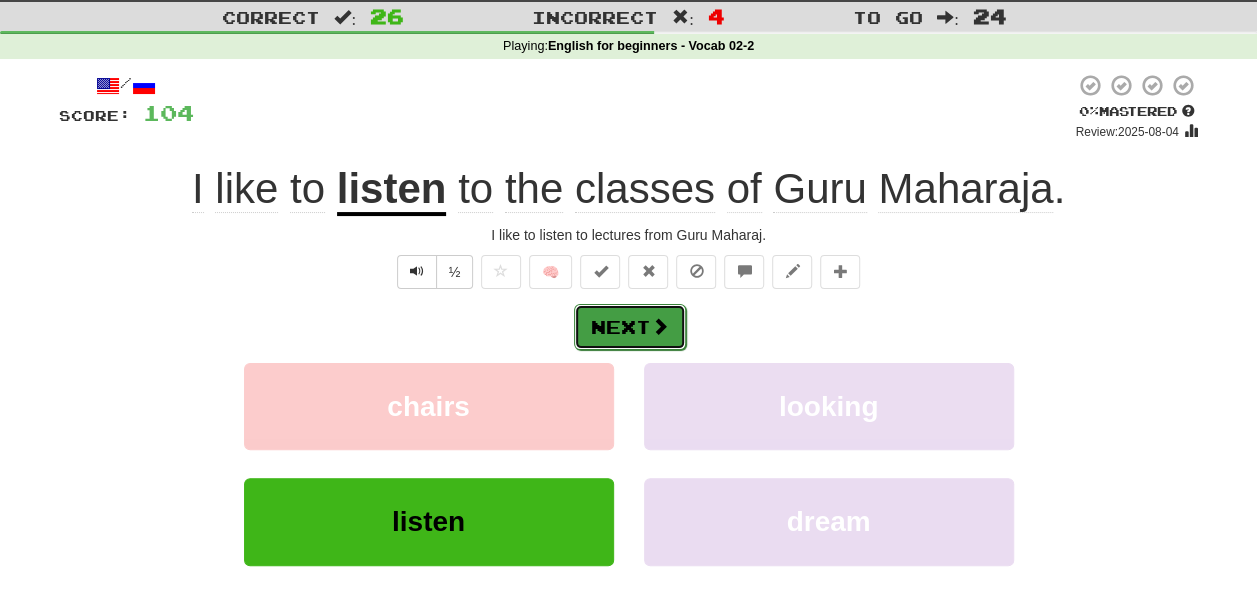 click on "Next" at bounding box center (630, 327) 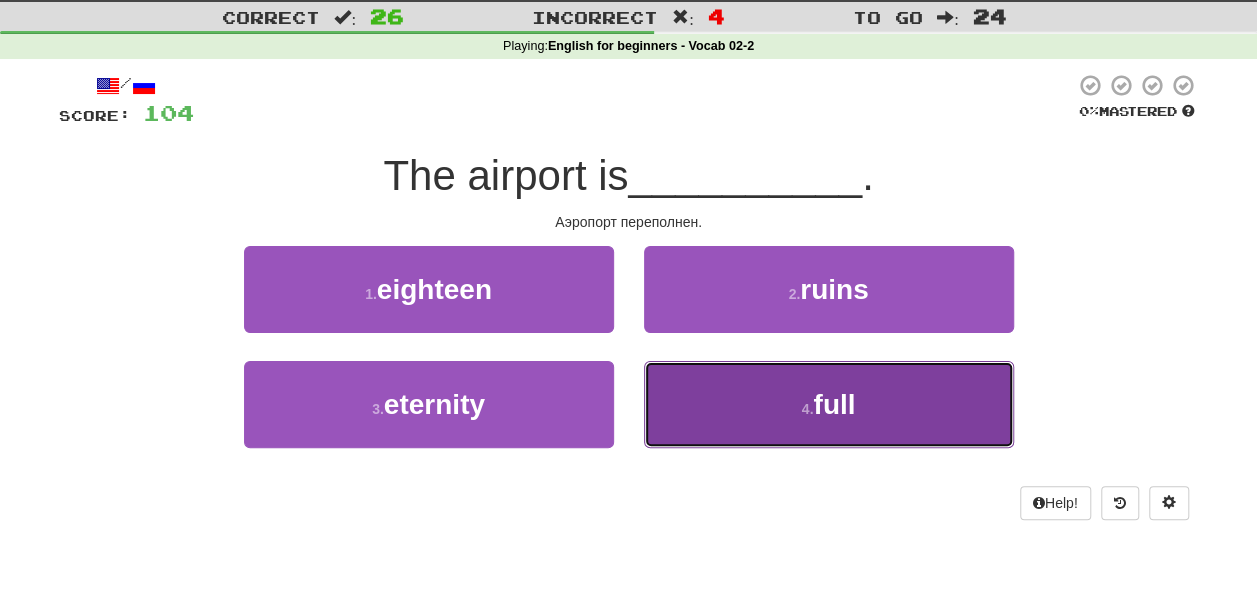 click on "4 .  full" at bounding box center [829, 404] 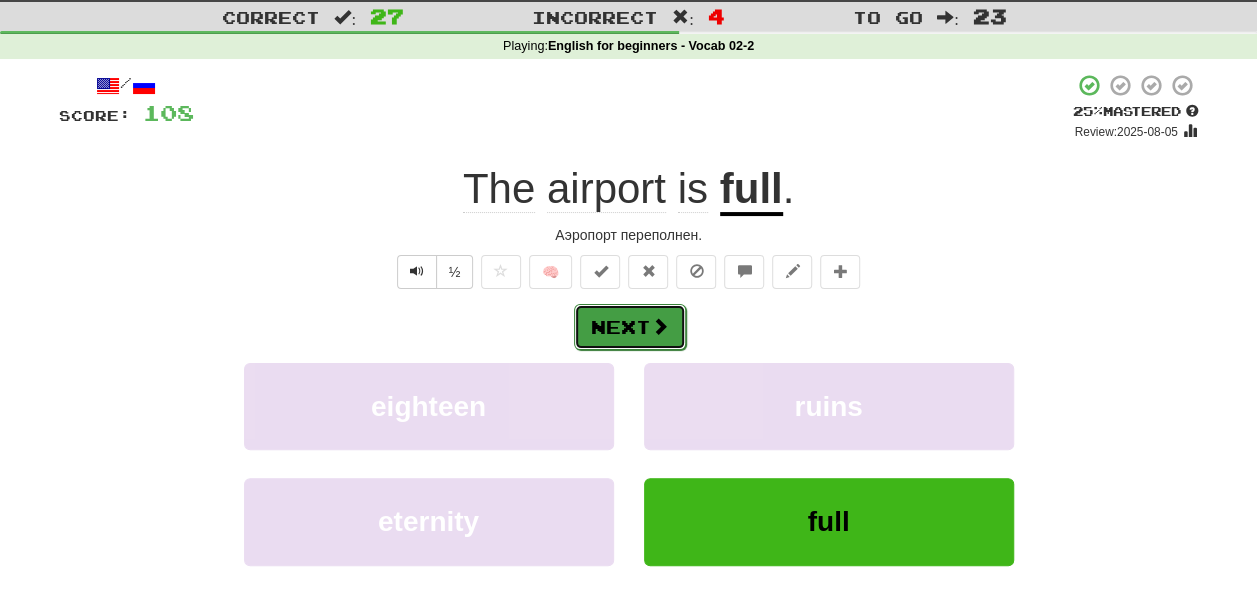 click on "Next" at bounding box center [630, 327] 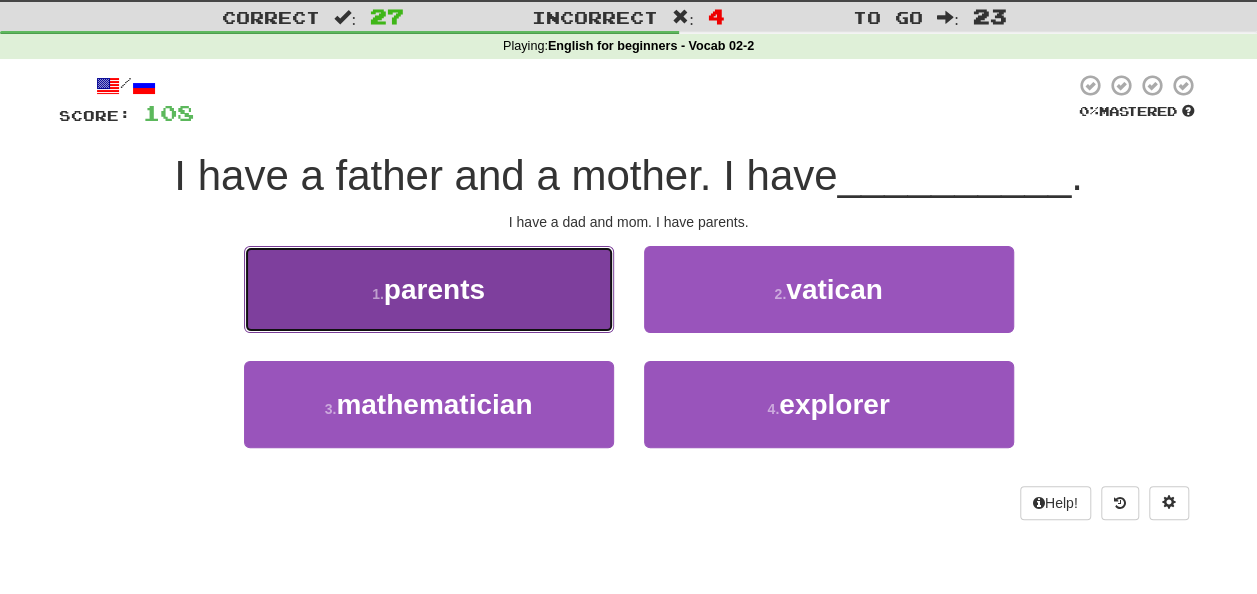 click on "1 .  parents" at bounding box center [429, 289] 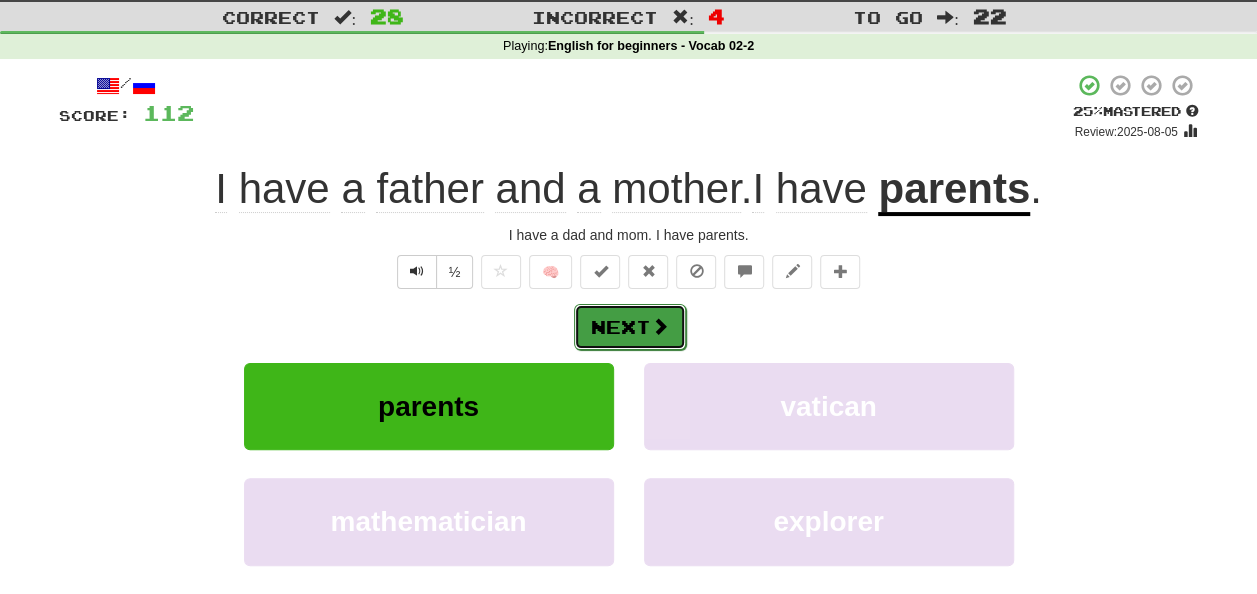 click on "Next" at bounding box center (630, 327) 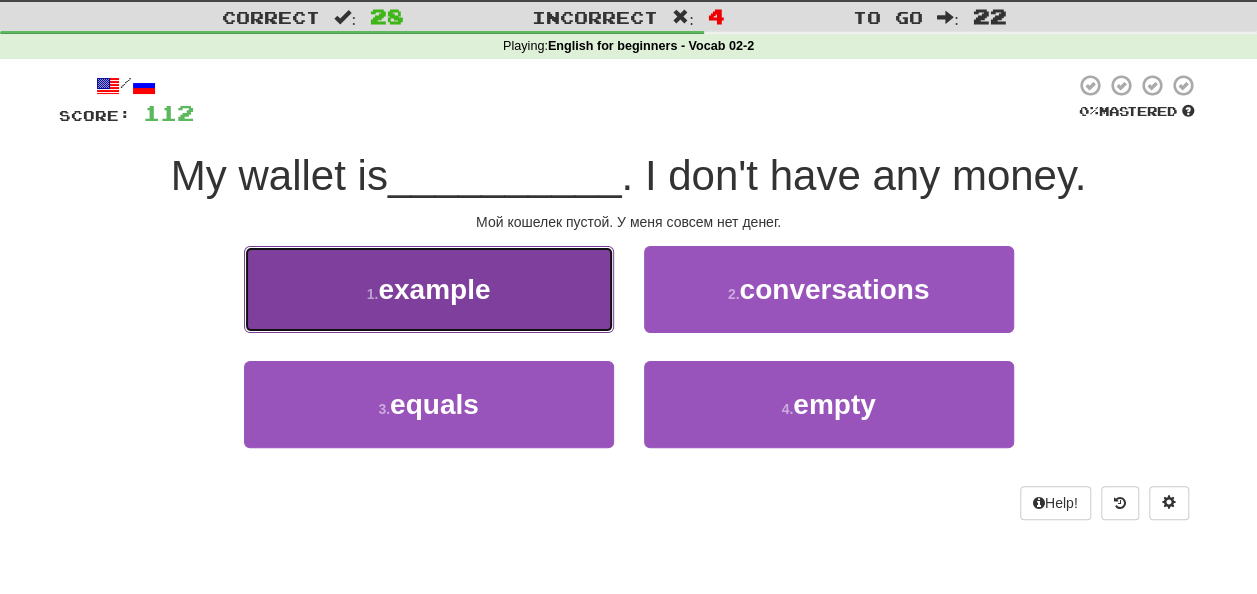 click on "[NUMBER] . example" at bounding box center (429, 289) 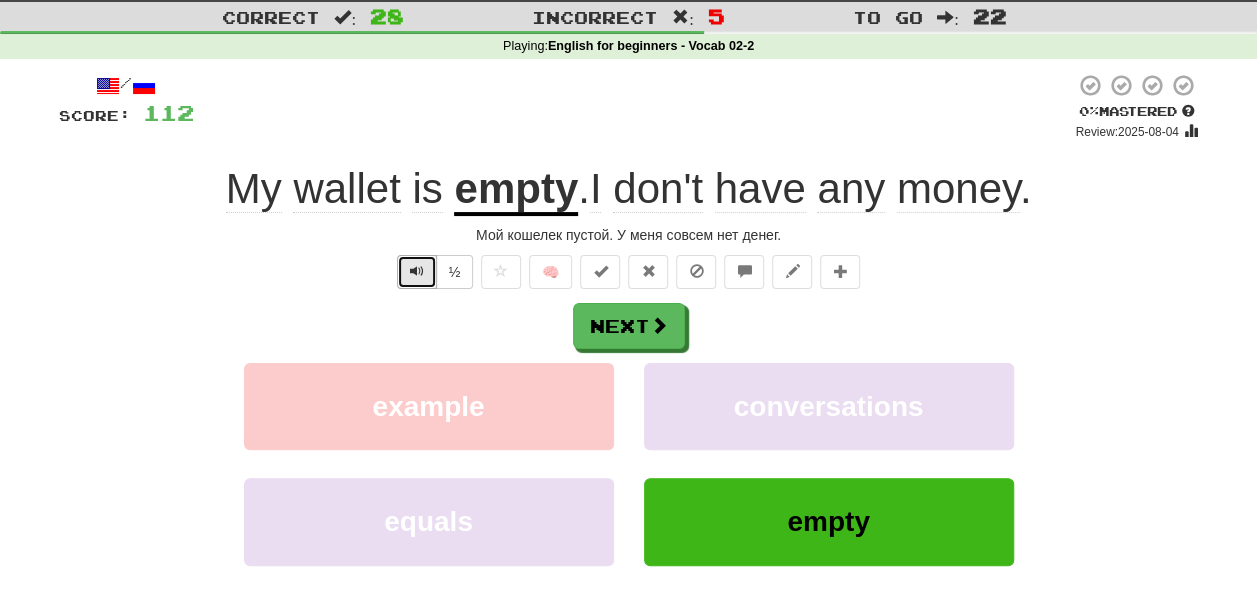 click at bounding box center [417, 272] 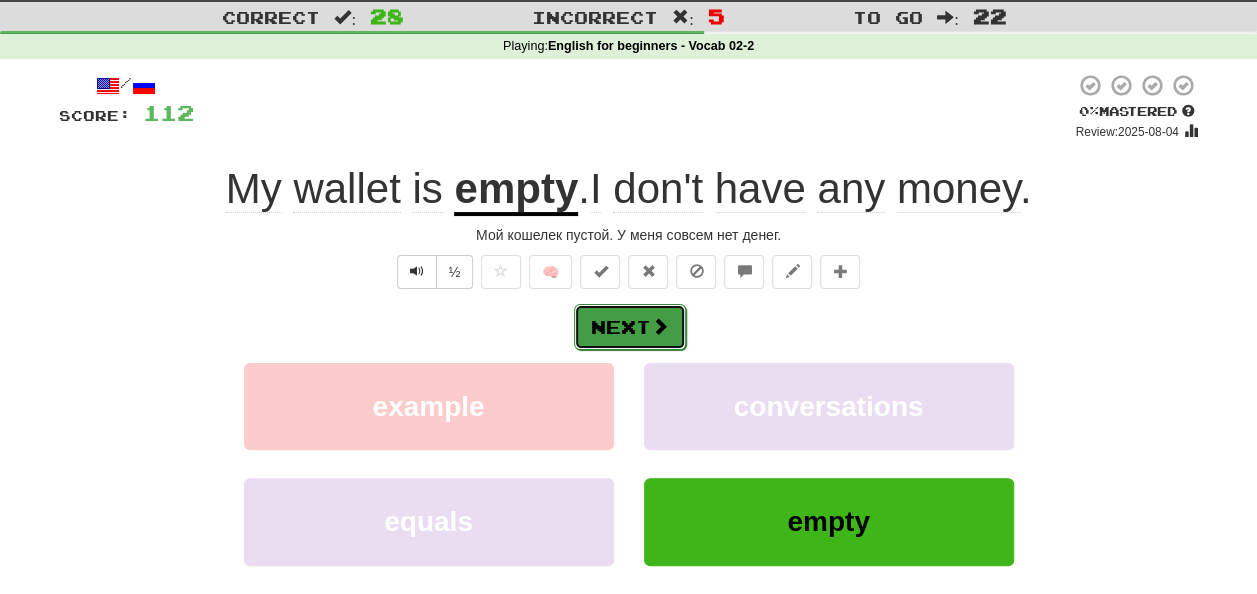 click on "Next" at bounding box center [630, 327] 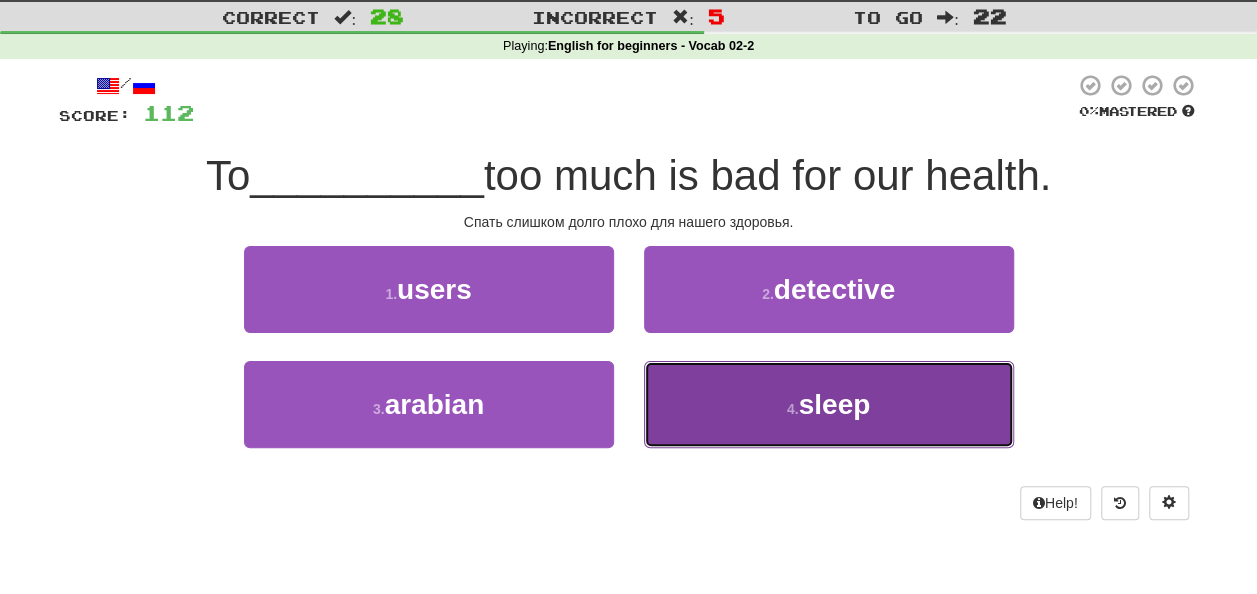 click on "4 .  sleep" at bounding box center [829, 404] 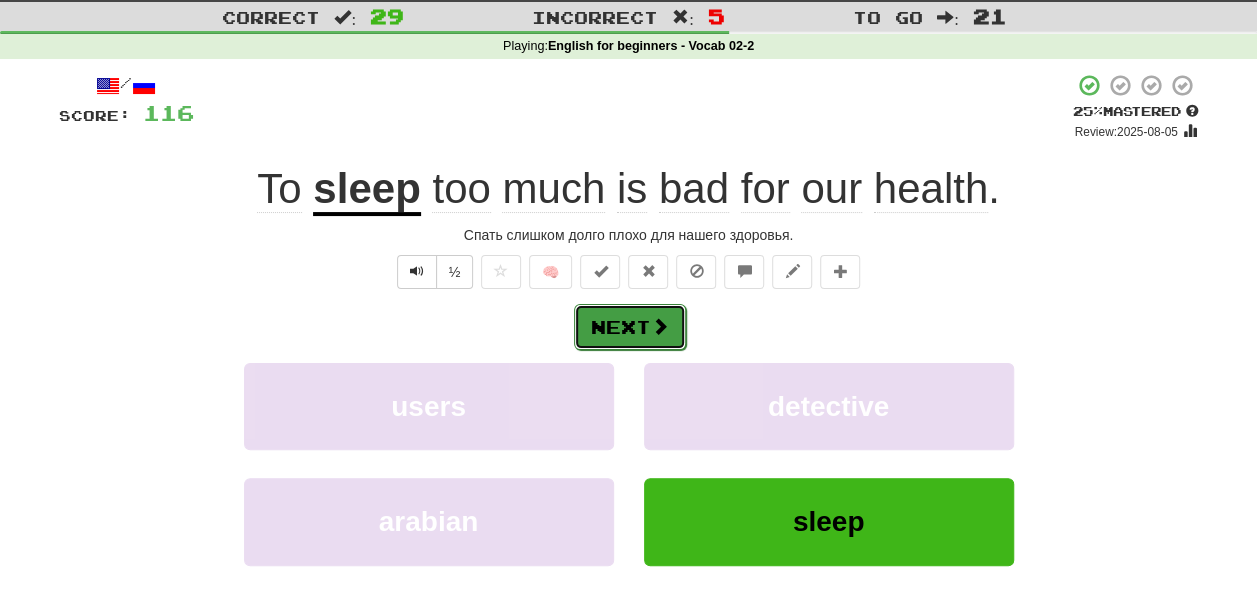 click on "Next" at bounding box center (630, 327) 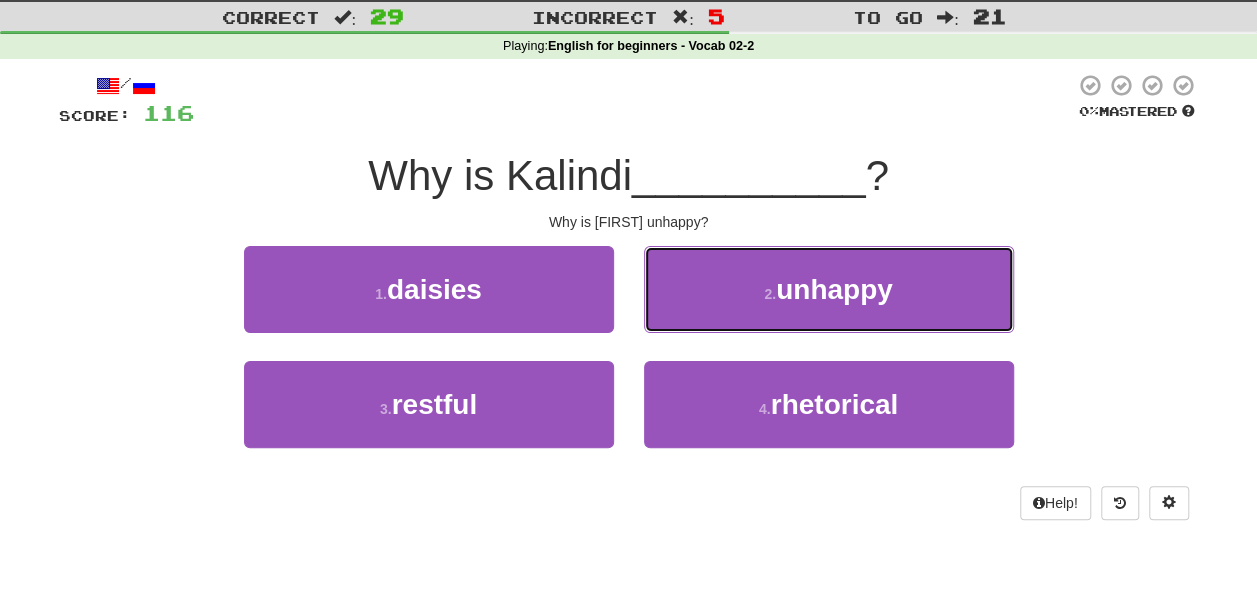 click on "[NUMBER] . unhappy" at bounding box center (829, 289) 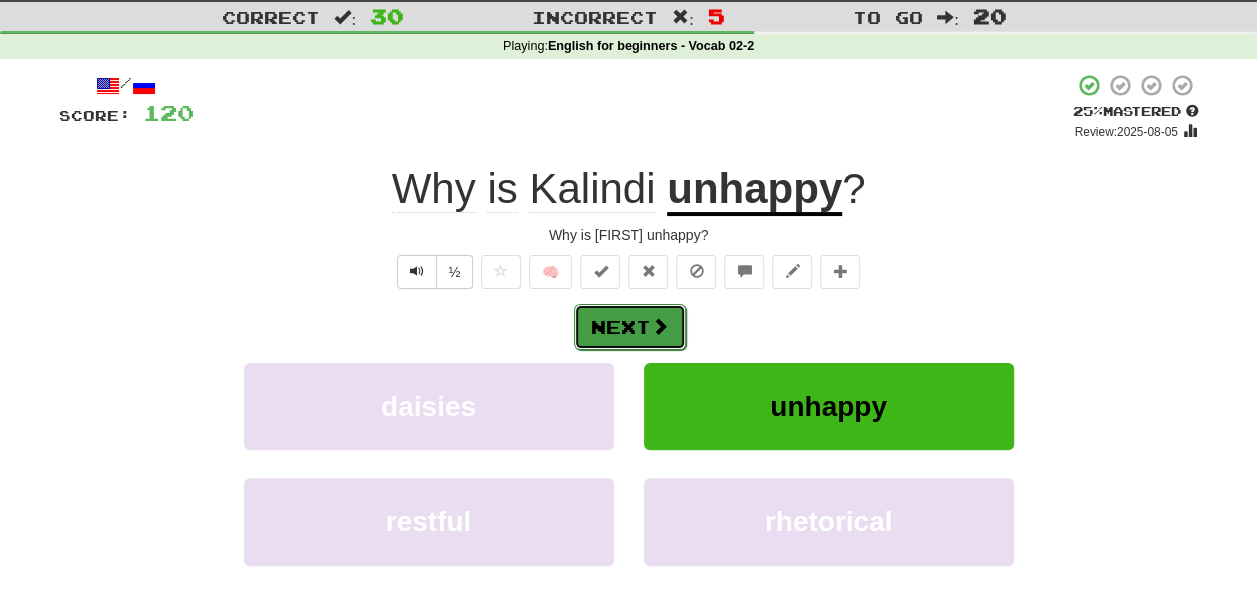 click on "Next" at bounding box center (630, 327) 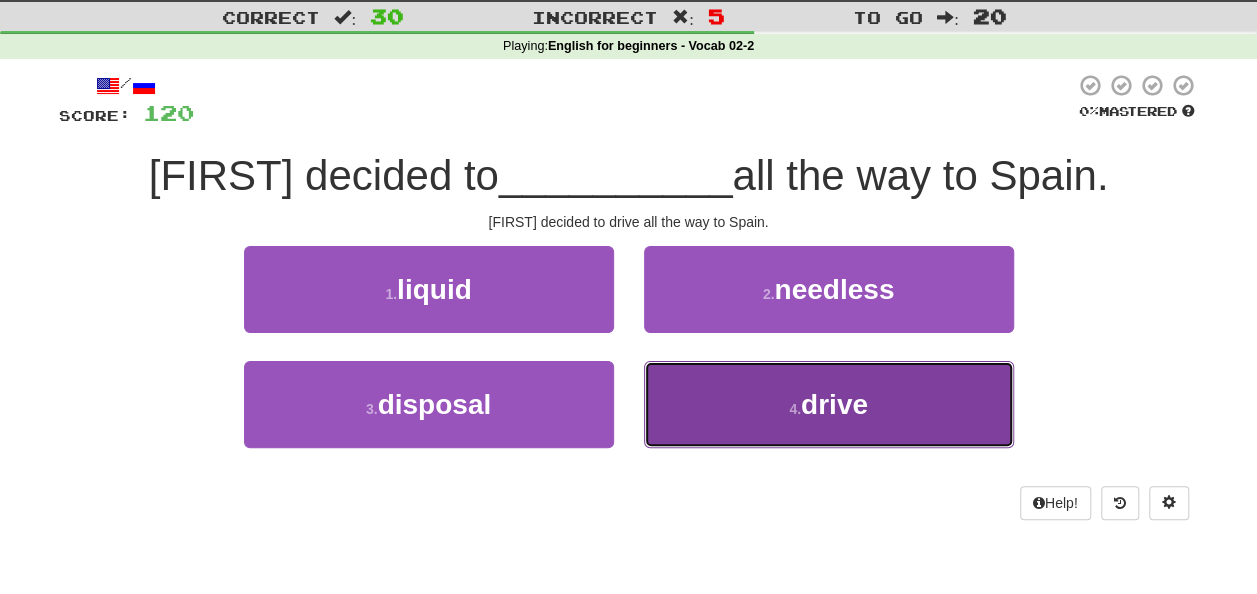 click on "[NUMBER] . drive" at bounding box center [829, 404] 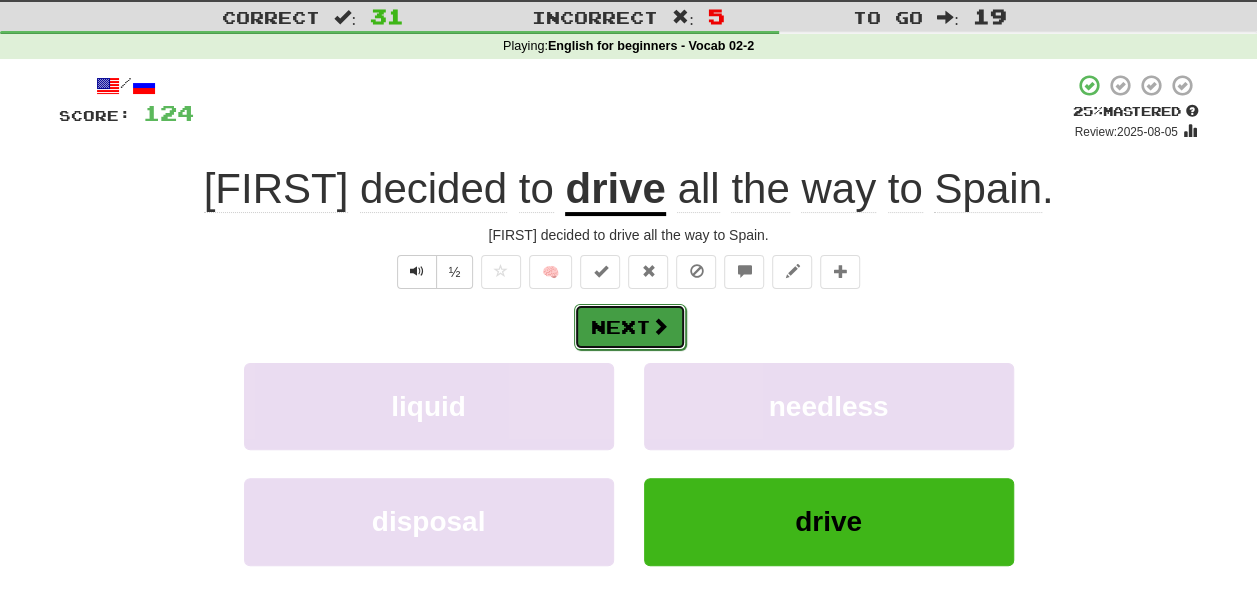 click on "Next" at bounding box center (630, 327) 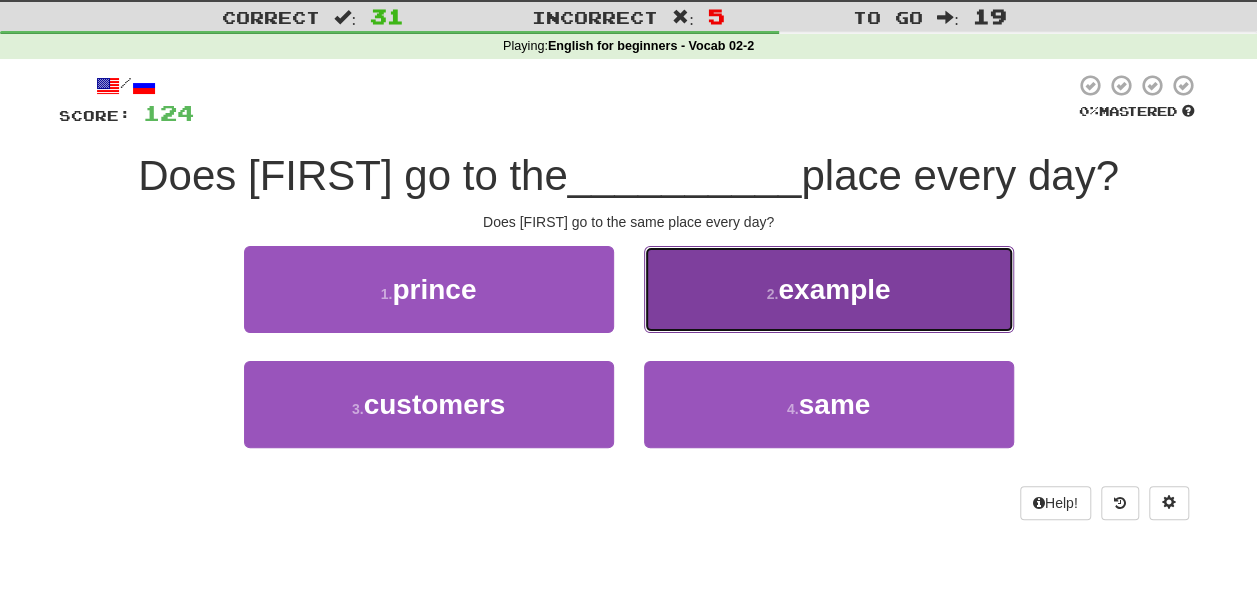 click on "[NUMBER] . example" at bounding box center (829, 289) 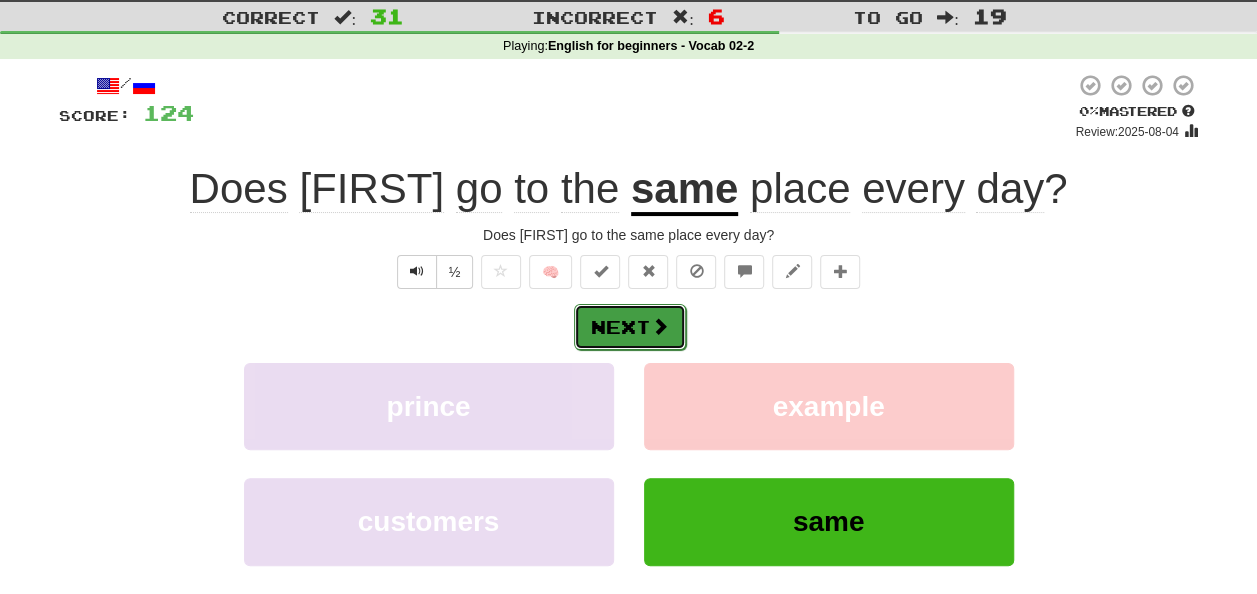 click on "Next" at bounding box center (630, 327) 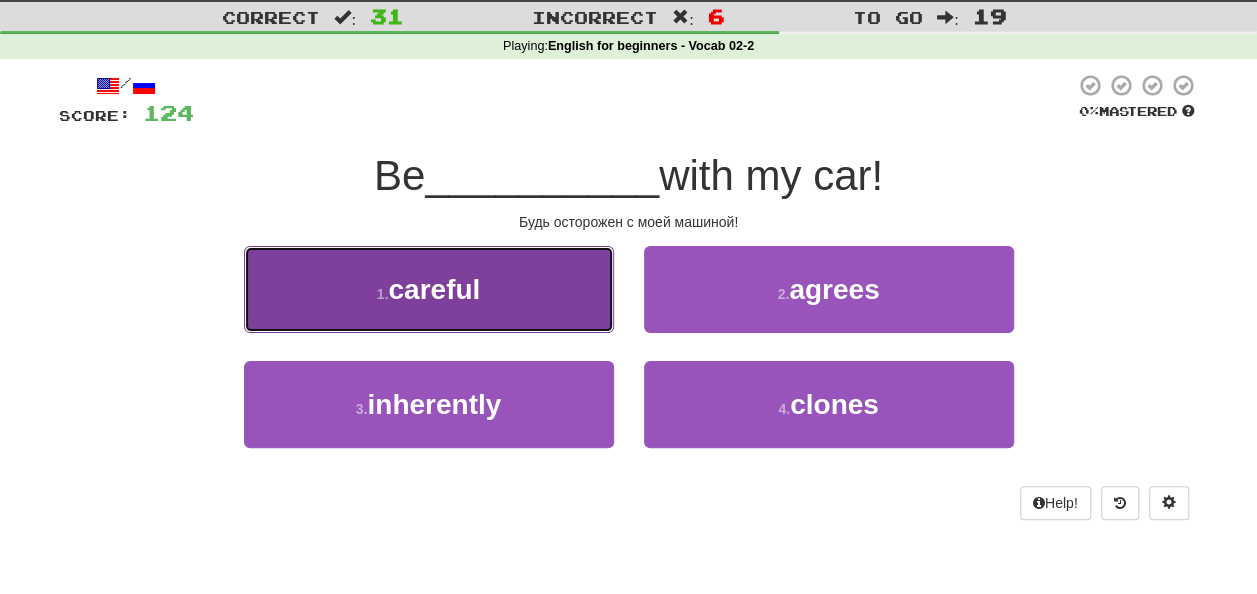 click on "[NUMBER] . careful" at bounding box center [429, 289] 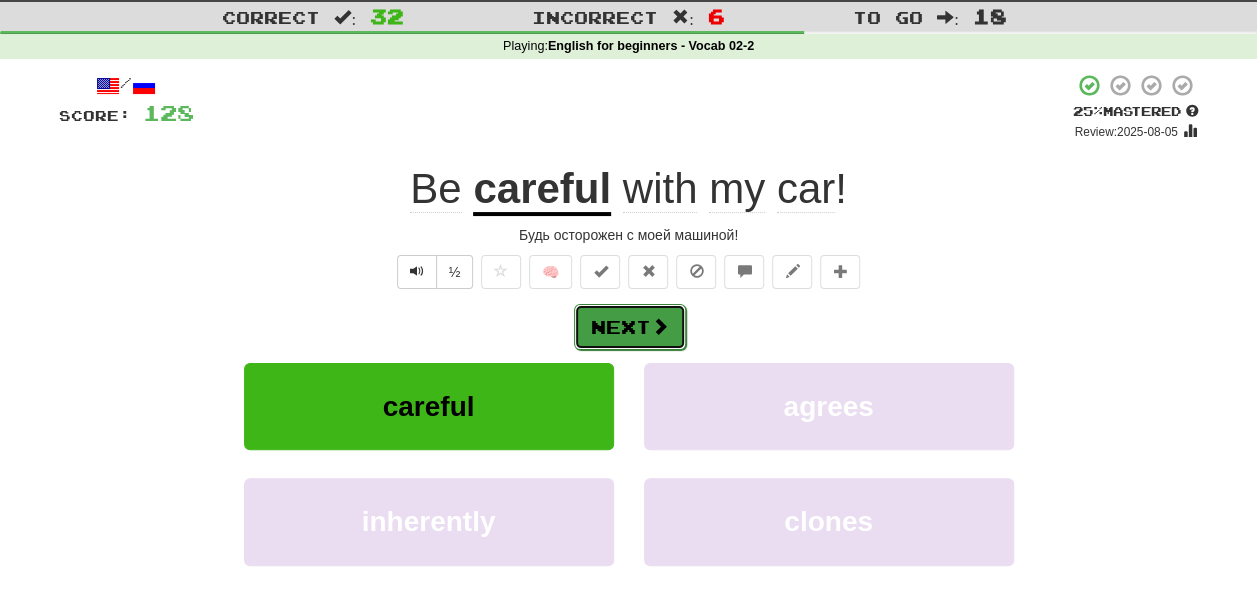 click on "Next" at bounding box center (630, 327) 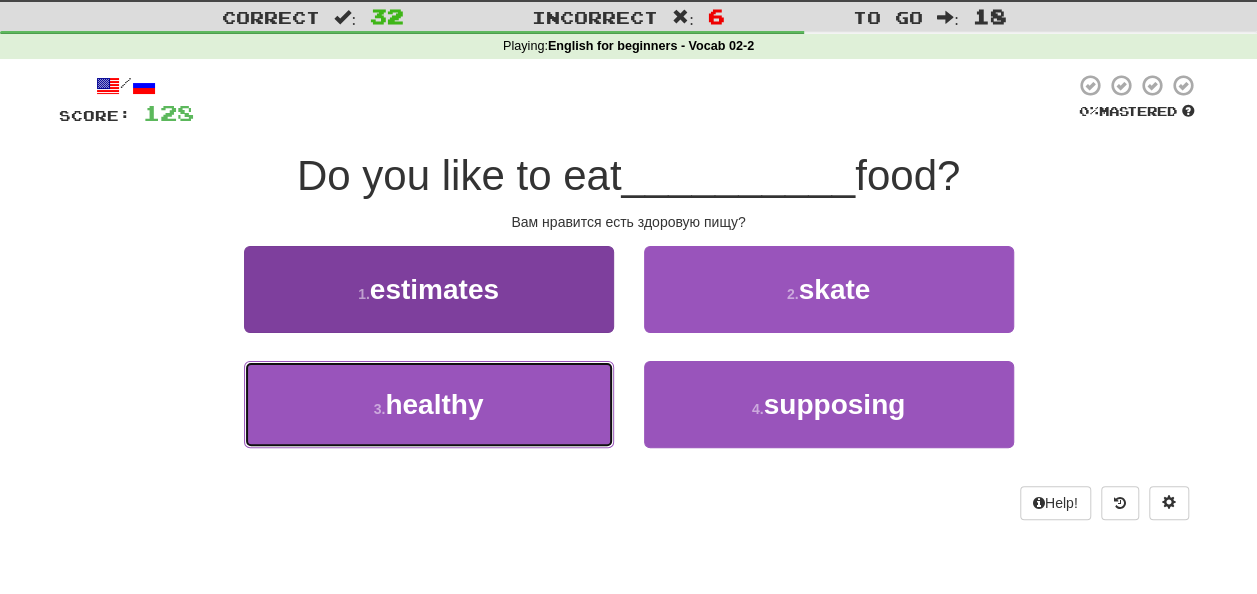 click on "3 .  healthy" at bounding box center [429, 404] 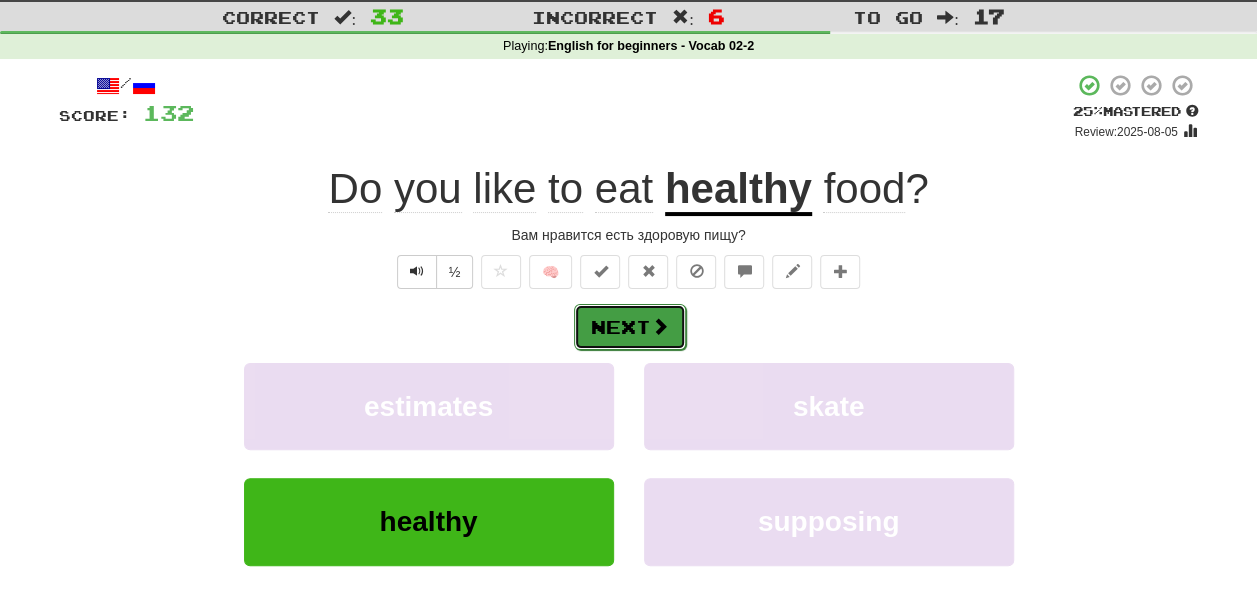 click on "Next" at bounding box center (630, 327) 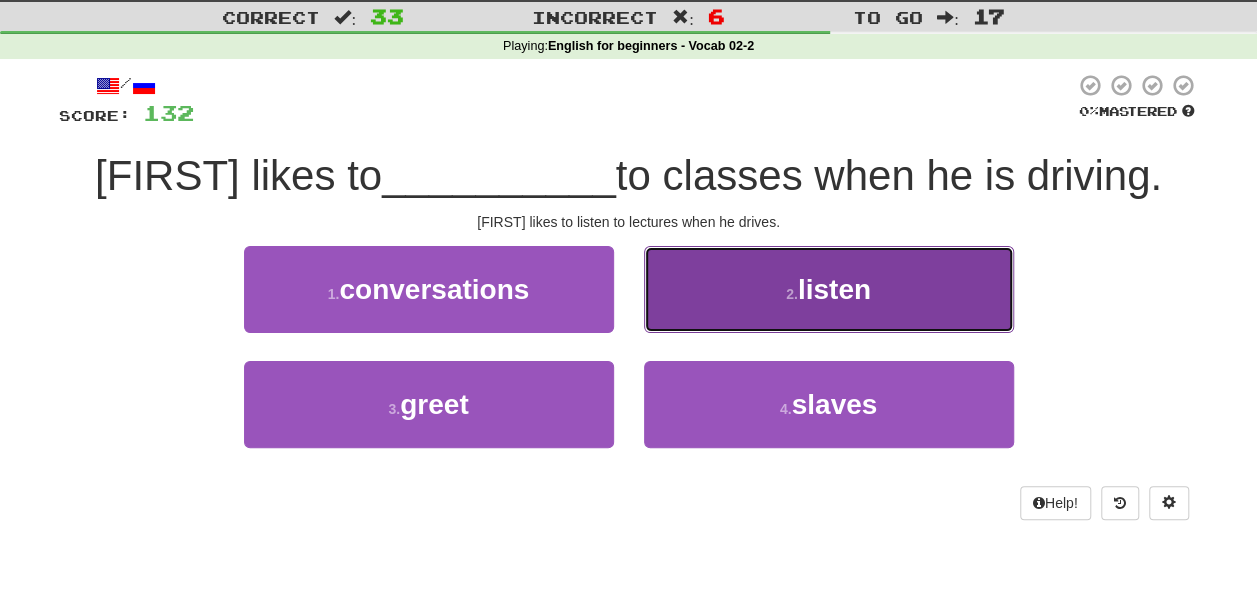 click on "[NUMBER] . listen" at bounding box center (829, 289) 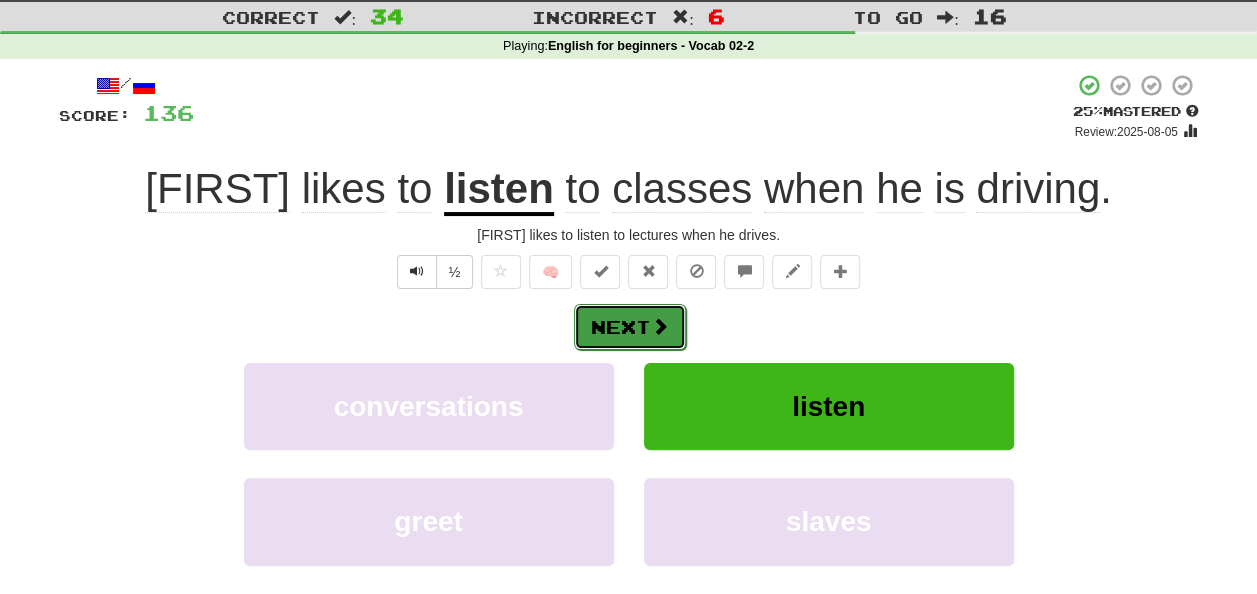 click at bounding box center [660, 326] 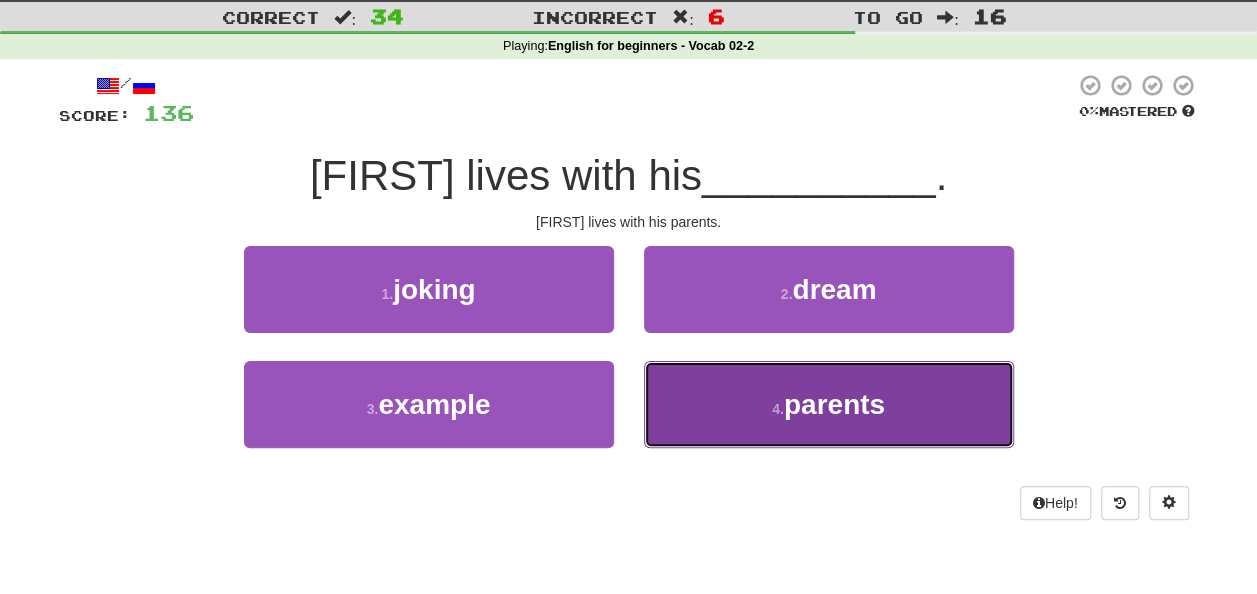 click on "4 .  parents" at bounding box center [829, 404] 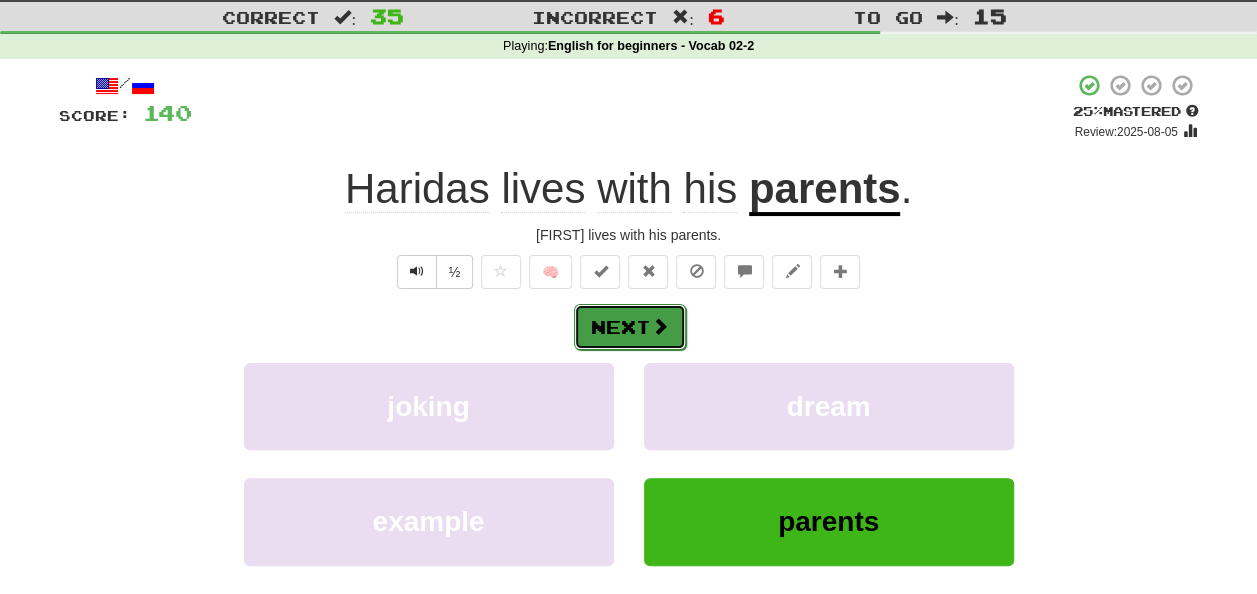 click on "Next" at bounding box center (630, 327) 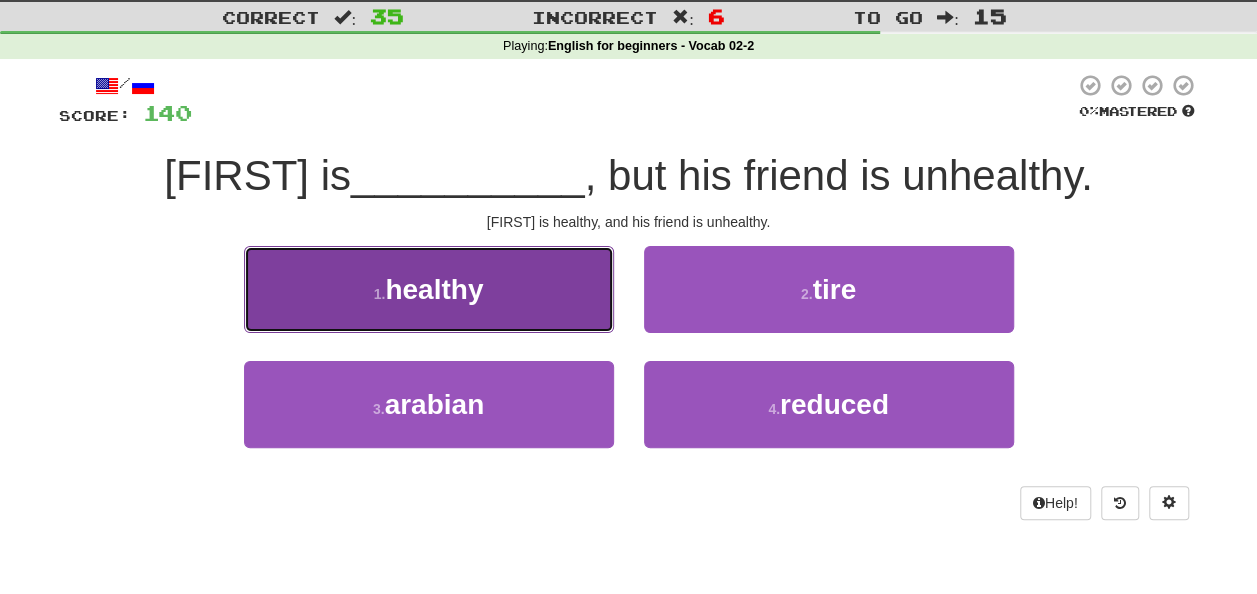 click on "1 .  healthy" at bounding box center [429, 289] 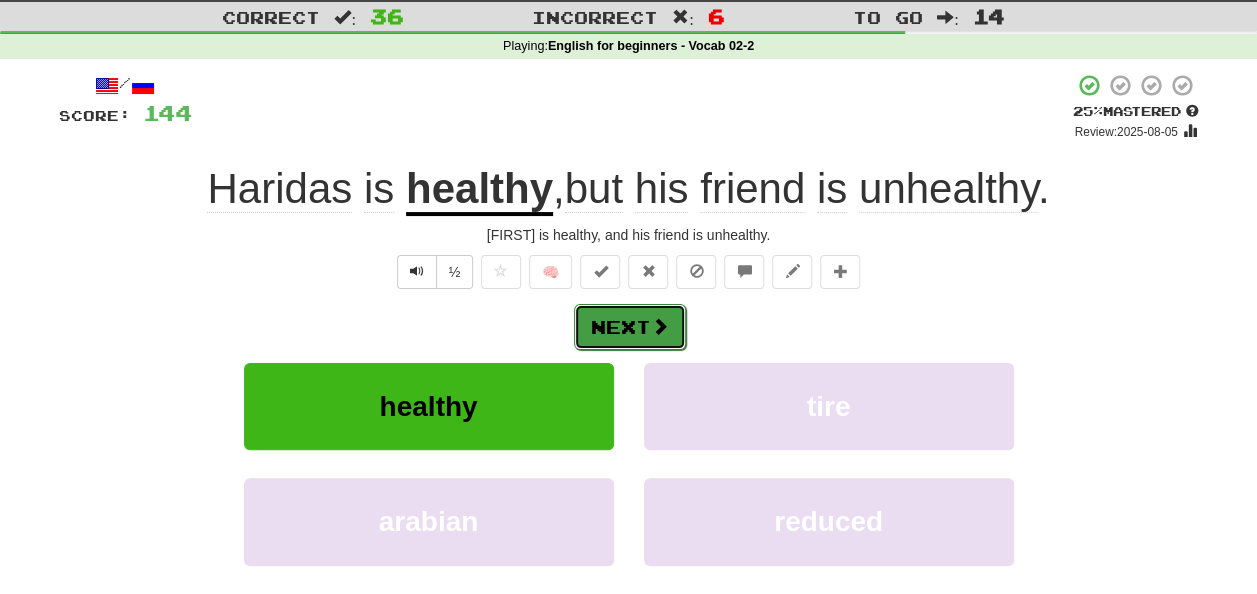 click on "Next" at bounding box center [630, 327] 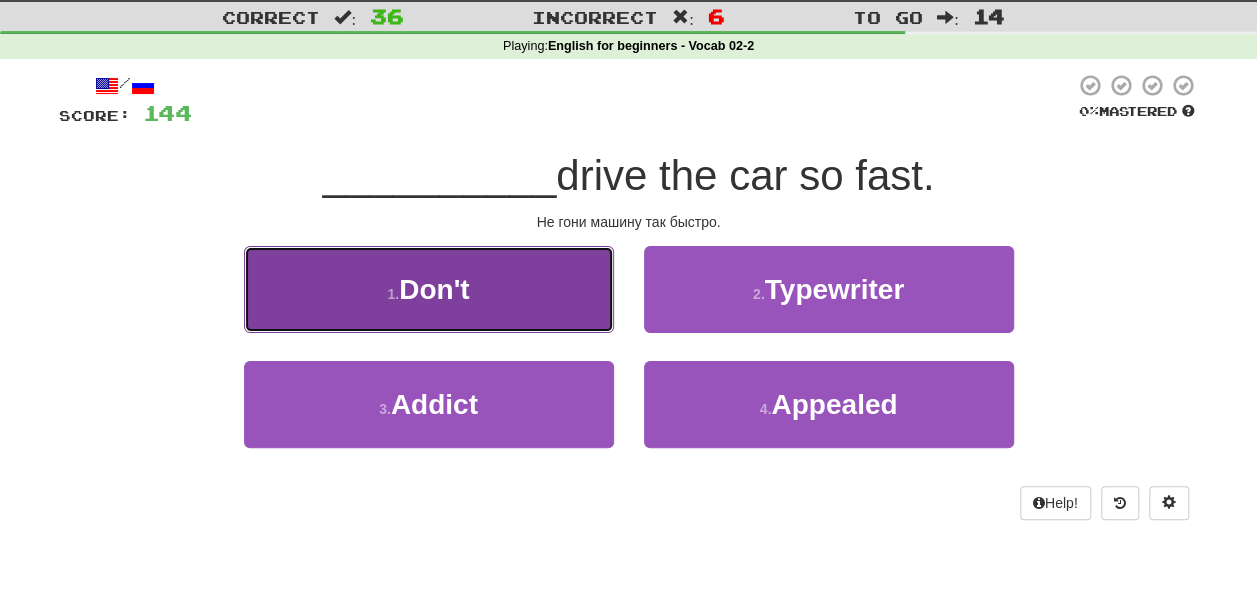 click on "[NUMBER] . Don't" at bounding box center (429, 289) 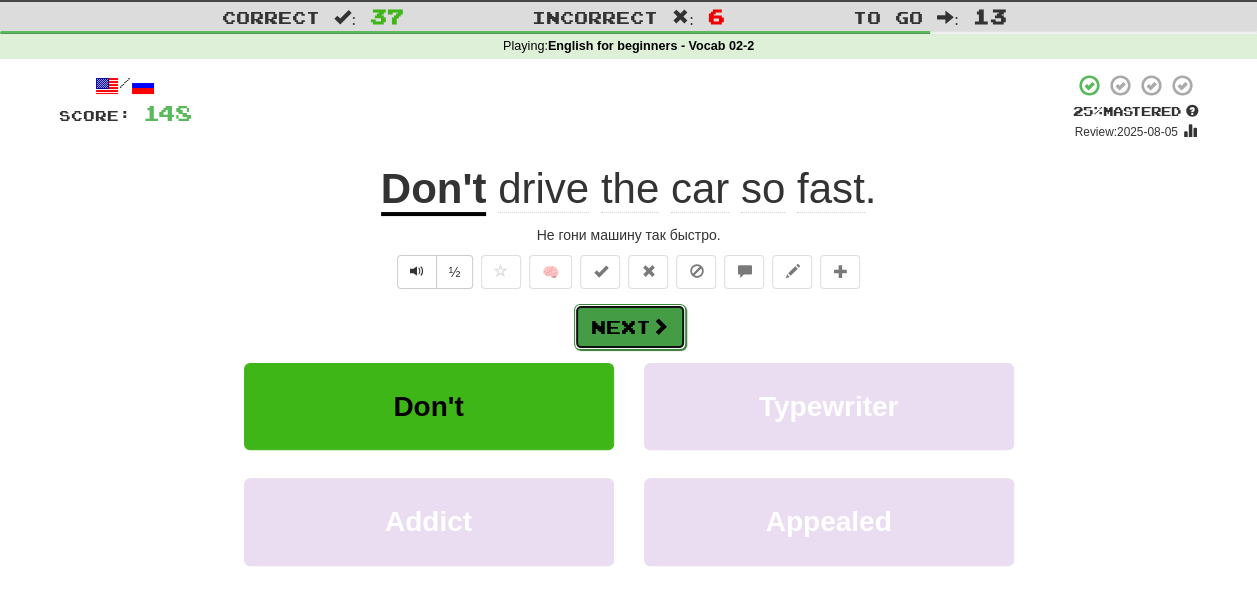 click on "Next" at bounding box center [630, 327] 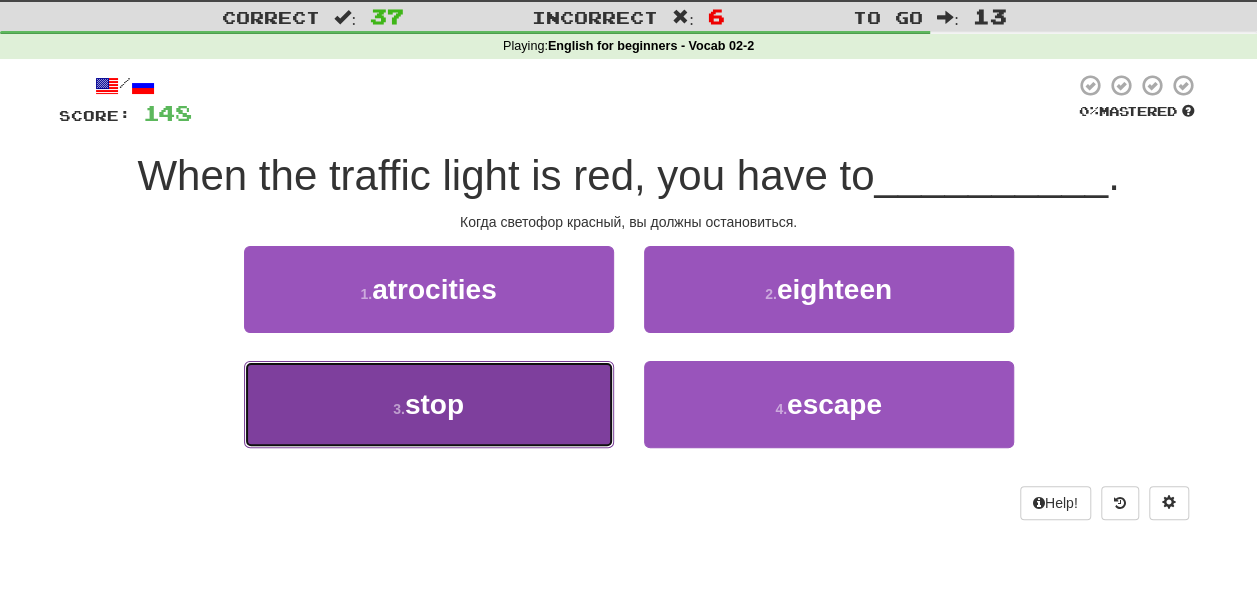 click on "3 .  stop" at bounding box center [429, 404] 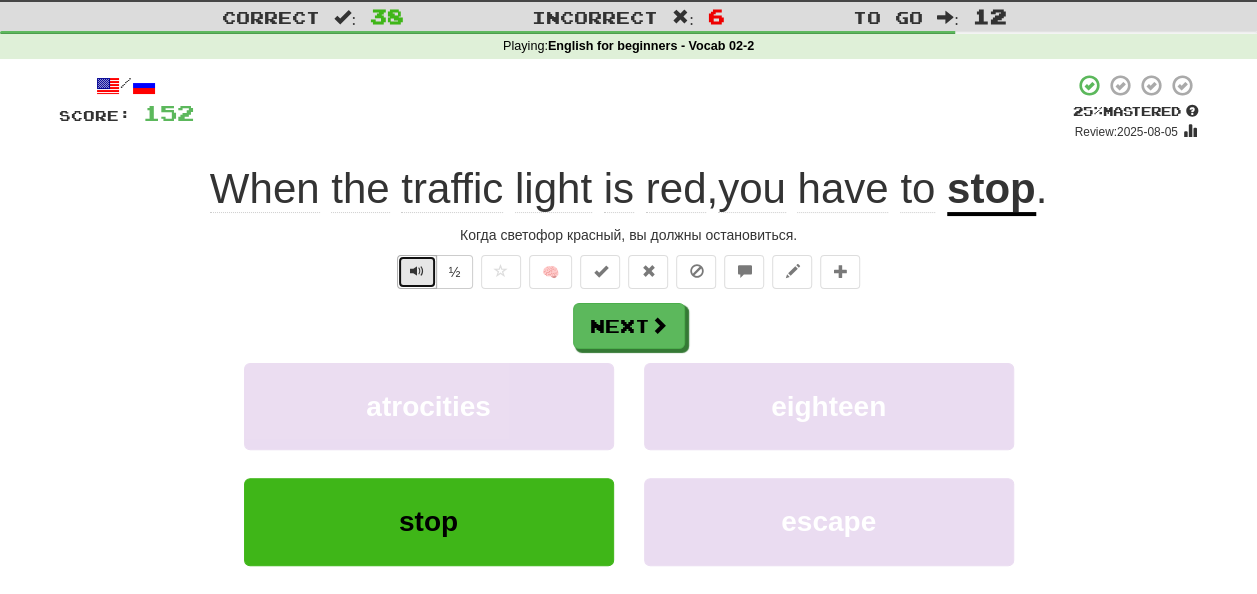 click at bounding box center (417, 271) 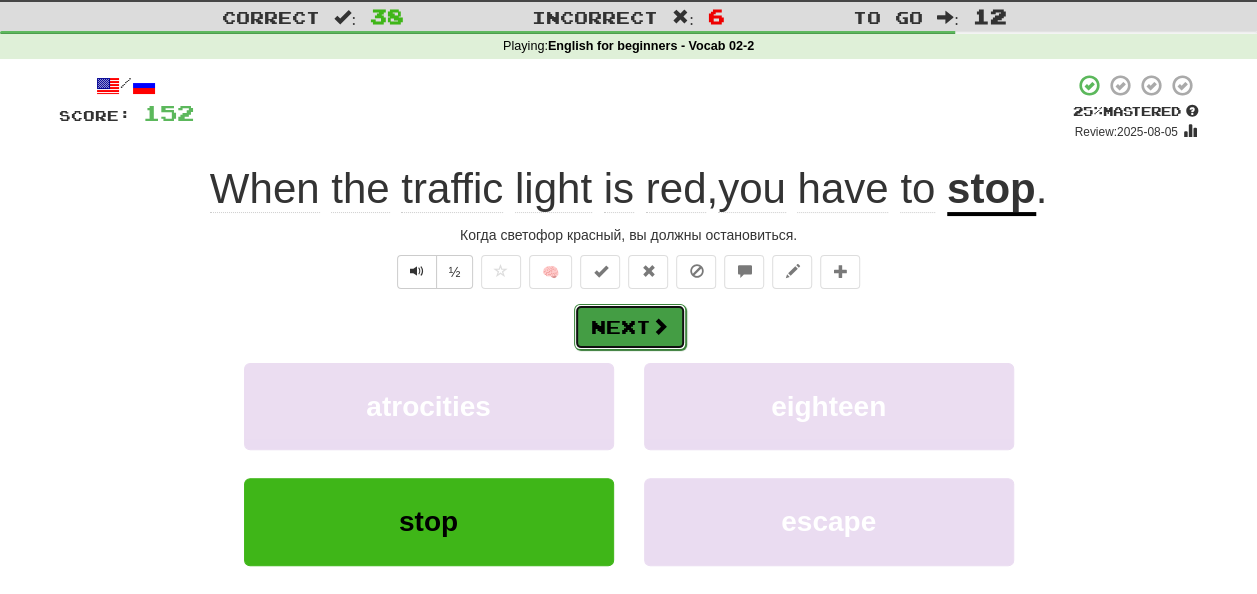 click on "Next" at bounding box center [630, 327] 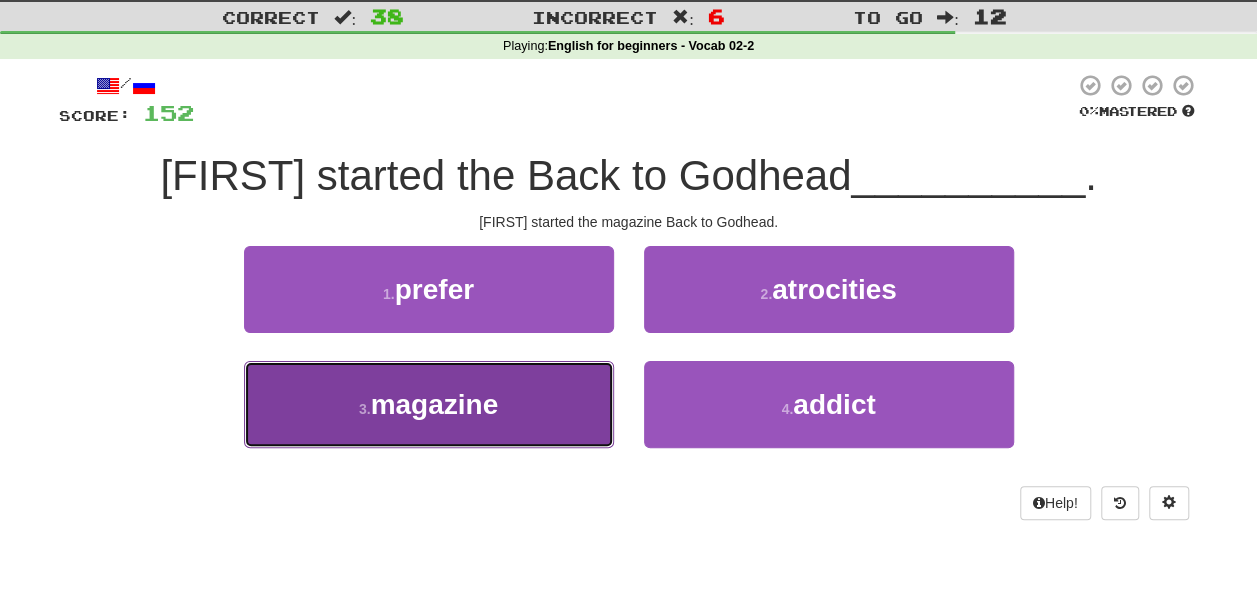 click on "[NUMBER] . magazine" at bounding box center [429, 404] 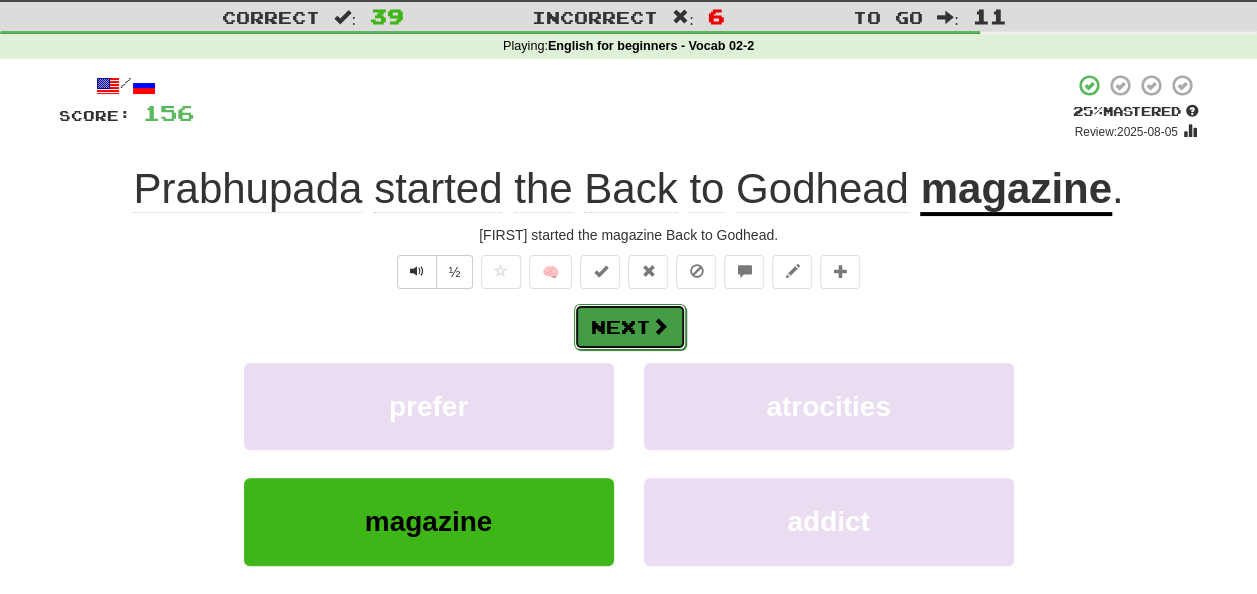 click on "Next" at bounding box center [630, 327] 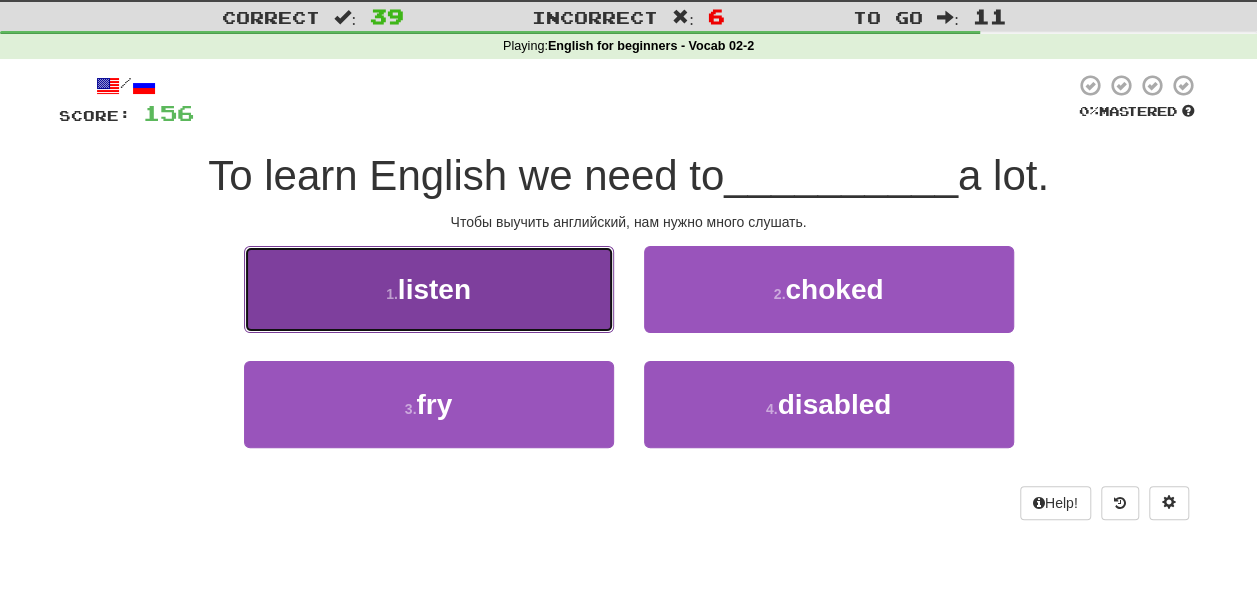 click on "1 .  listen" at bounding box center [429, 289] 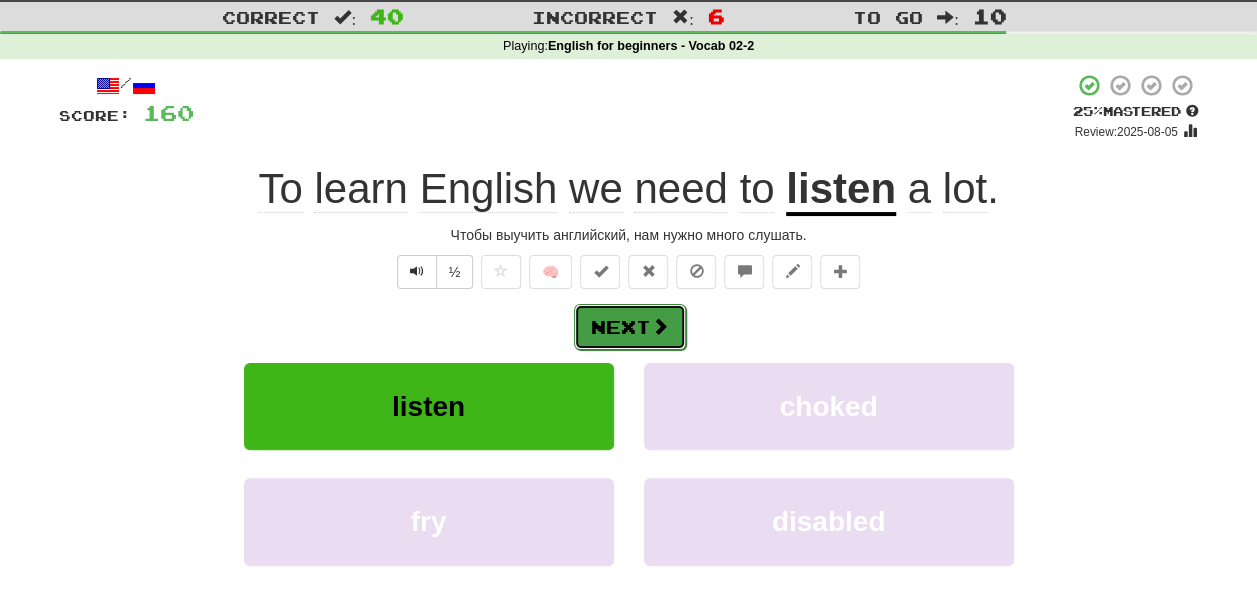 click on "Next" at bounding box center [630, 327] 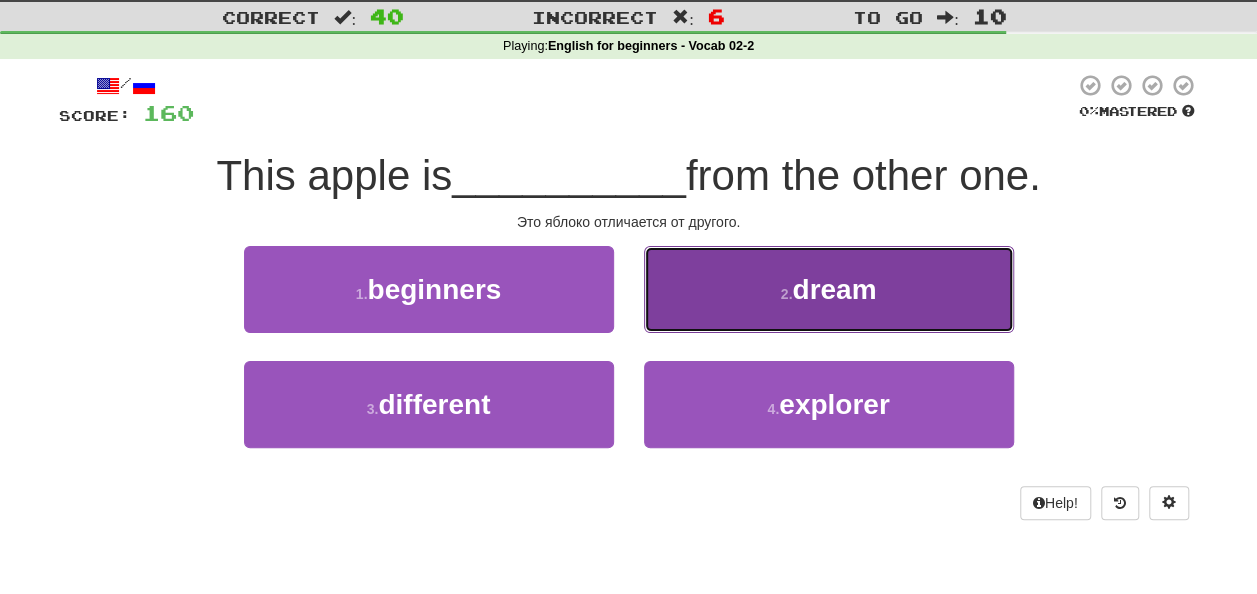 click on "2 ." at bounding box center (787, 294) 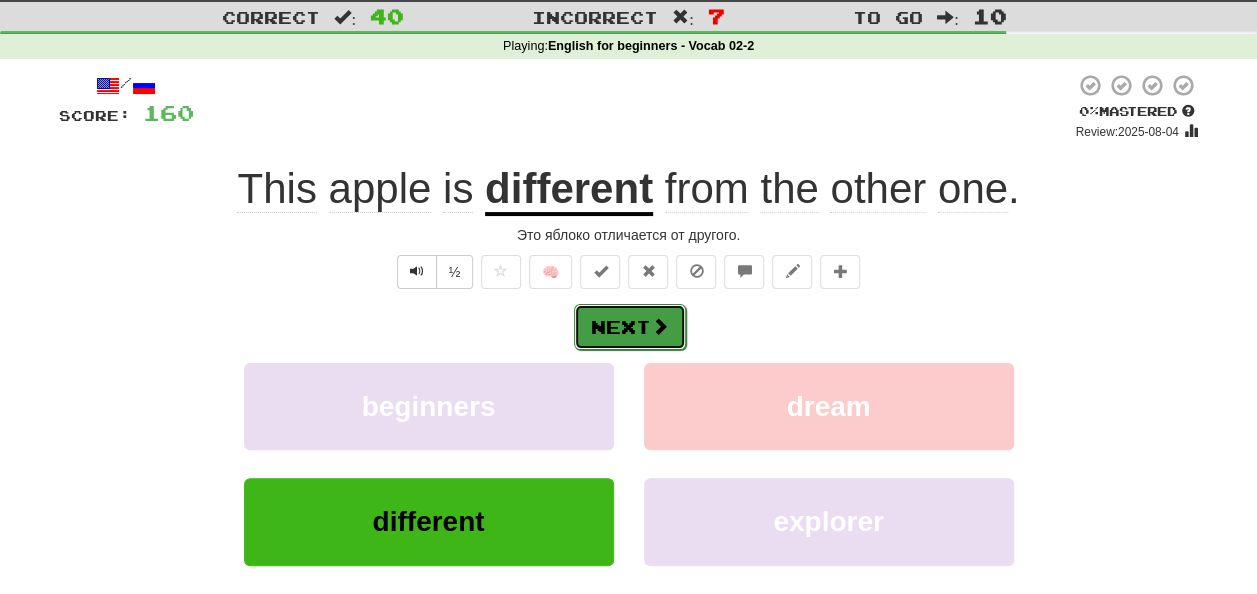 click on "Next" at bounding box center [630, 327] 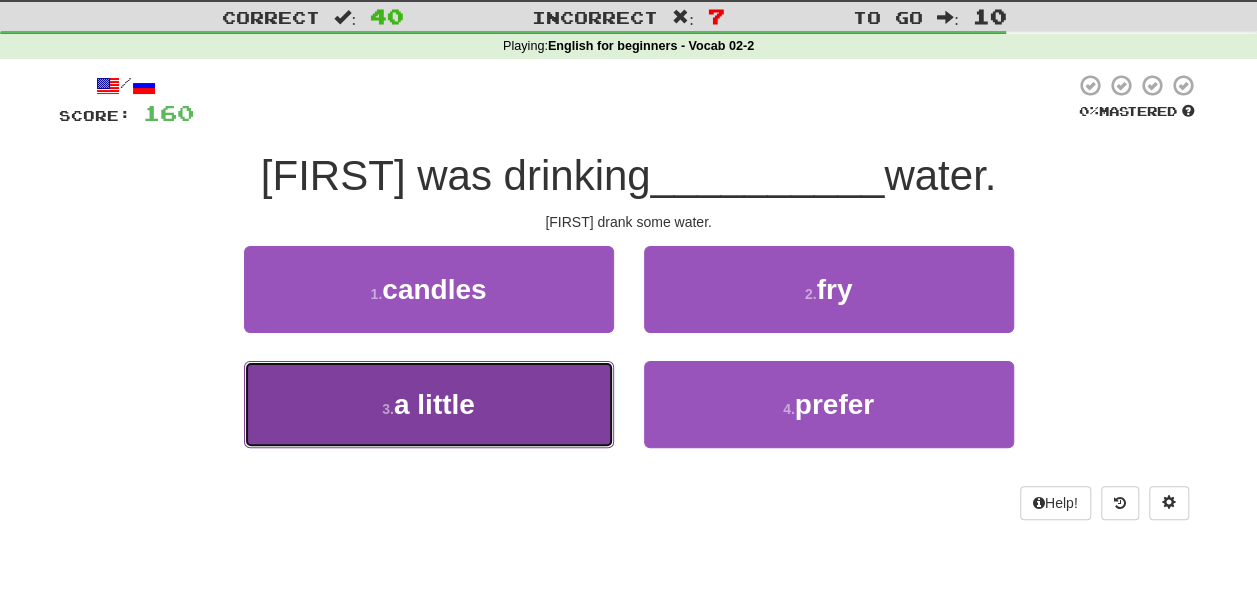 click on "3 .  a little" at bounding box center (429, 404) 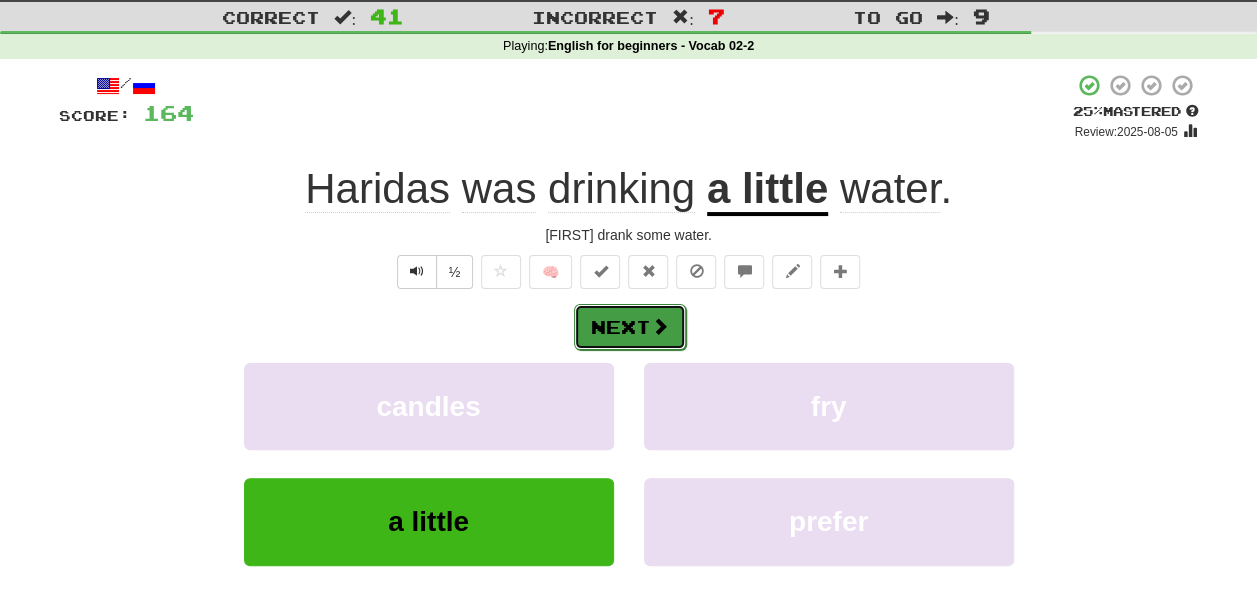 click on "Next" at bounding box center (630, 327) 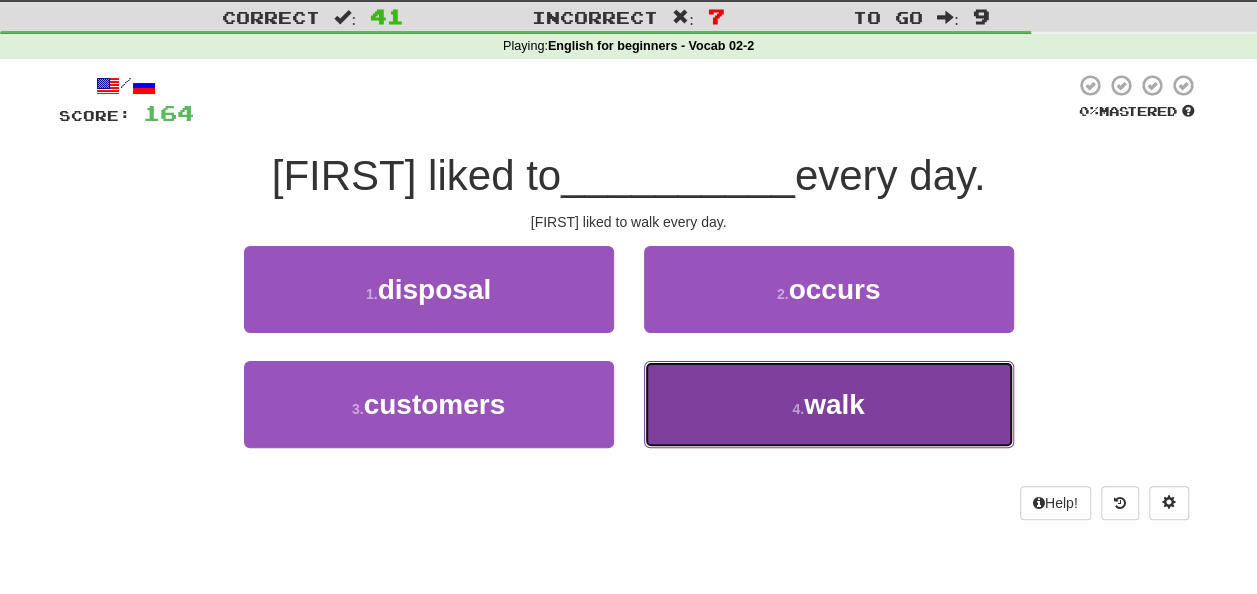 click on "4 .  walk" at bounding box center (829, 404) 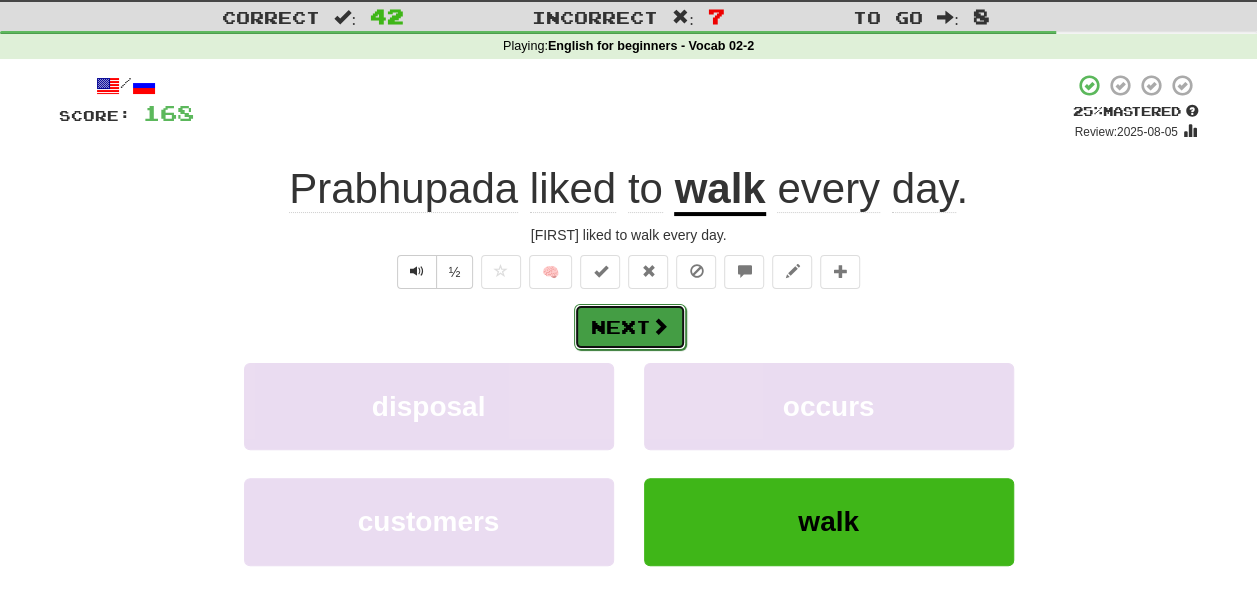 click on "Next" at bounding box center [630, 327] 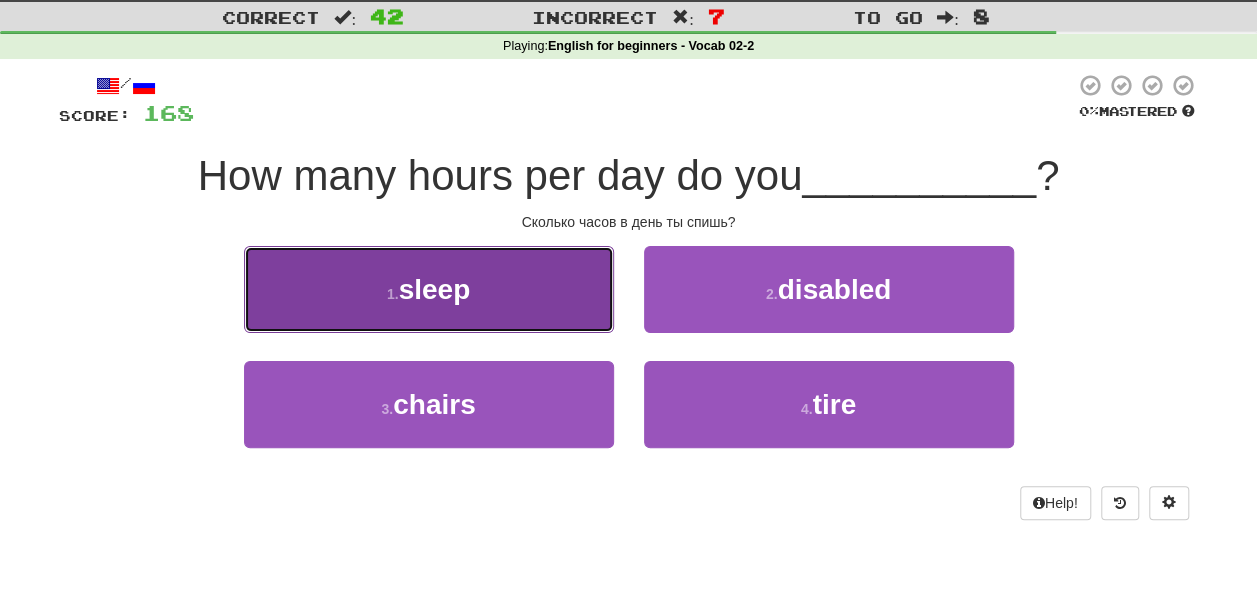click on "1 .  sleep" at bounding box center [429, 289] 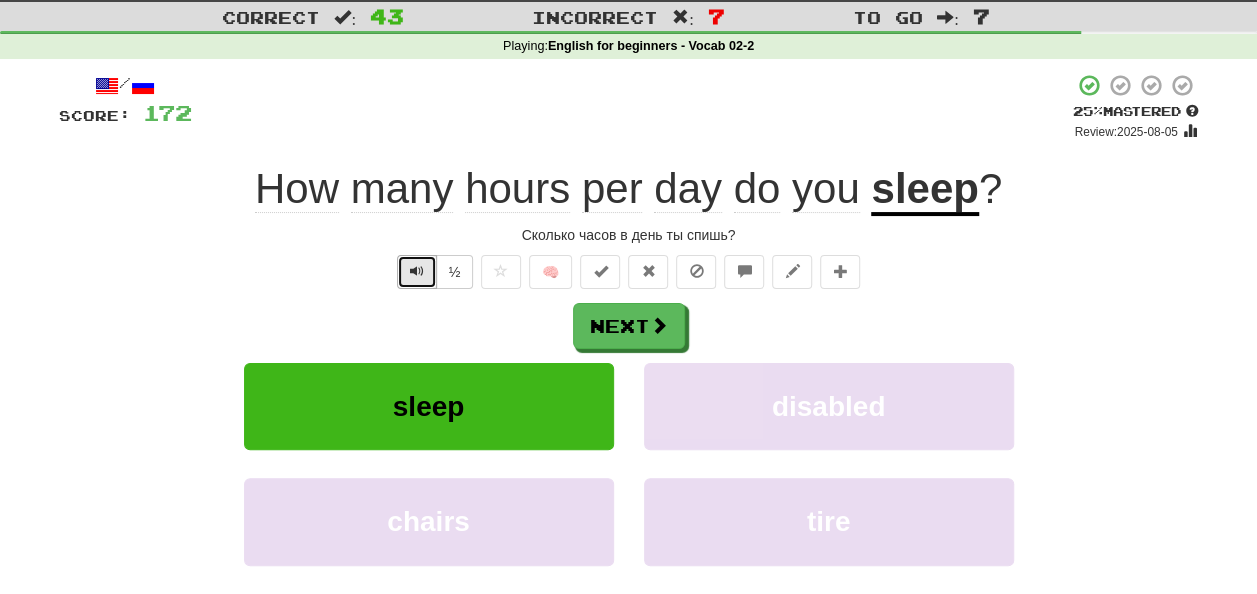 click at bounding box center [417, 271] 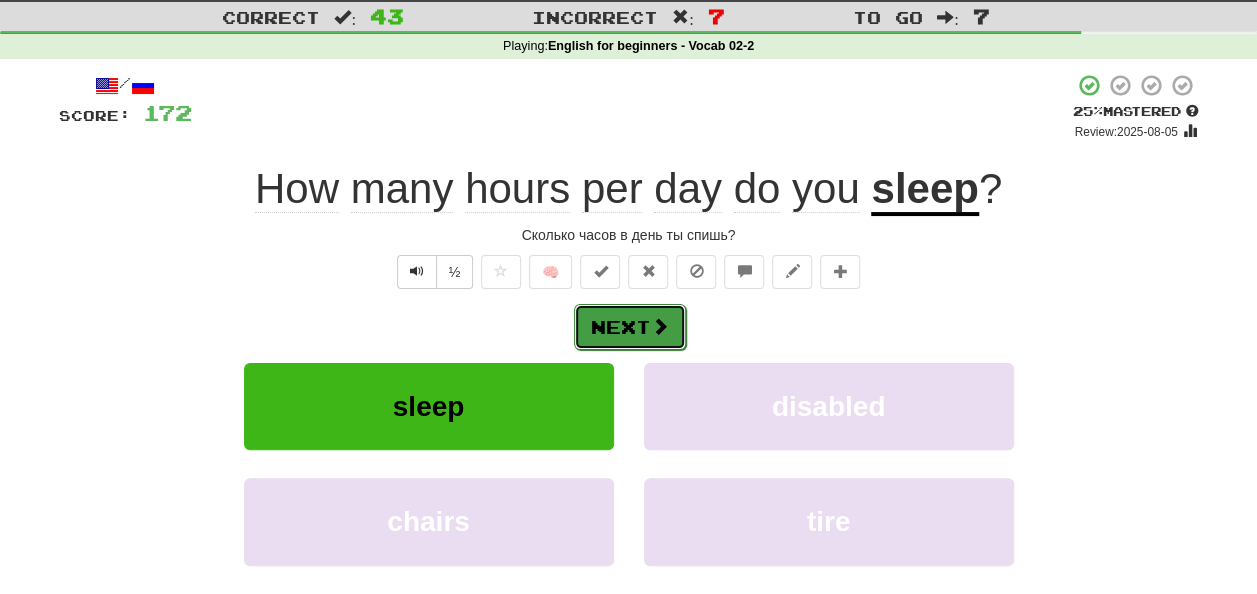 click on "Next" at bounding box center (630, 327) 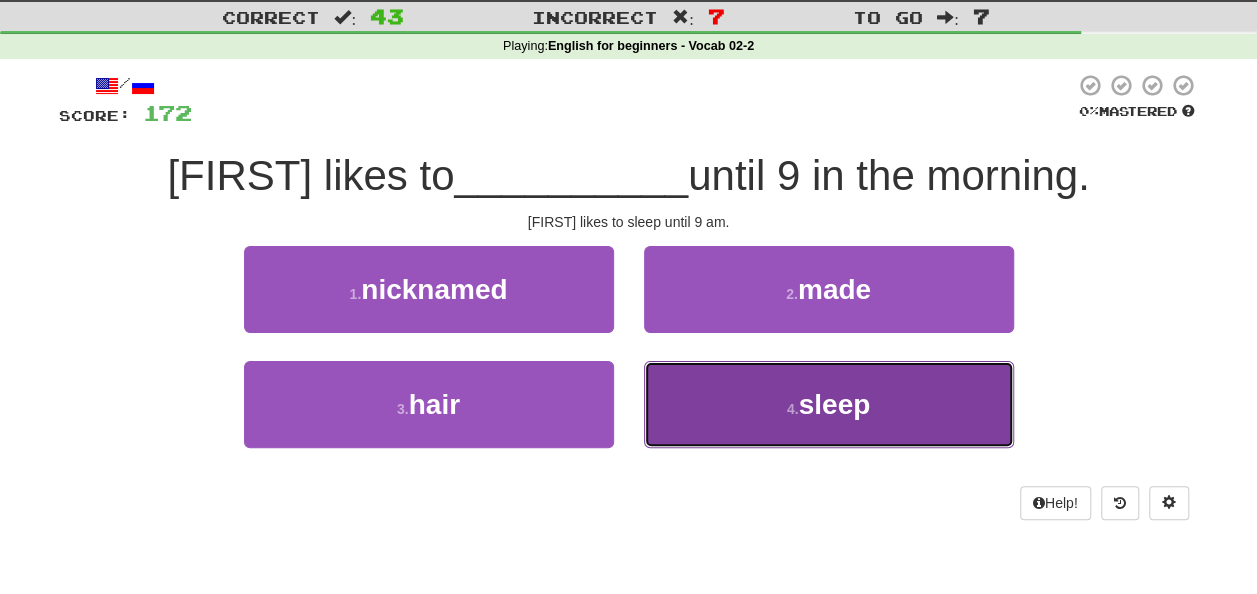 click on "4 .  sleep" at bounding box center [829, 404] 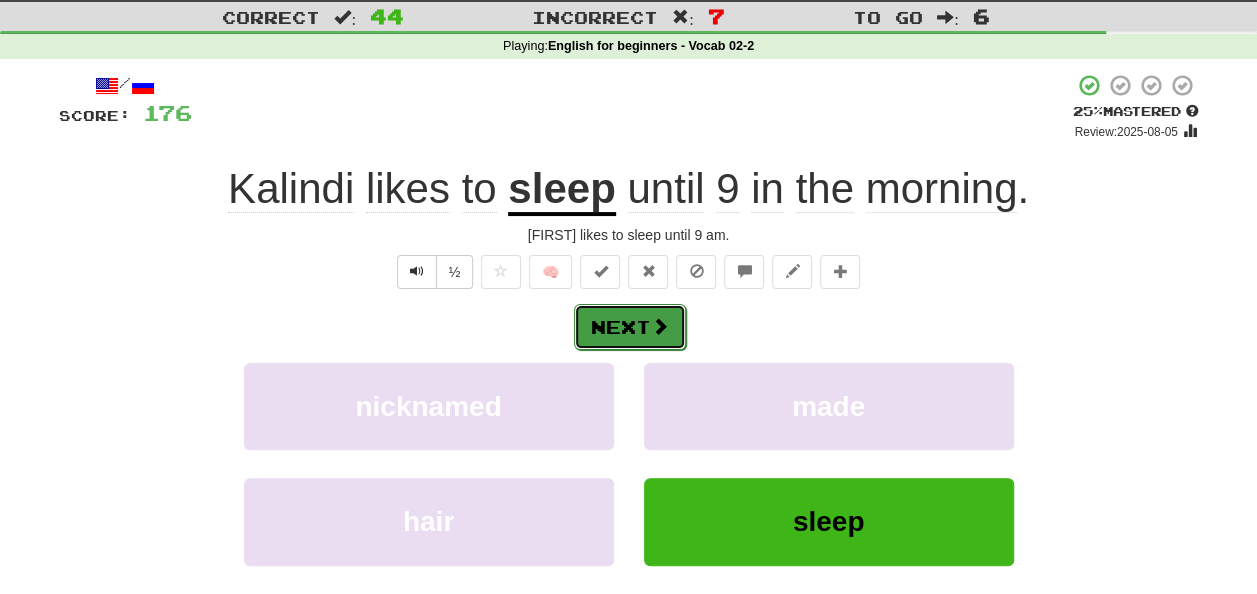 click on "Next" at bounding box center [630, 327] 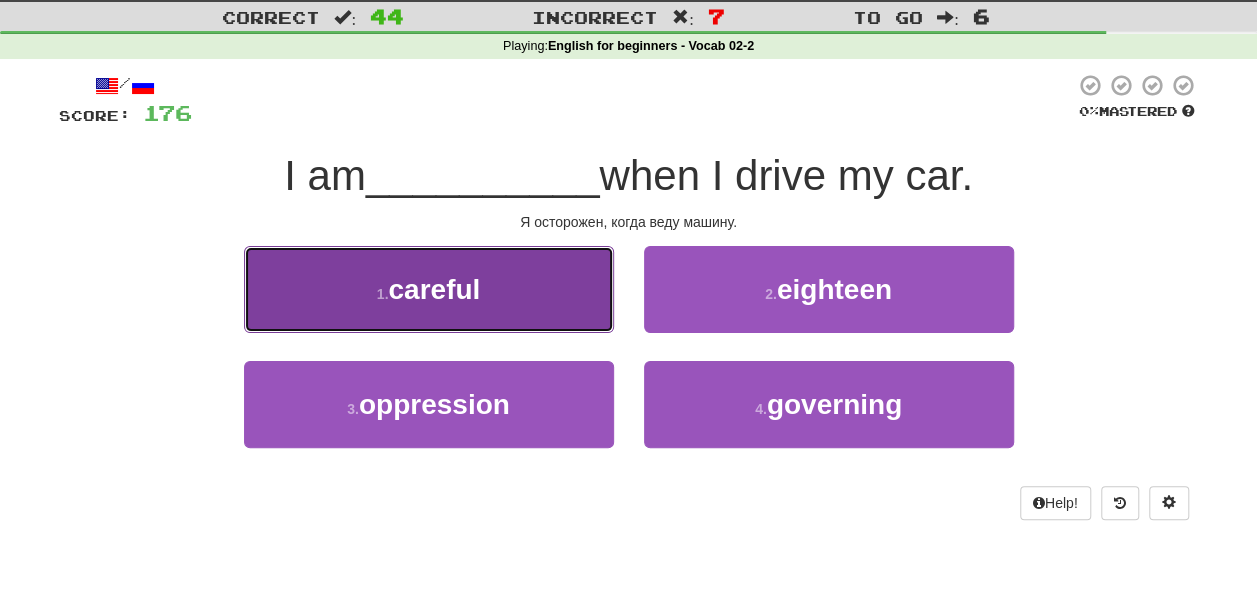 click on "[NUMBER] . careful" at bounding box center [429, 289] 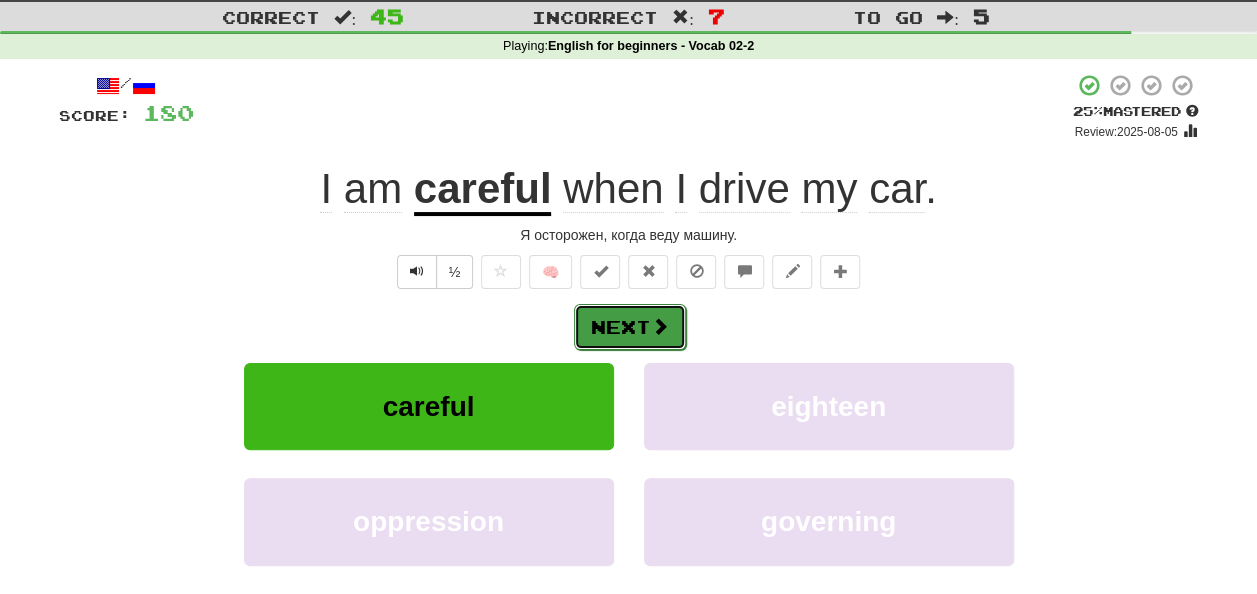 click on "Next" at bounding box center [630, 327] 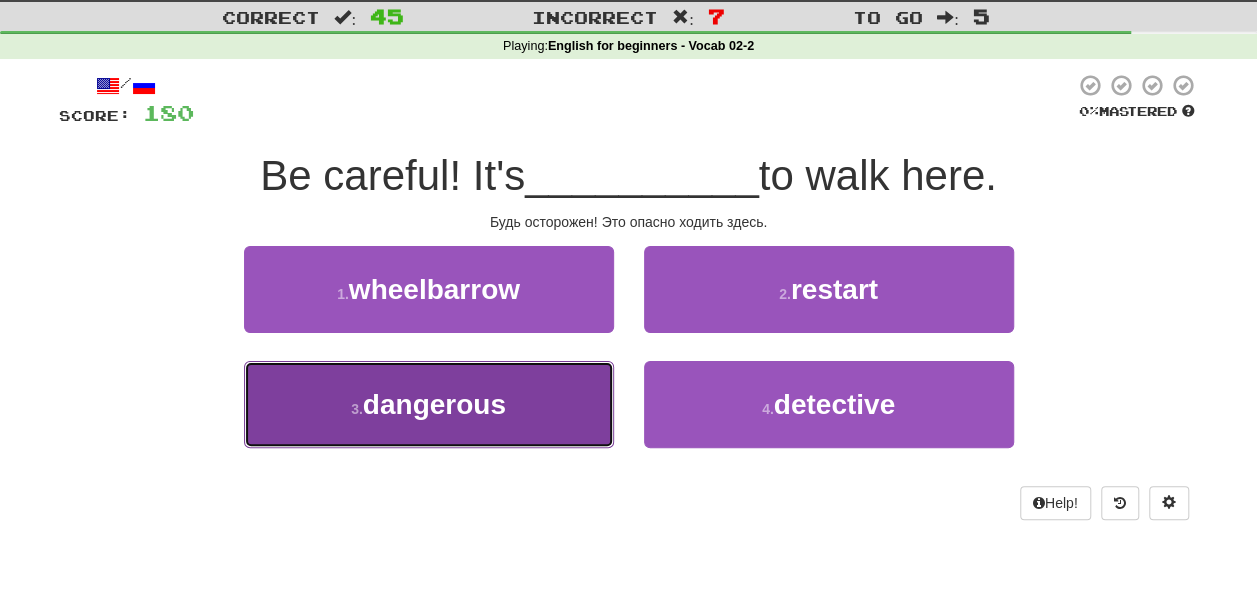 click on "[NUMBER] . dangerous" at bounding box center (429, 404) 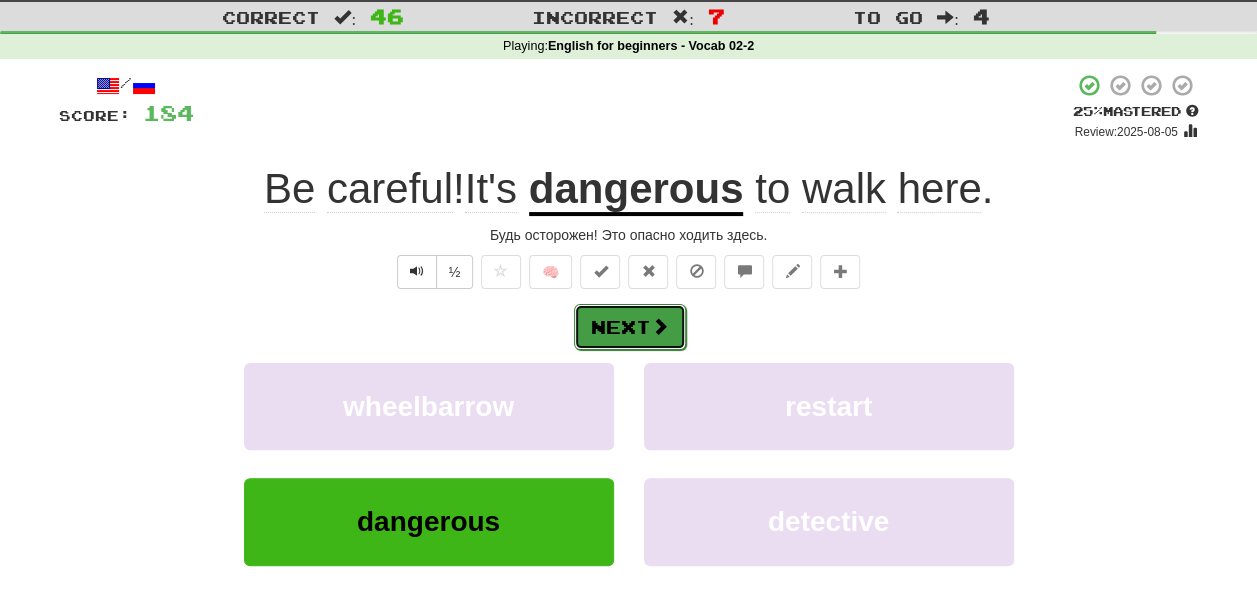 click on "Next" at bounding box center [630, 327] 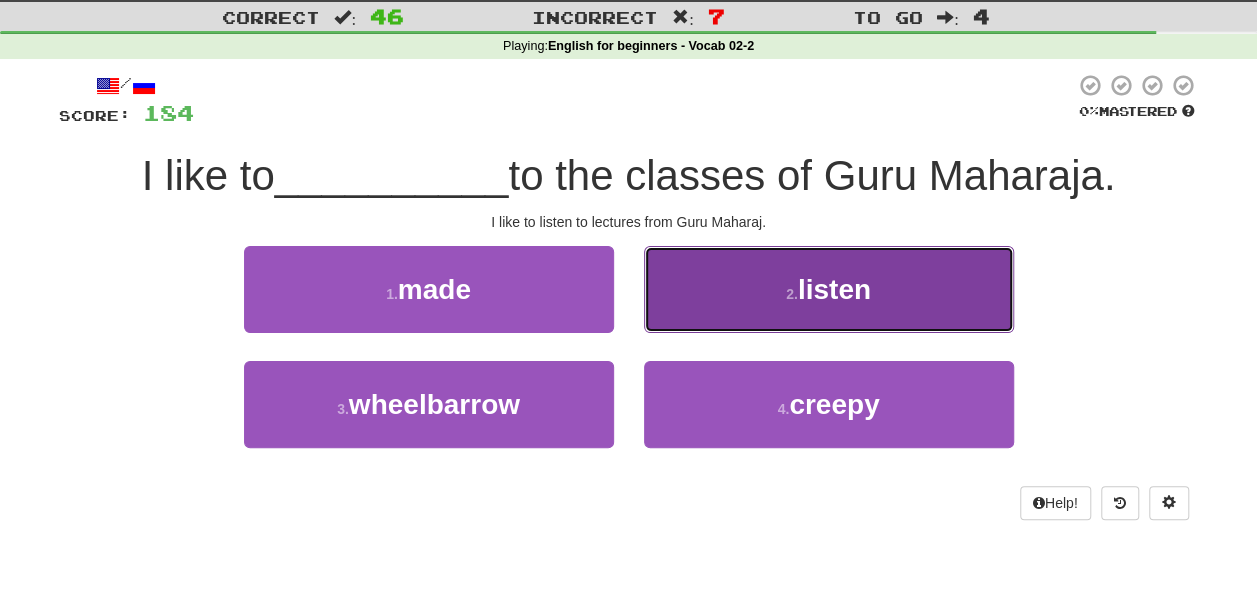 click on "[NUMBER] . listen" at bounding box center (829, 289) 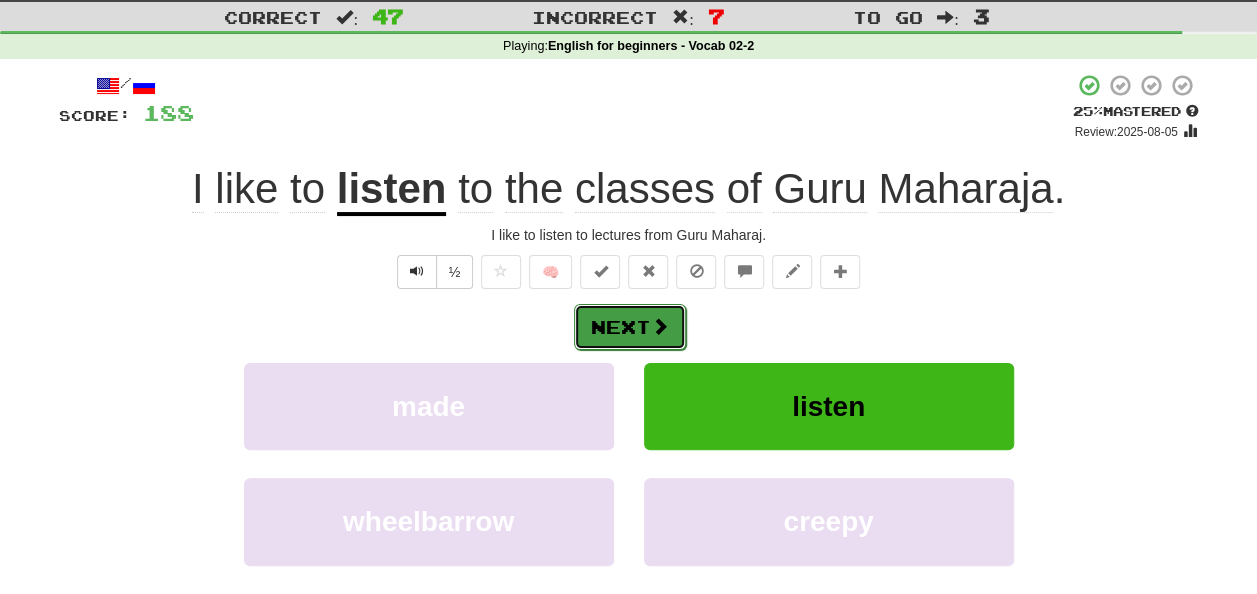 click on "Next" at bounding box center (630, 327) 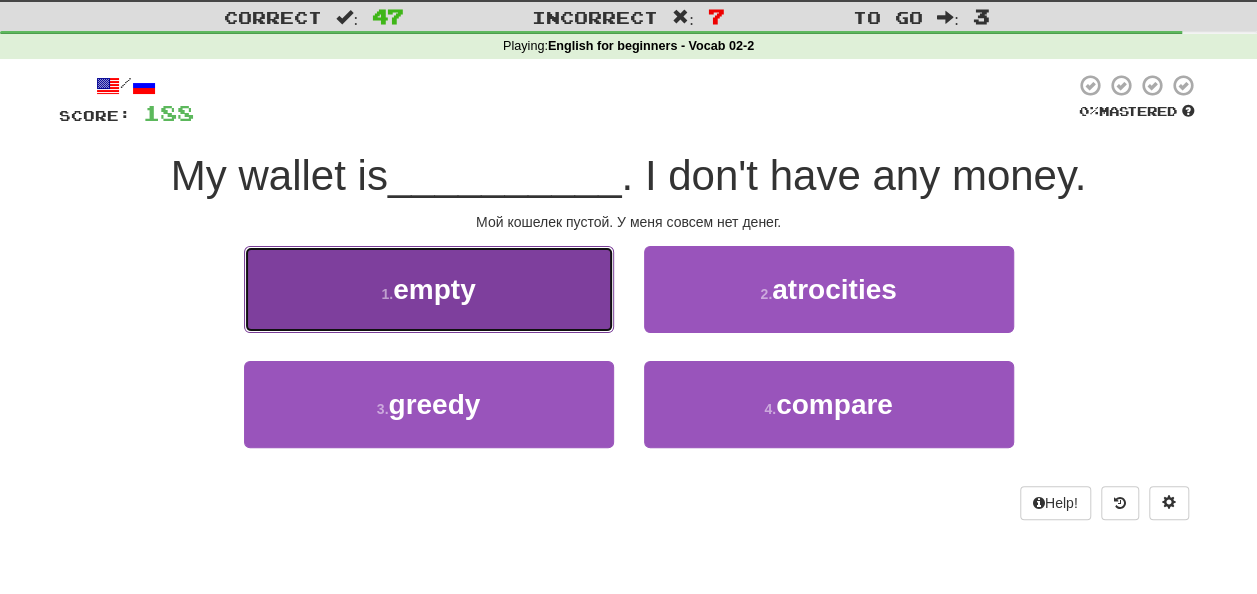 click on "[NUMBER] . empty" at bounding box center (429, 289) 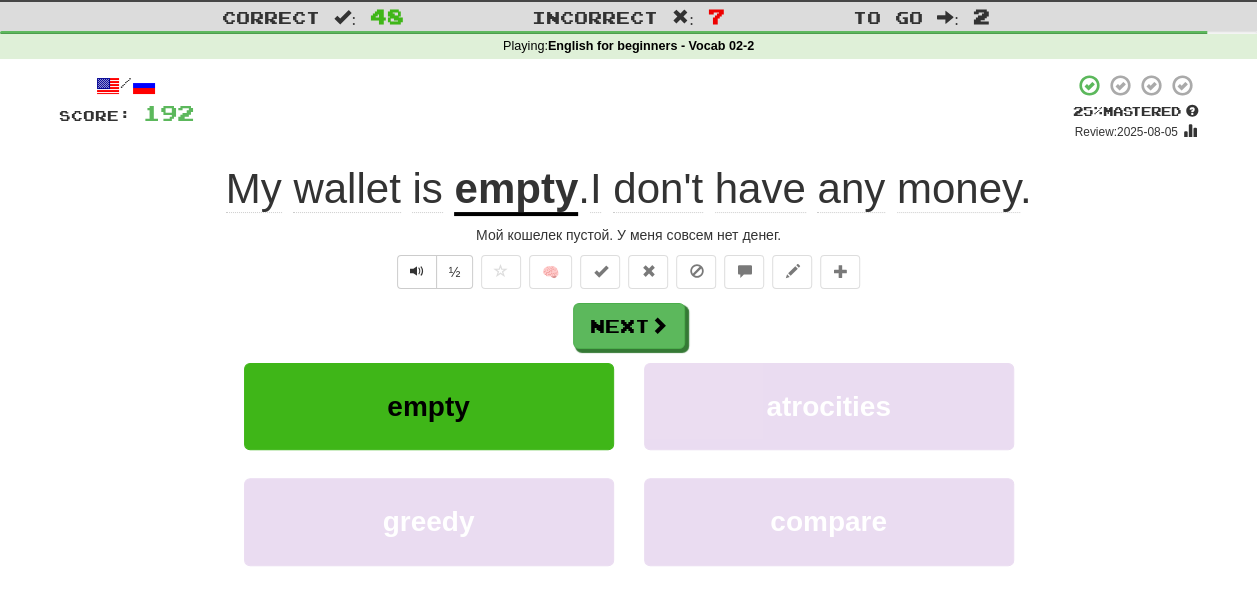 click on "Next" at bounding box center [629, 326] 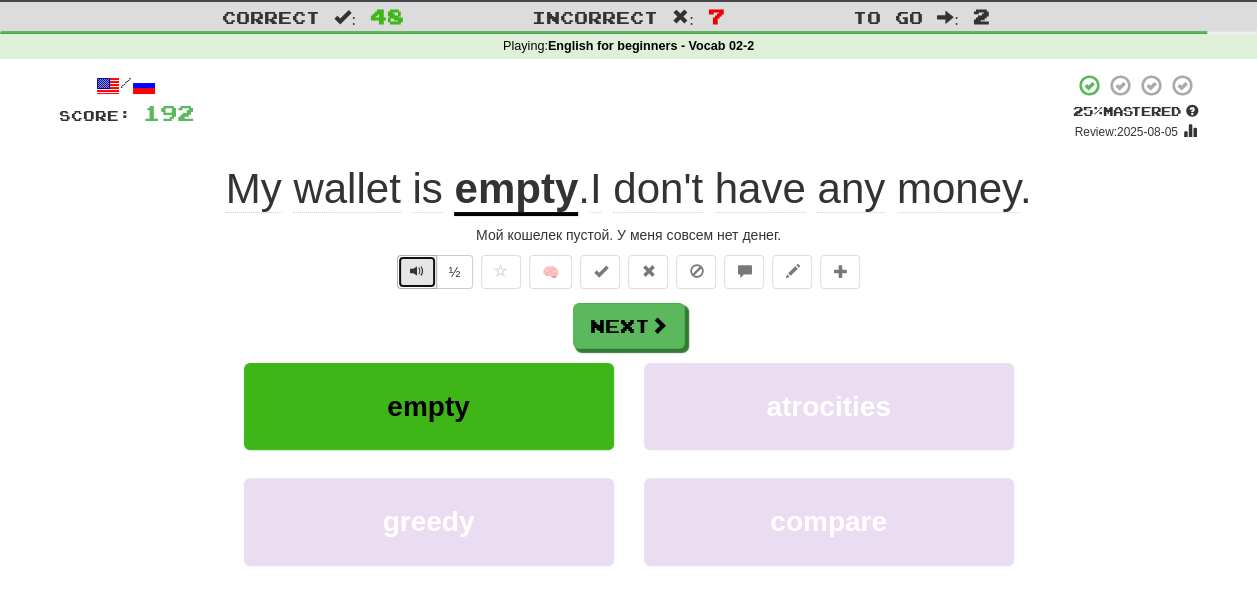 click at bounding box center [417, 271] 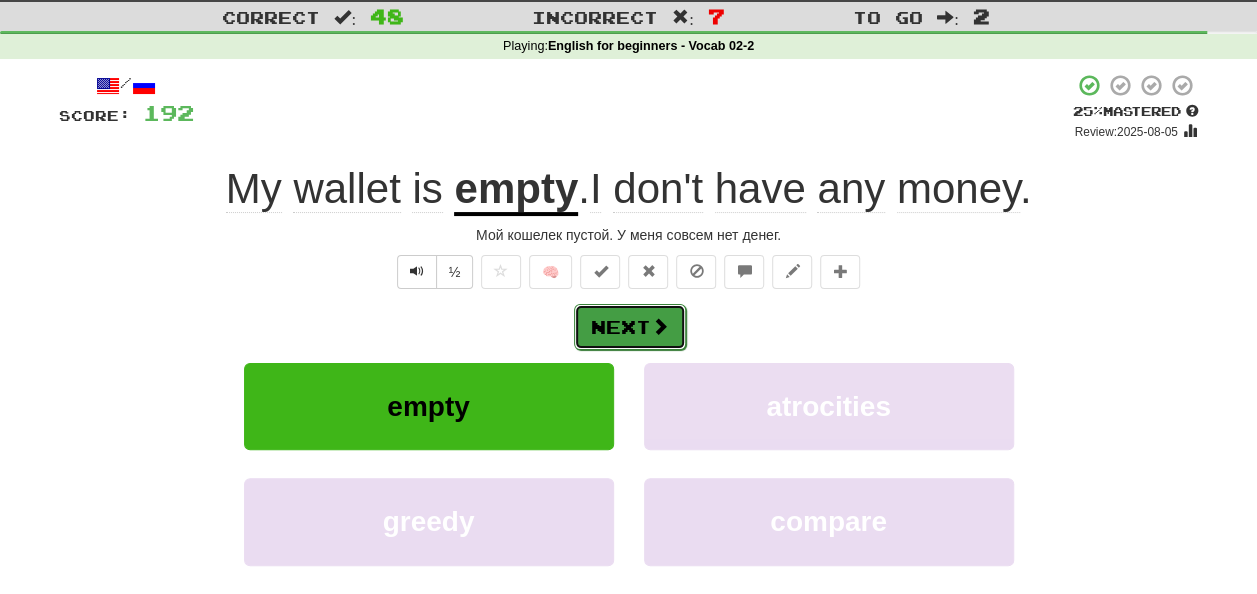 click on "Next" at bounding box center (630, 327) 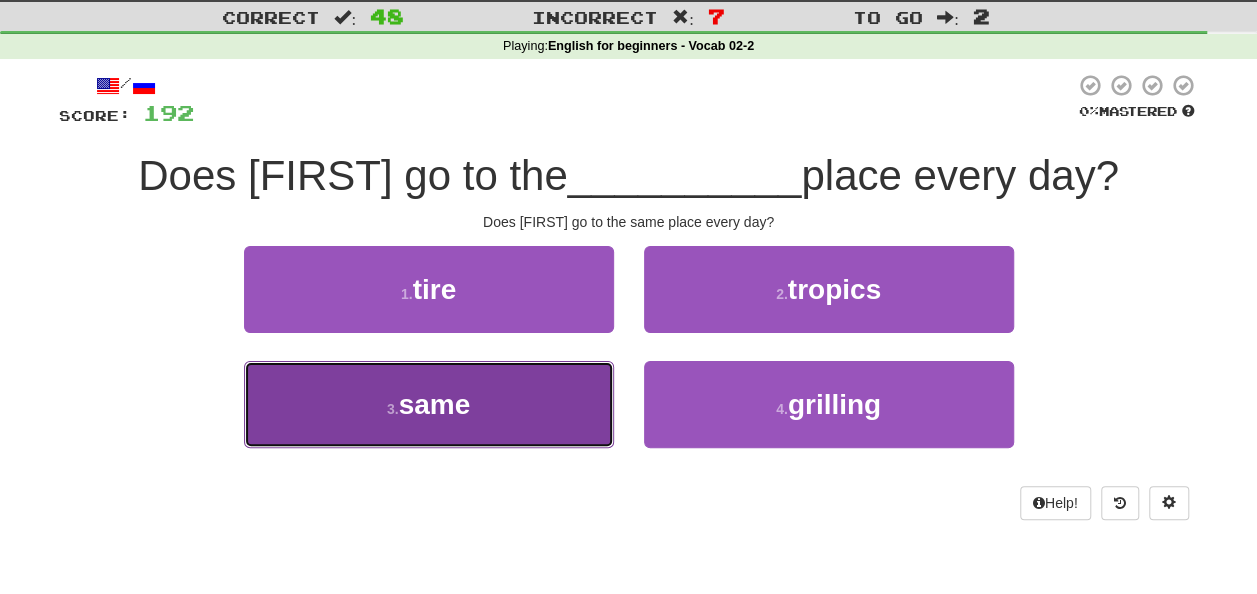 click on "3 .  same" at bounding box center (429, 404) 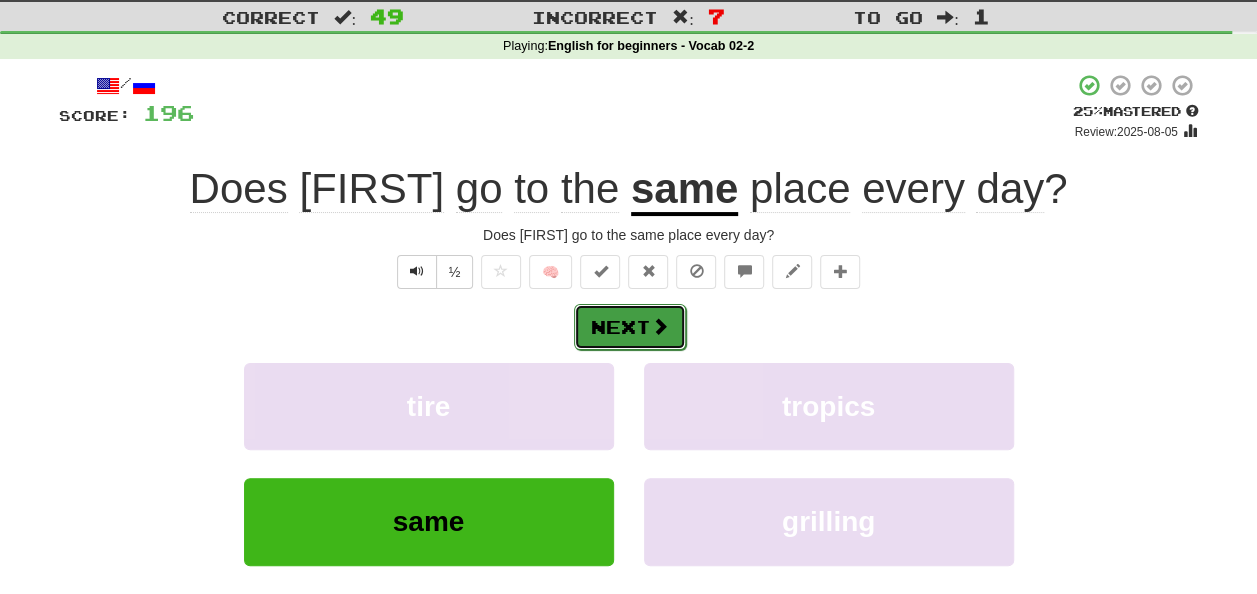 click on "Next" at bounding box center (630, 327) 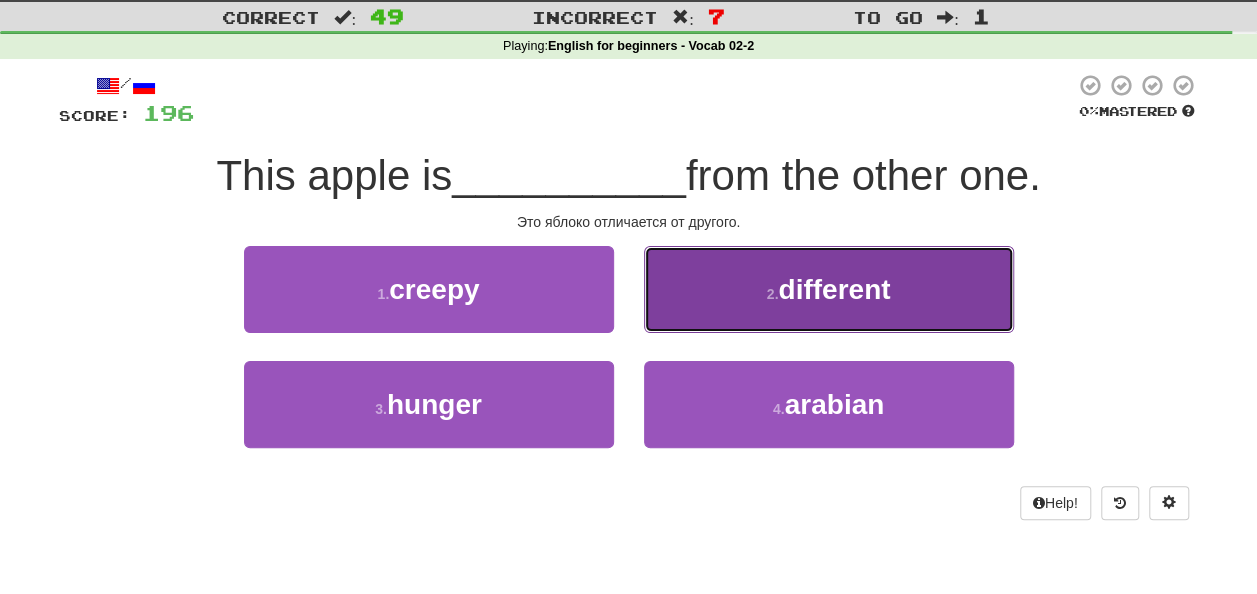 click on "2 .  different" at bounding box center (829, 289) 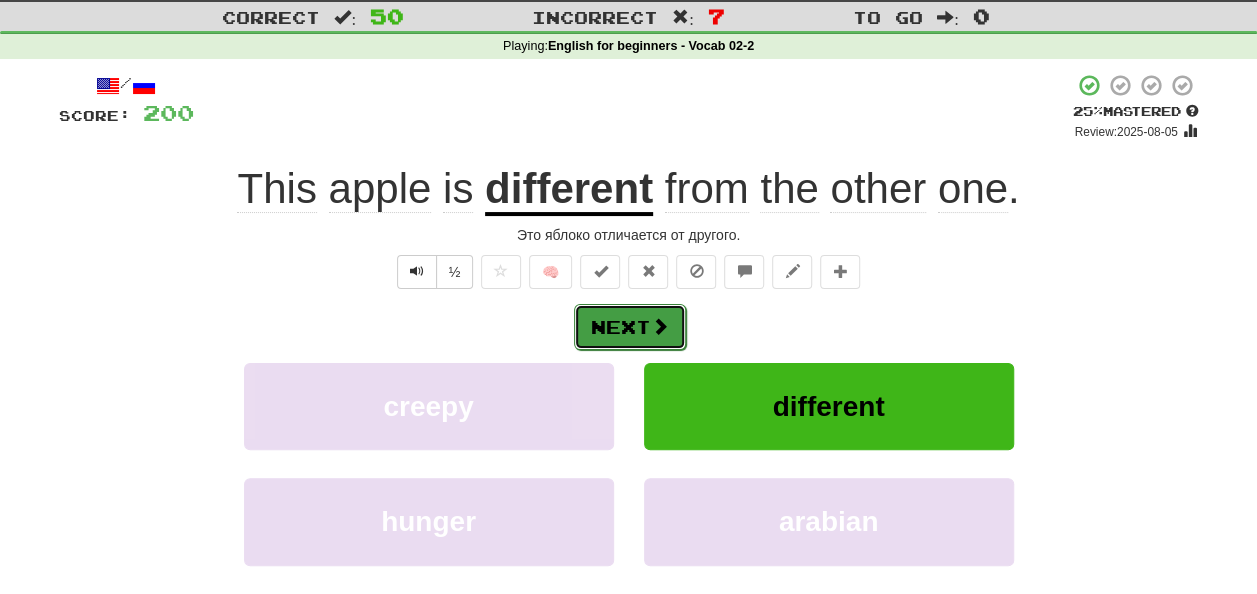click on "Next" at bounding box center [630, 327] 